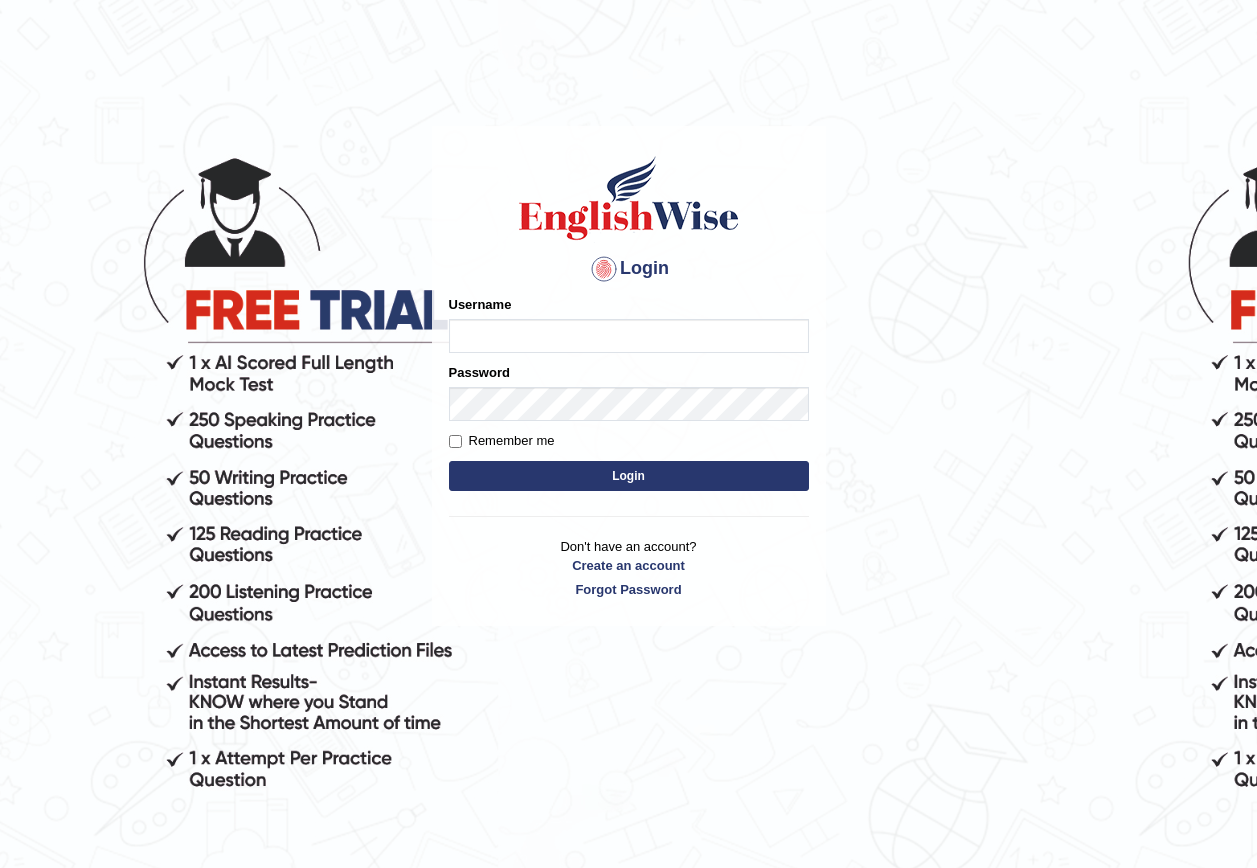 scroll, scrollTop: 0, scrollLeft: 0, axis: both 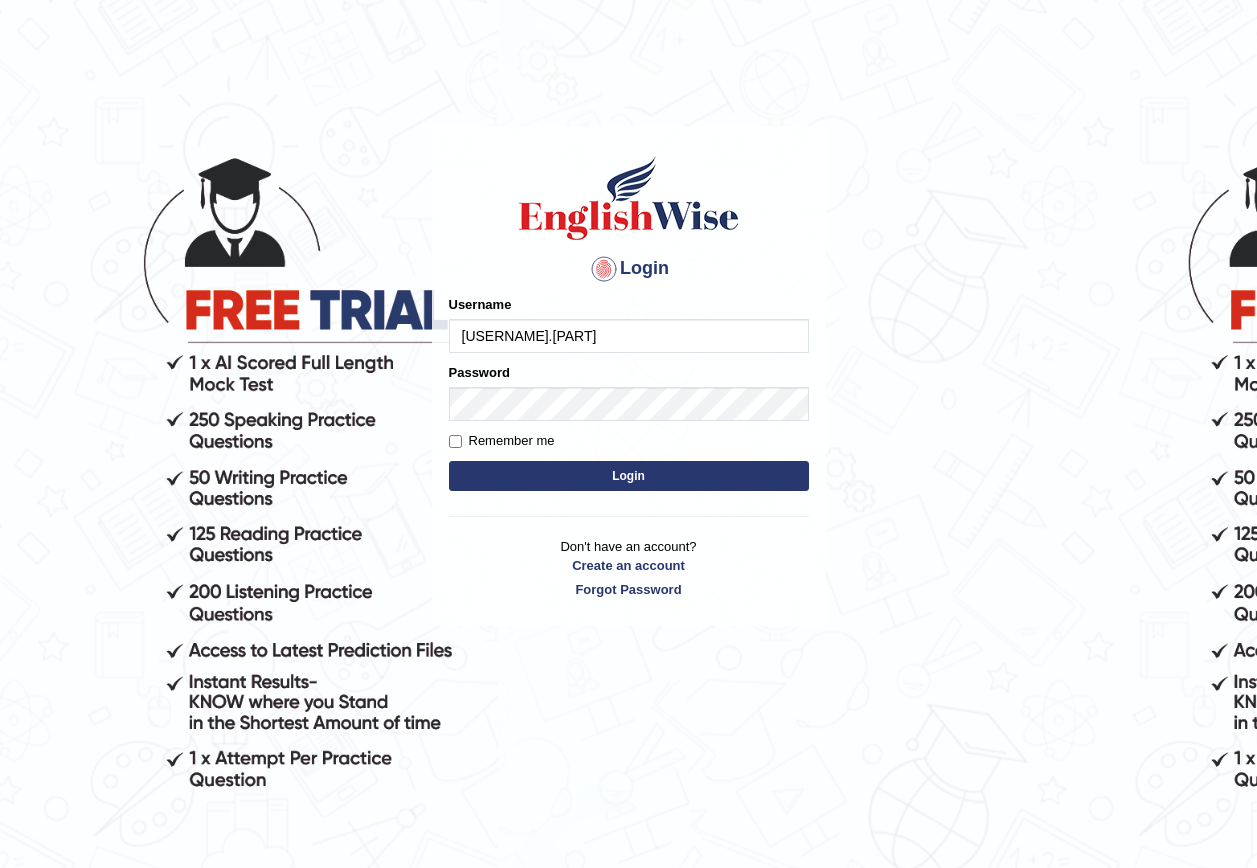 type on "[USERNAME].[PART]" 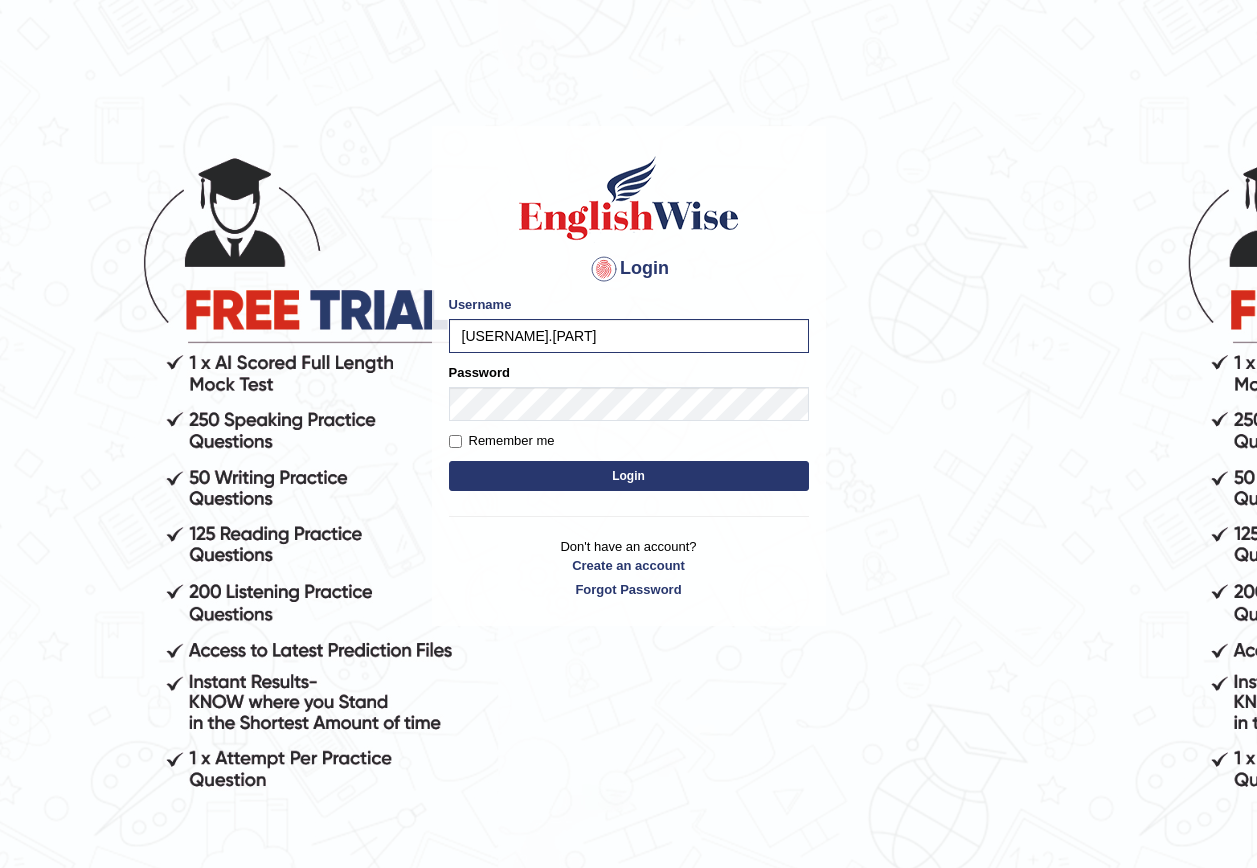 click on "Login" at bounding box center [629, 476] 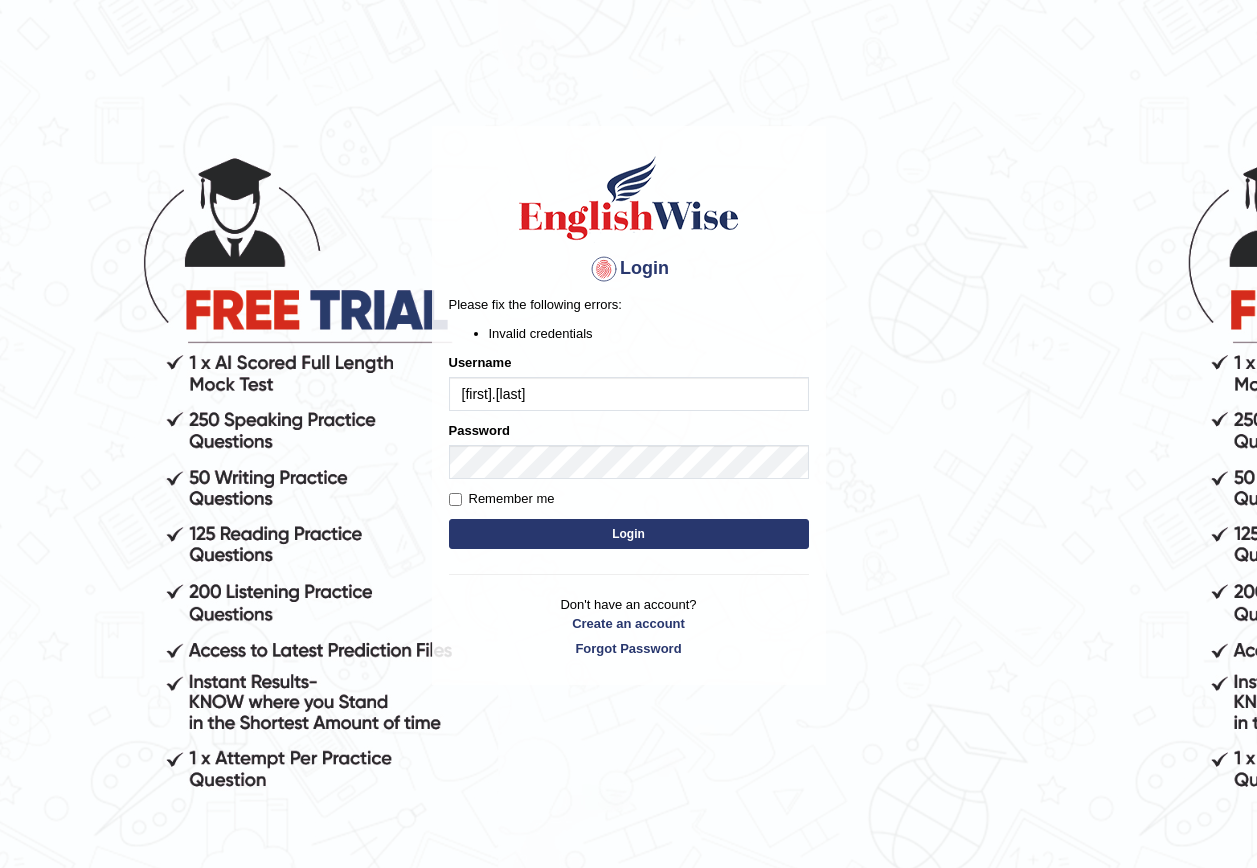 scroll, scrollTop: 0, scrollLeft: 0, axis: both 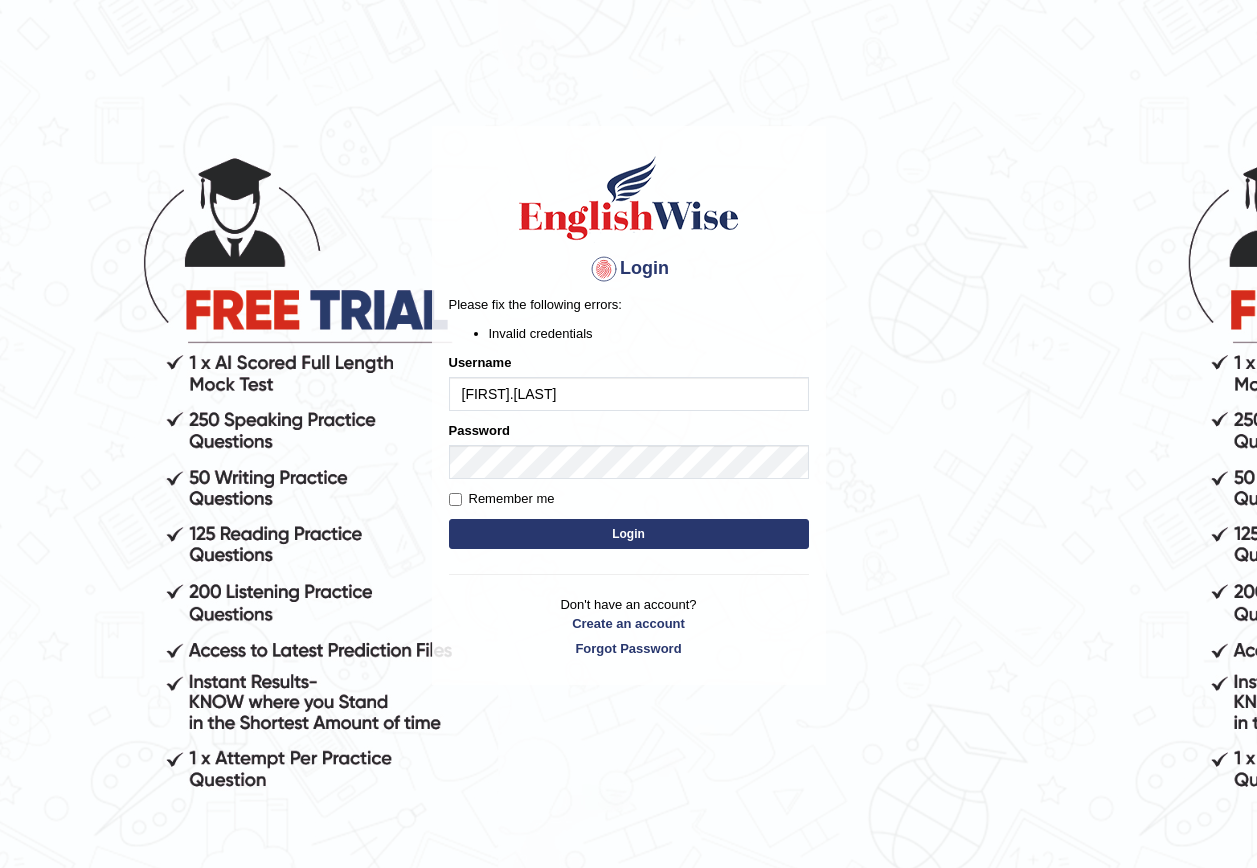 click on "Login" at bounding box center (629, 534) 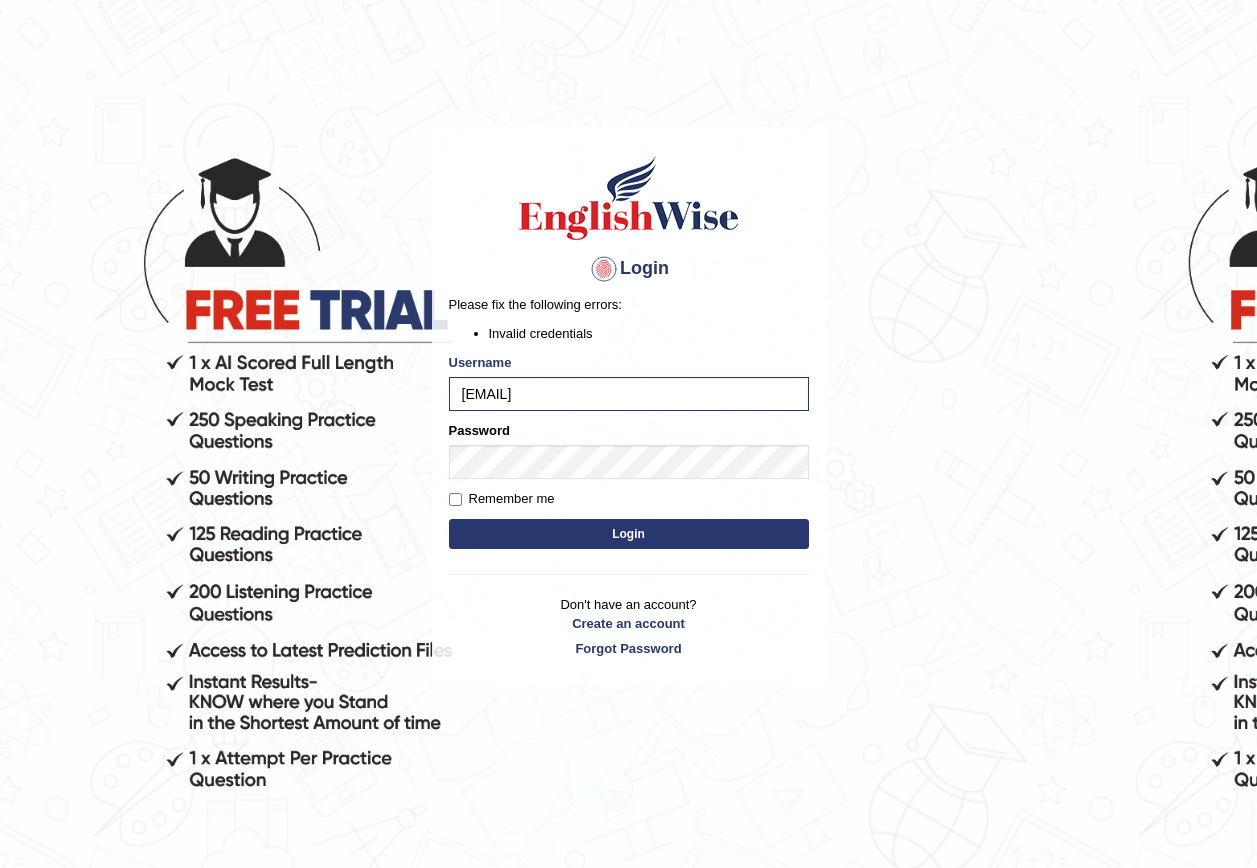 scroll, scrollTop: 0, scrollLeft: 0, axis: both 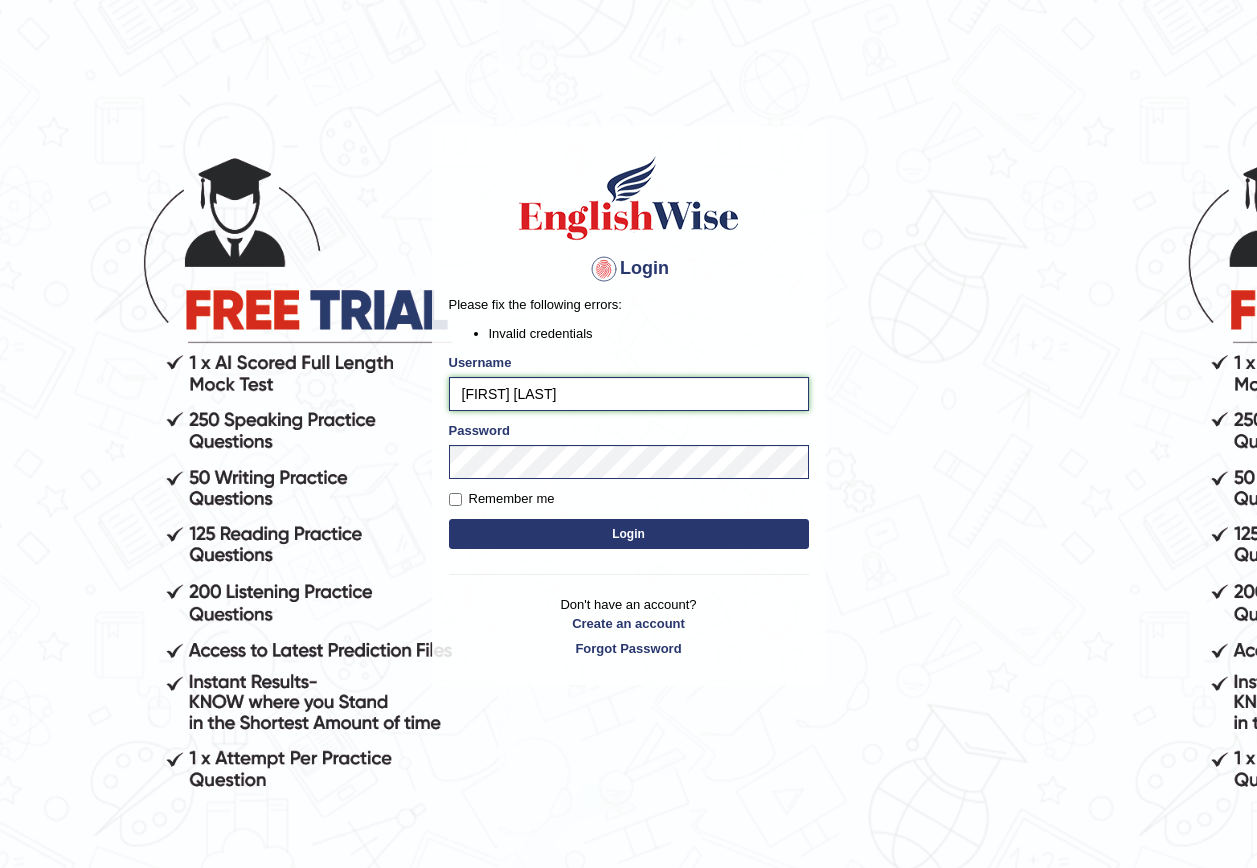 type on "SushmaSedhai" 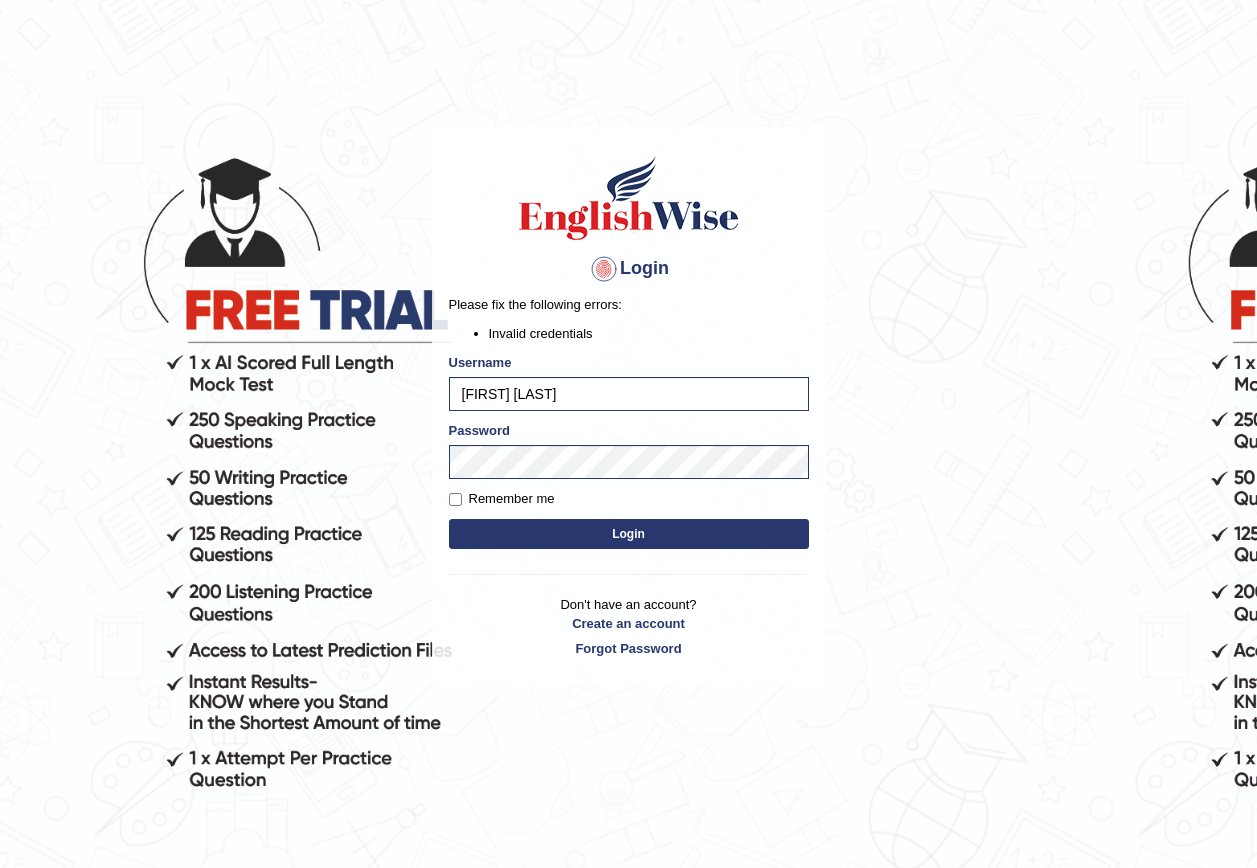 click on "Login" at bounding box center [629, 534] 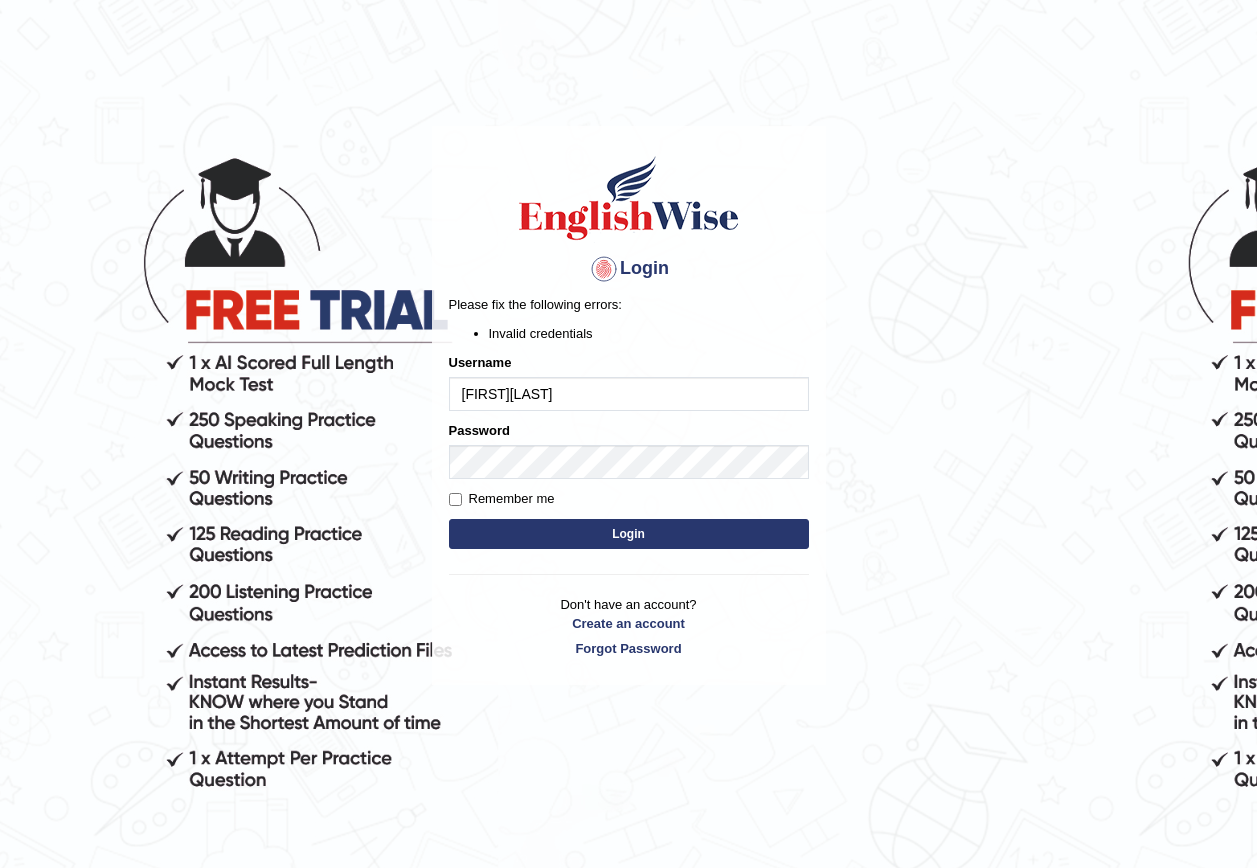 scroll, scrollTop: 0, scrollLeft: 0, axis: both 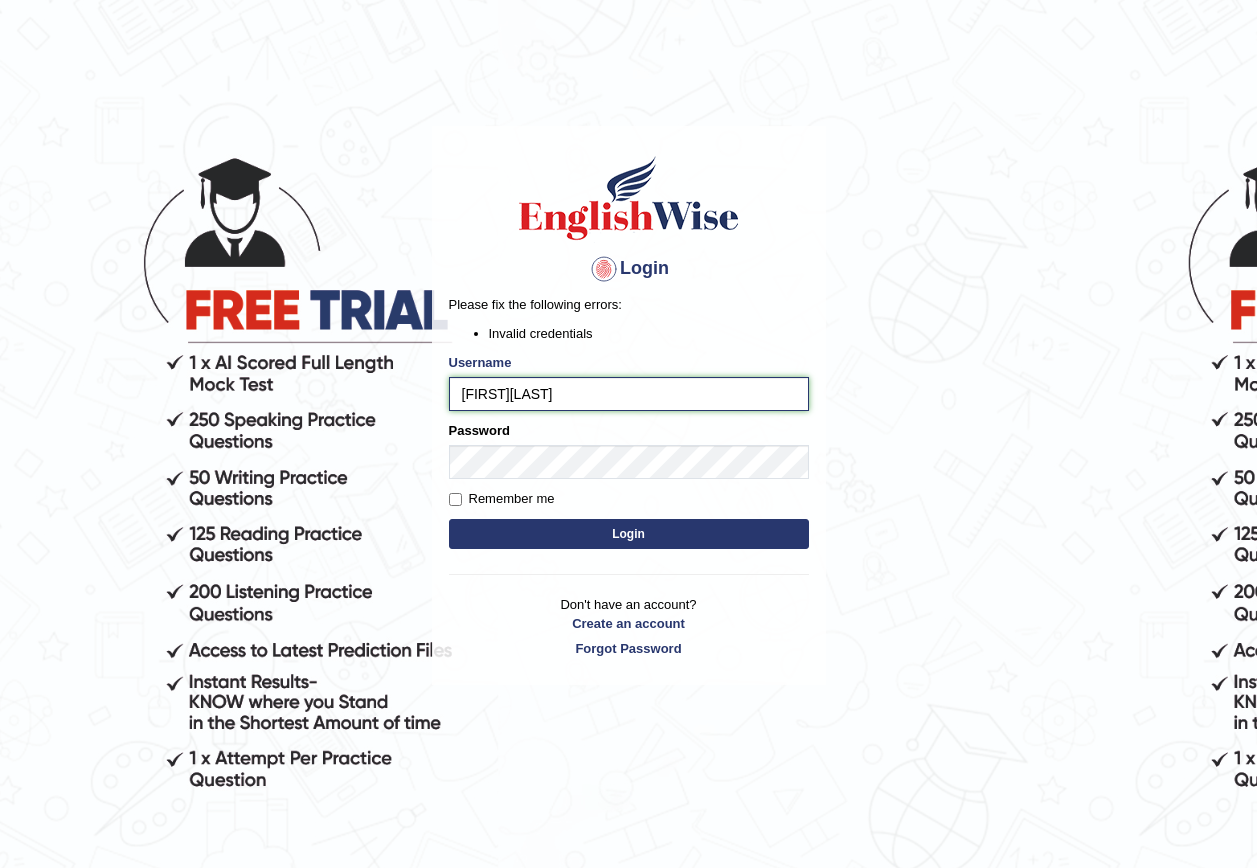 click on "SushmaSedhai" at bounding box center [629, 394] 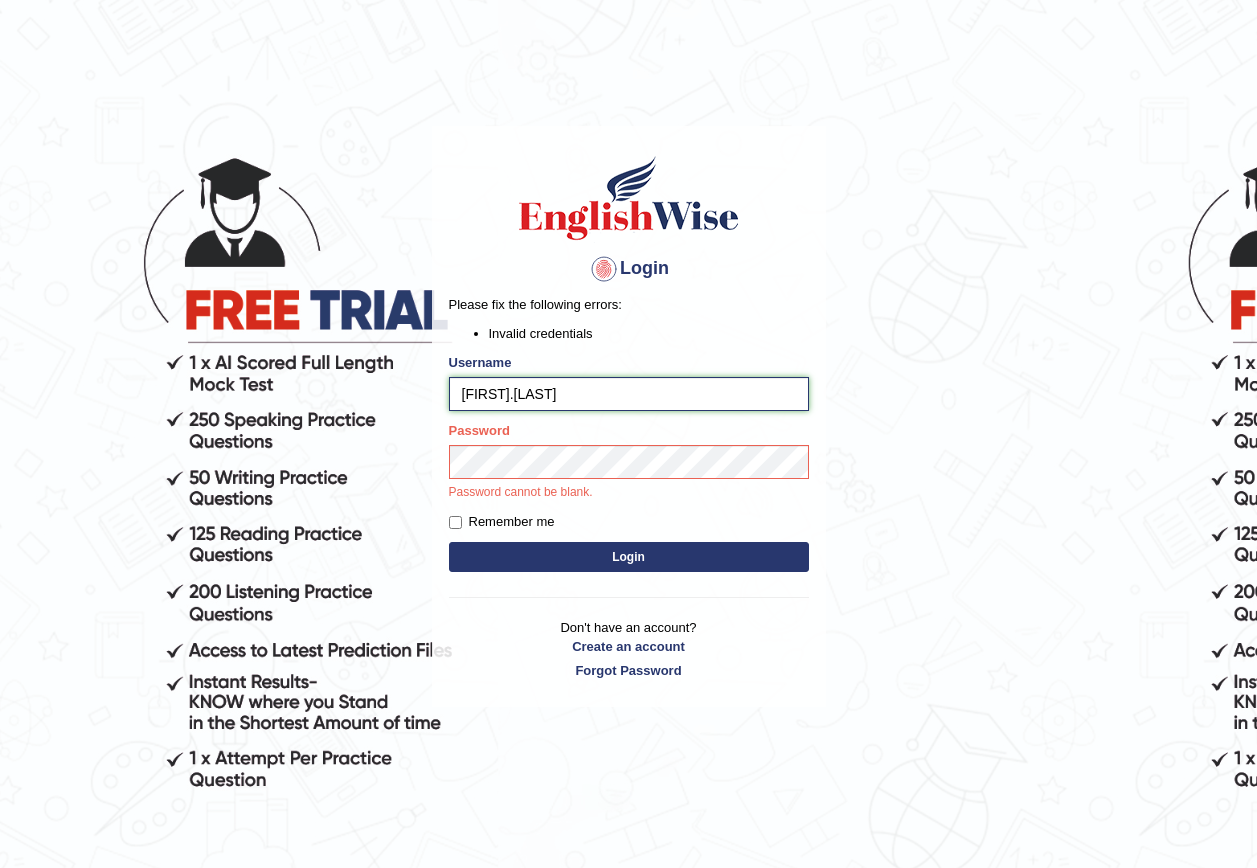 type on "[USERNAME]" 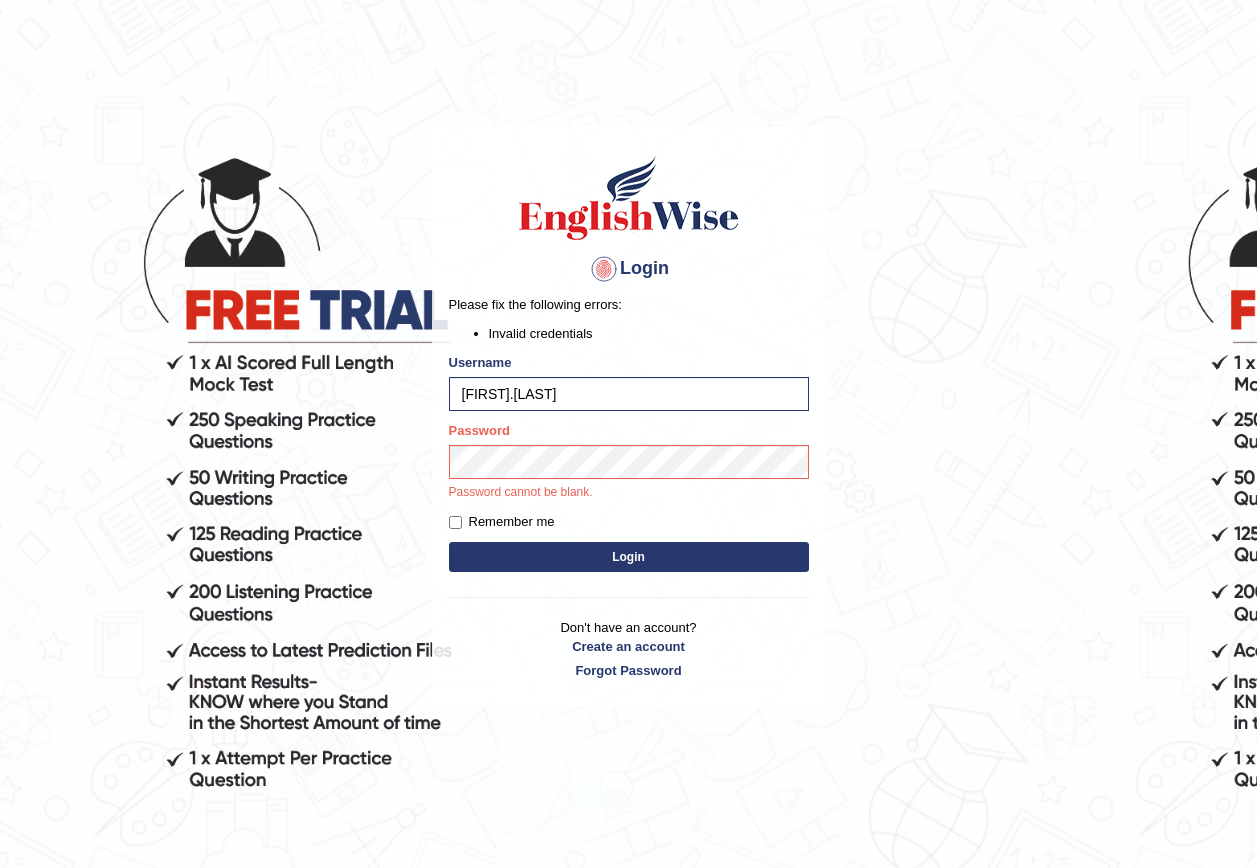 click on "Login" at bounding box center (629, 557) 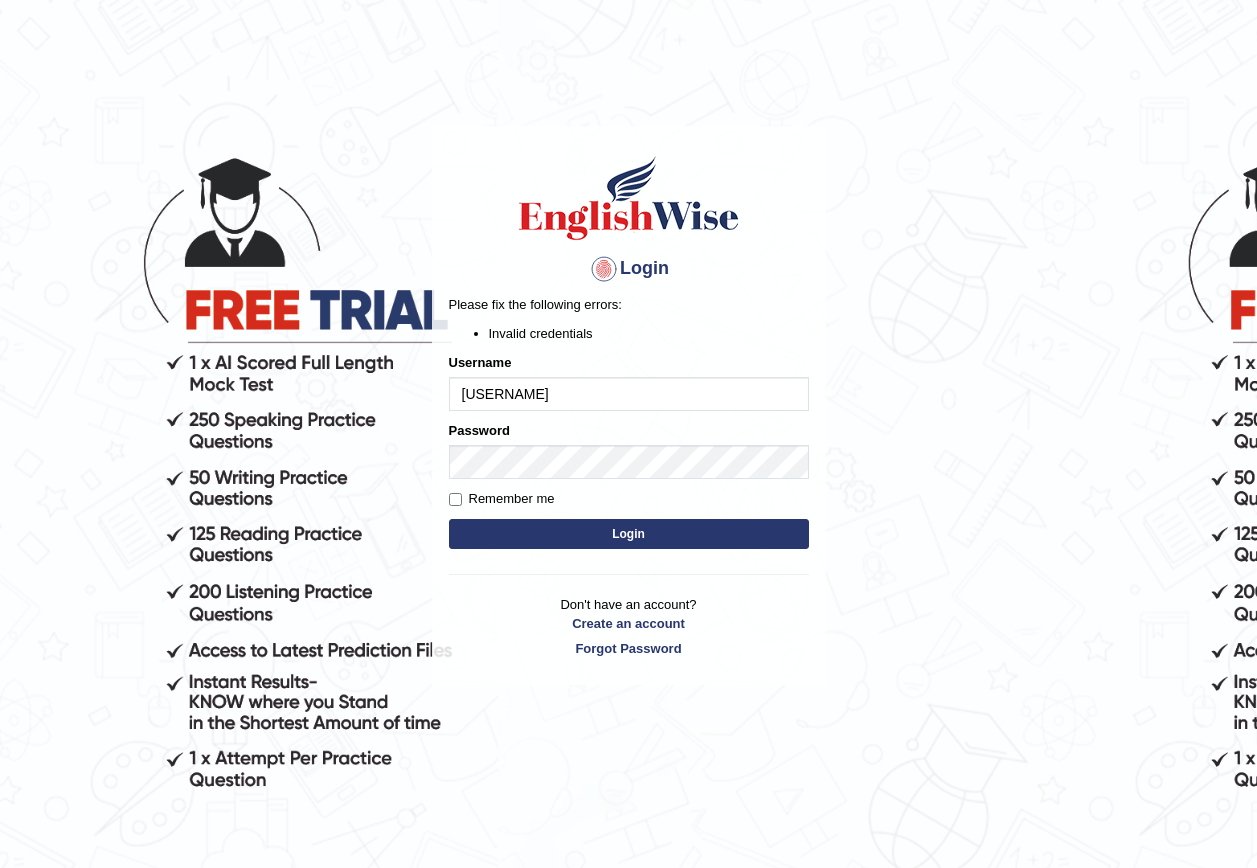 scroll, scrollTop: 0, scrollLeft: 0, axis: both 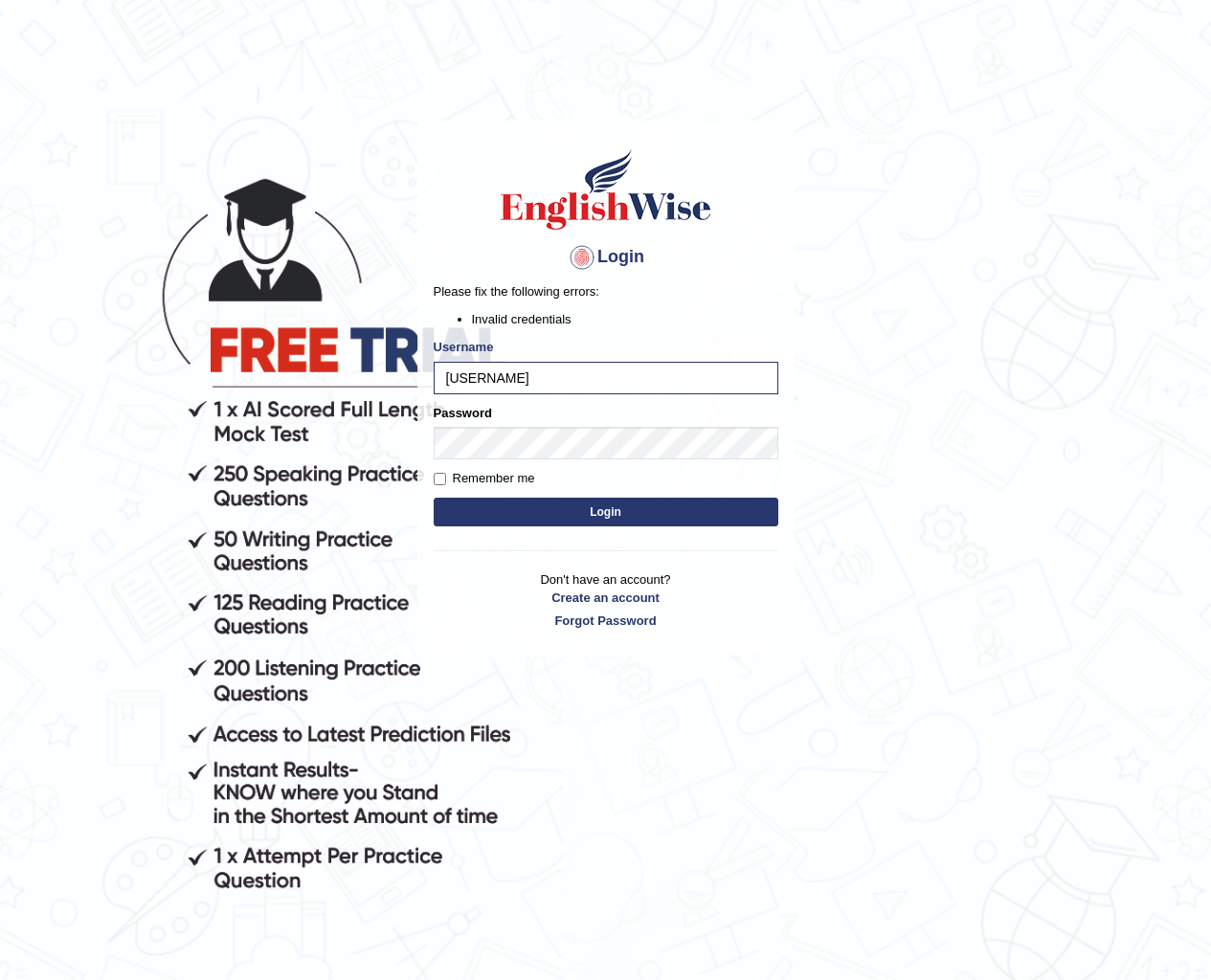 click on "Login
Please fix the following errors: Invalid credentials
Username
SushmaS
Password
Remember me
Login
Don't have an account?
Create an account
Forgot Password" at bounding box center (606, 359) 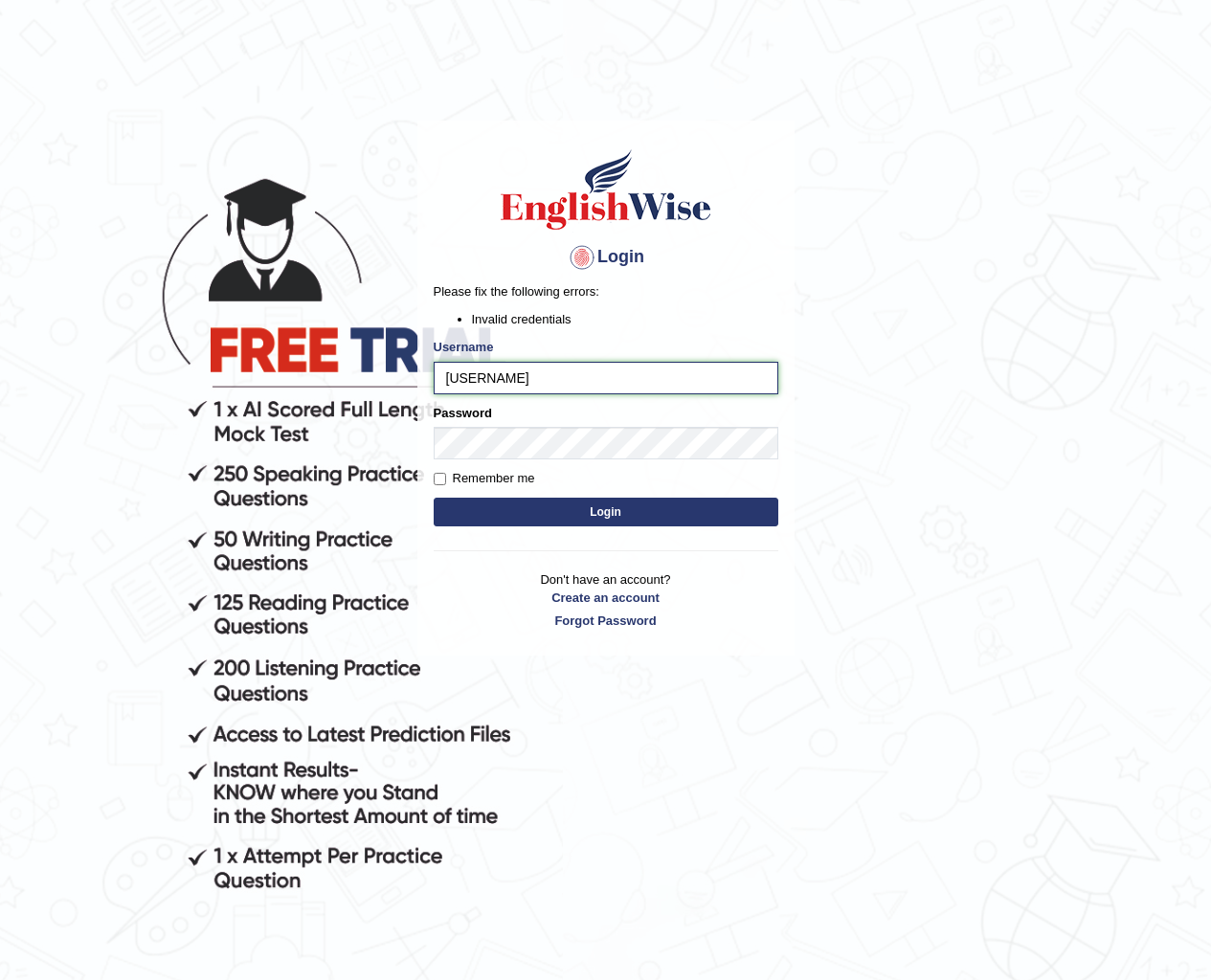 click on "SushmaS" at bounding box center [606, 378] 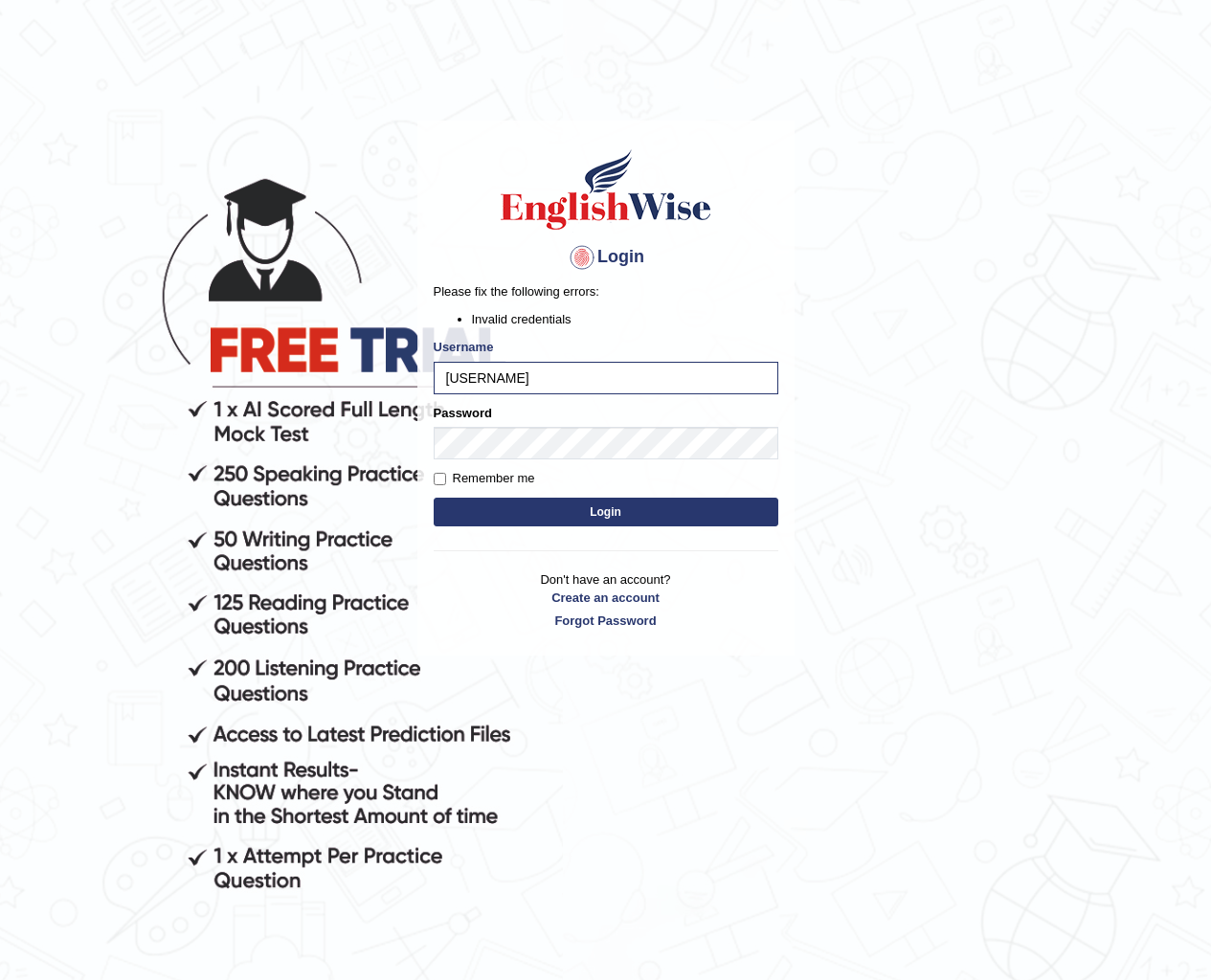 click on "Login" at bounding box center [606, 512] 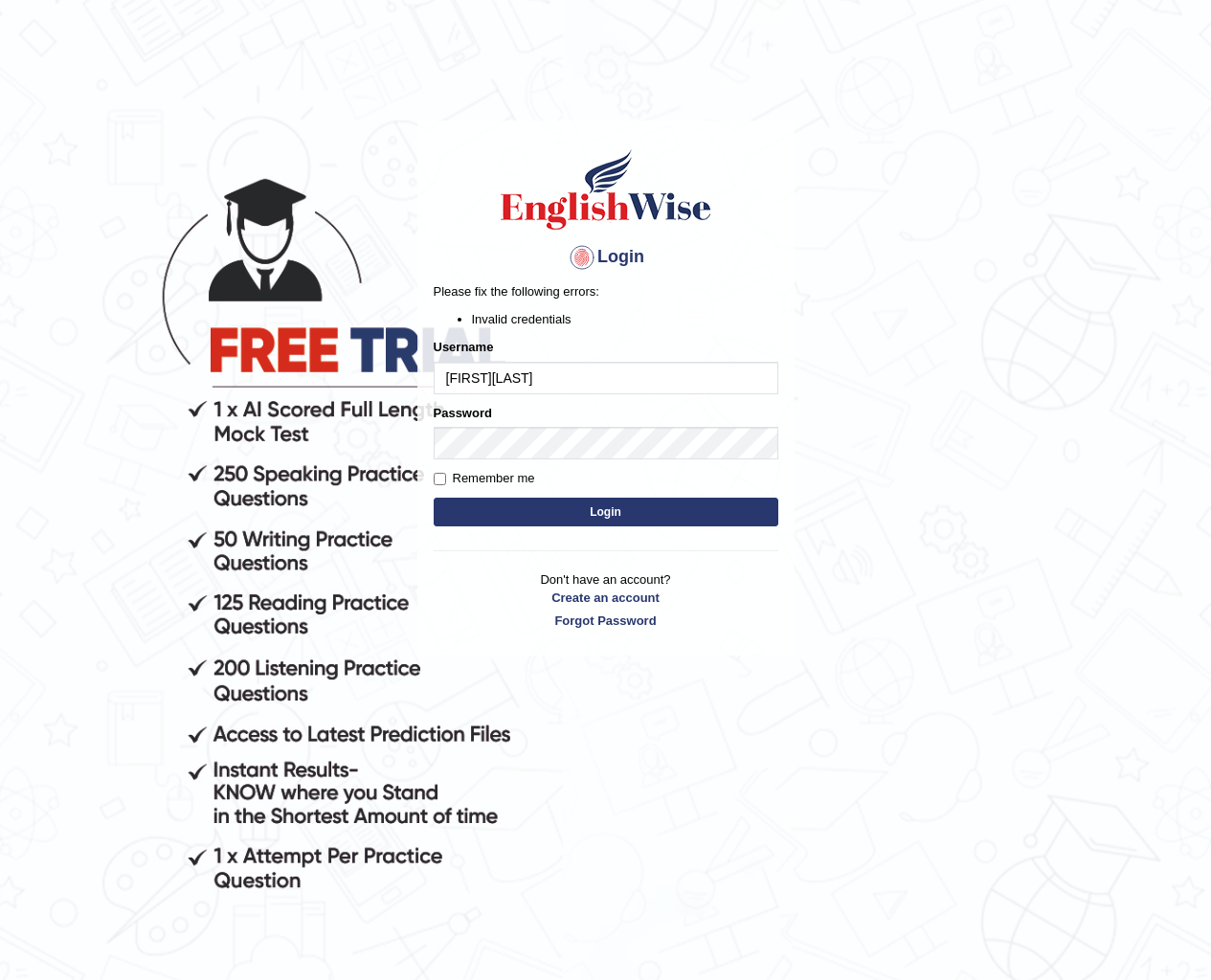 scroll, scrollTop: 0, scrollLeft: 0, axis: both 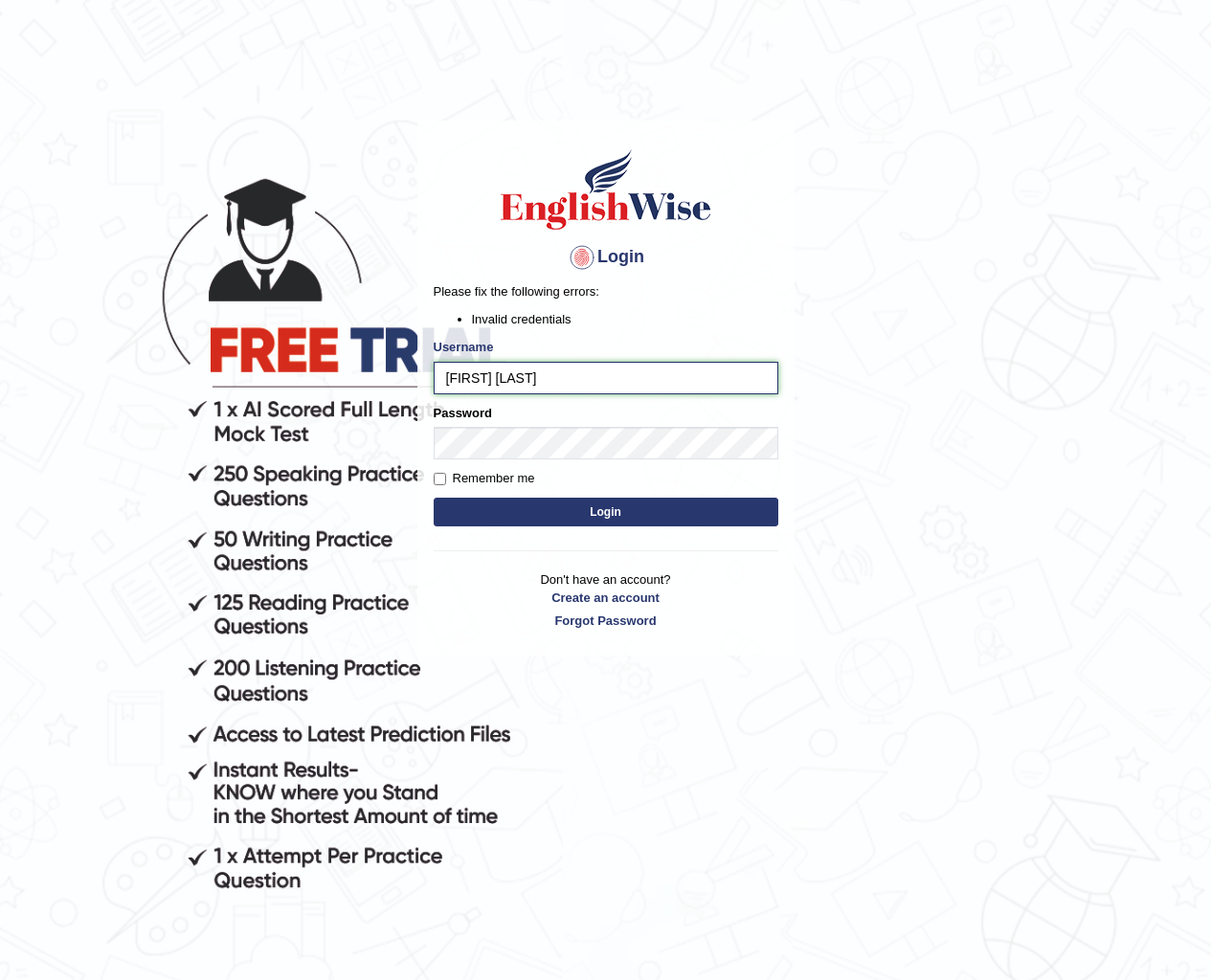 type on "Sushma Sedhai" 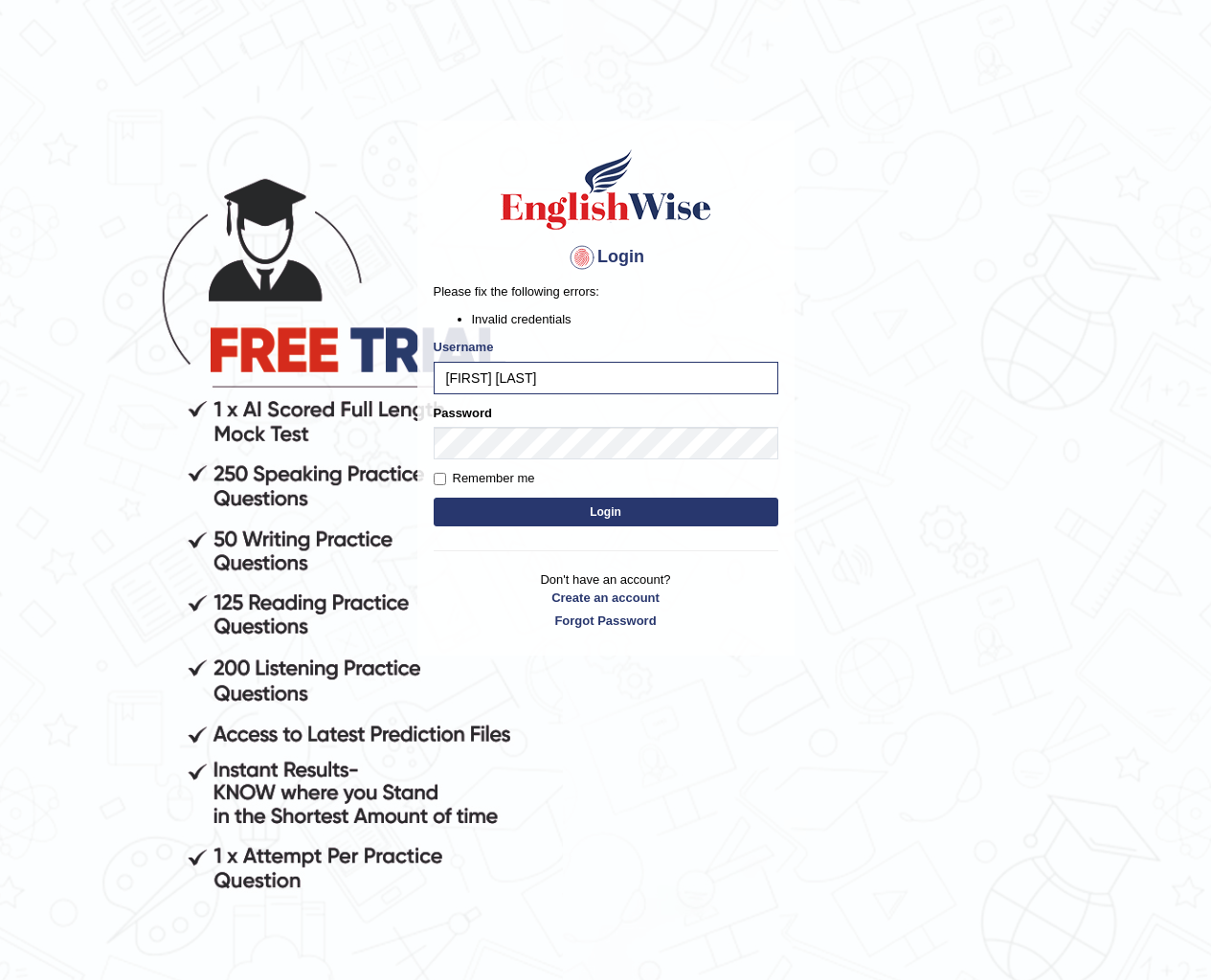 click on "Login" at bounding box center [606, 512] 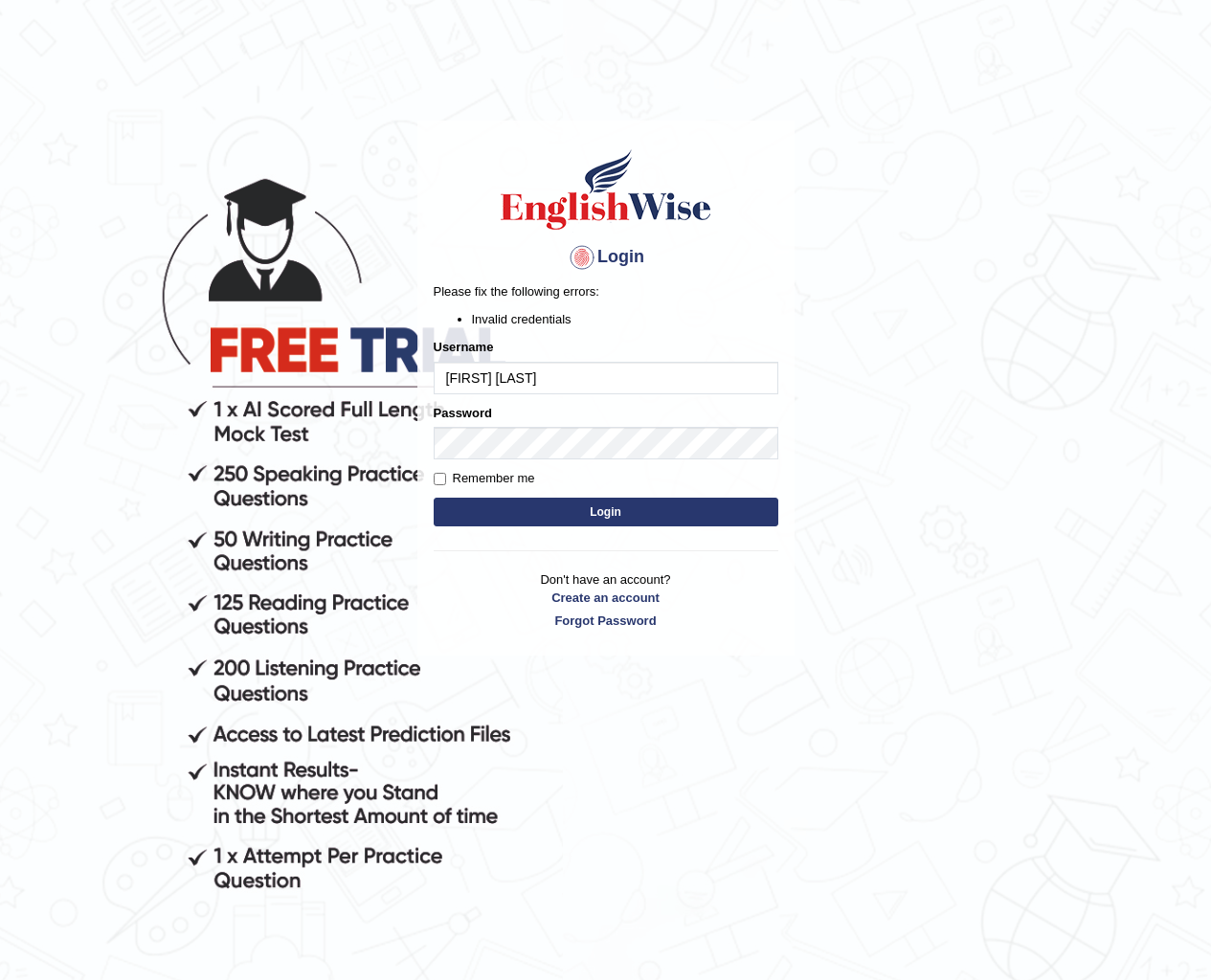 scroll, scrollTop: 0, scrollLeft: 0, axis: both 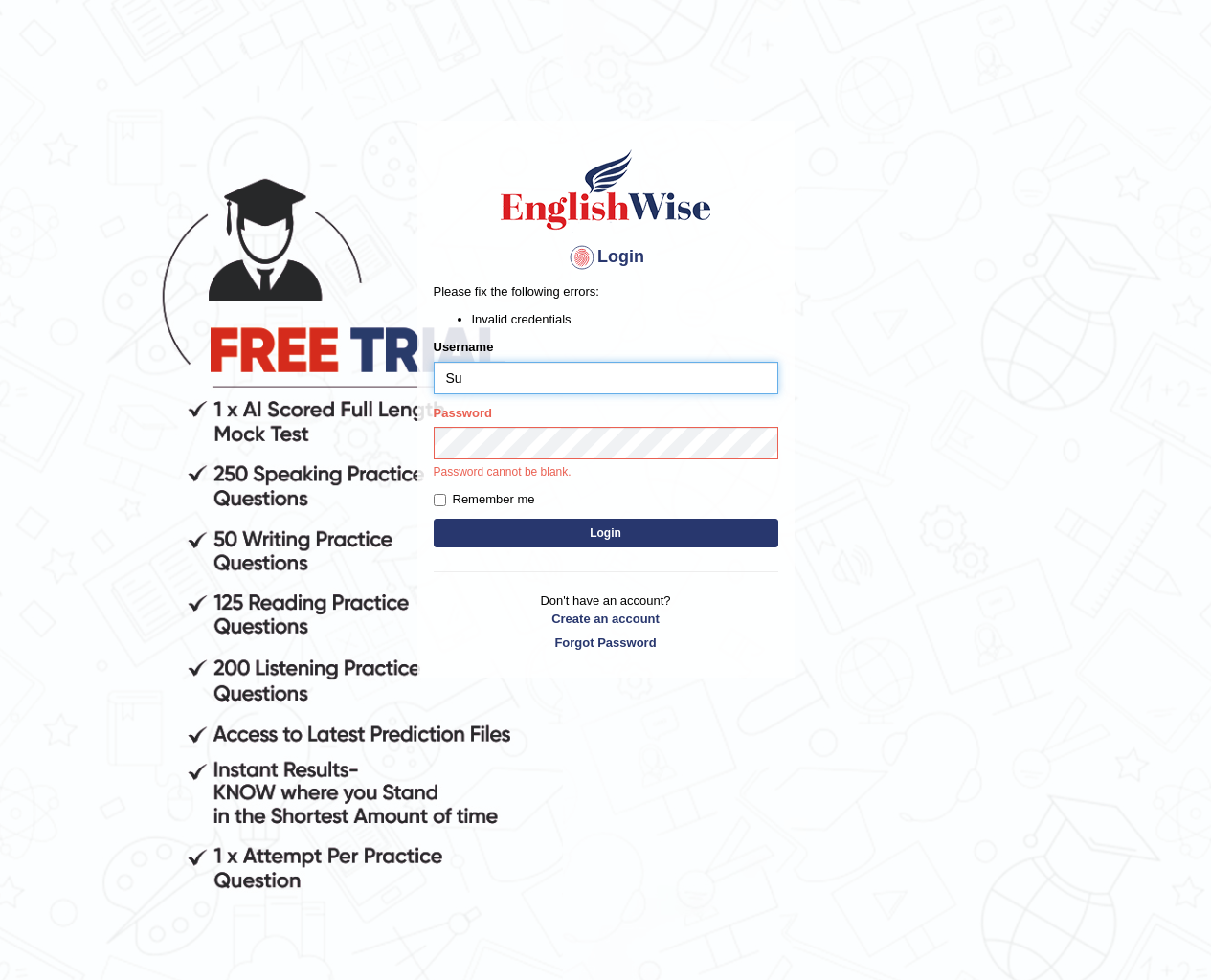type on "S" 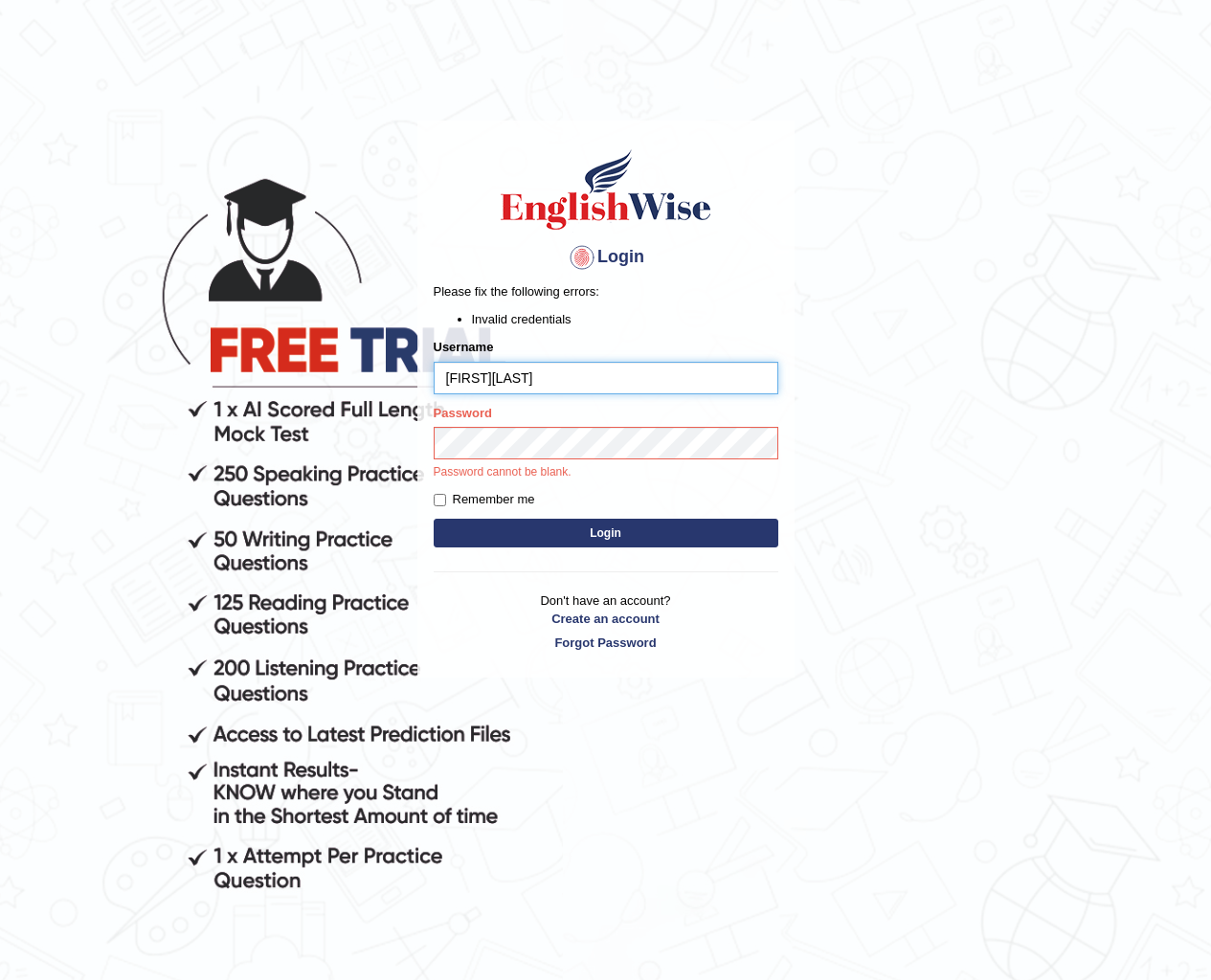 type on "Sushmasedhai" 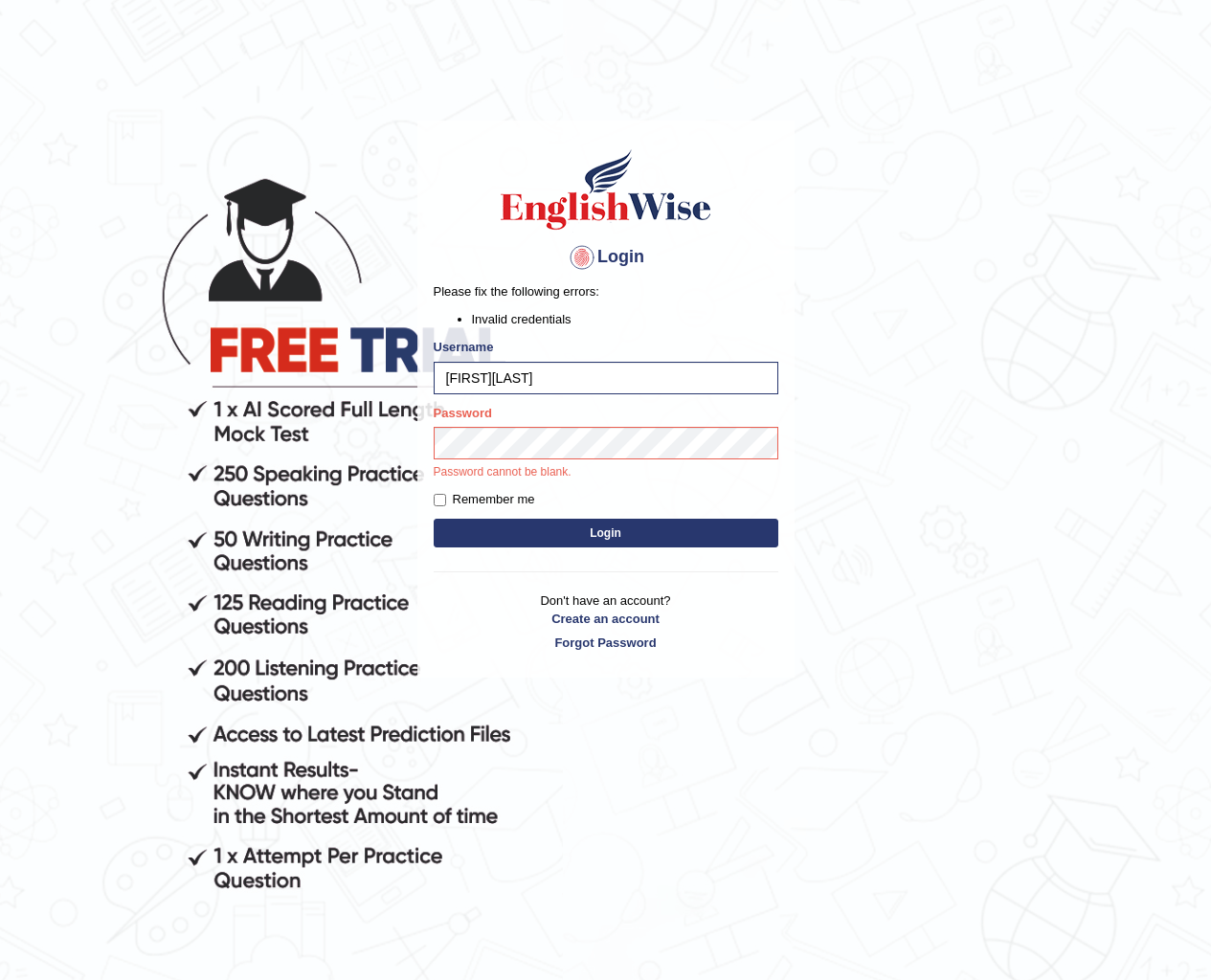 click on "Login" at bounding box center (606, 533) 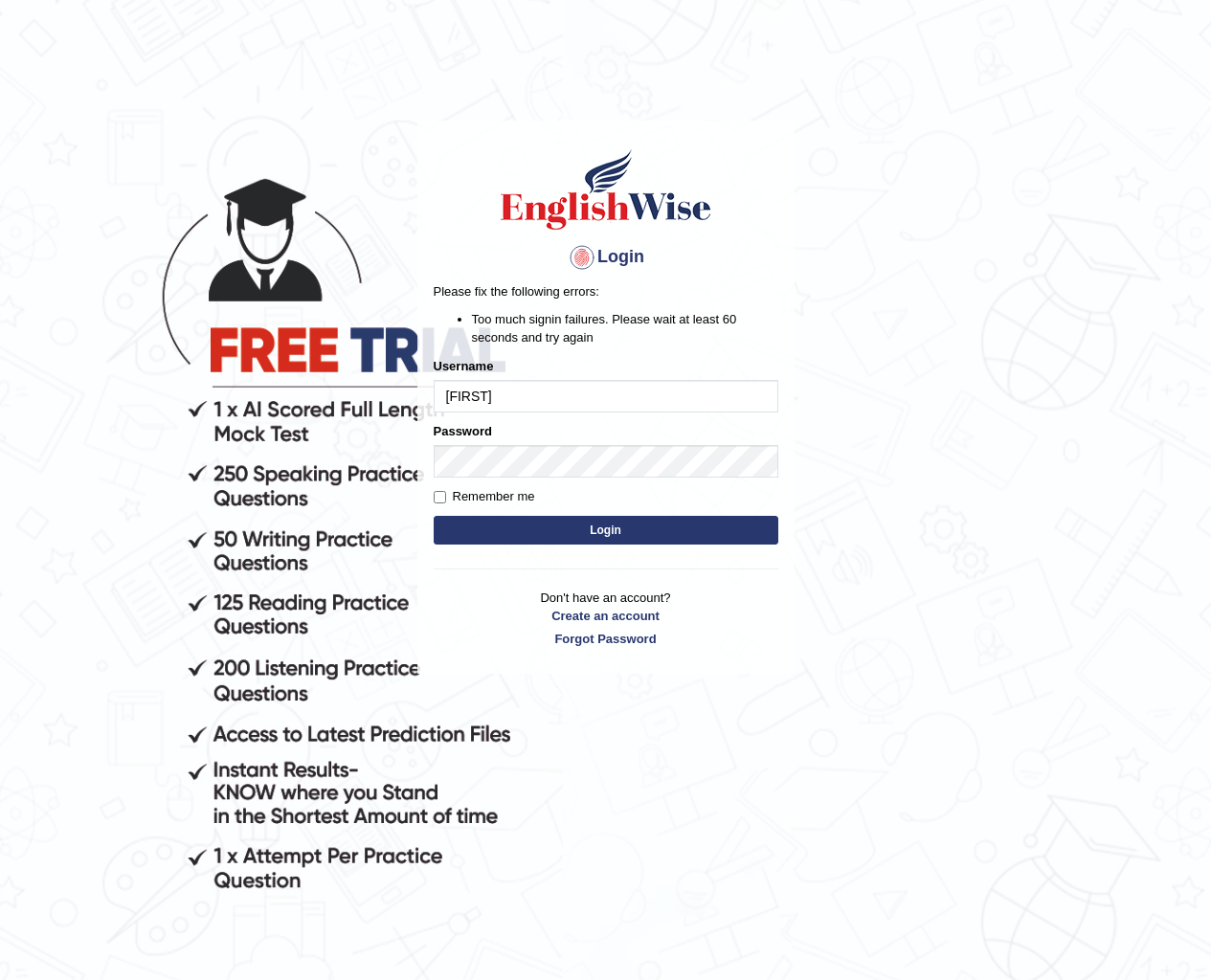 scroll, scrollTop: 0, scrollLeft: 0, axis: both 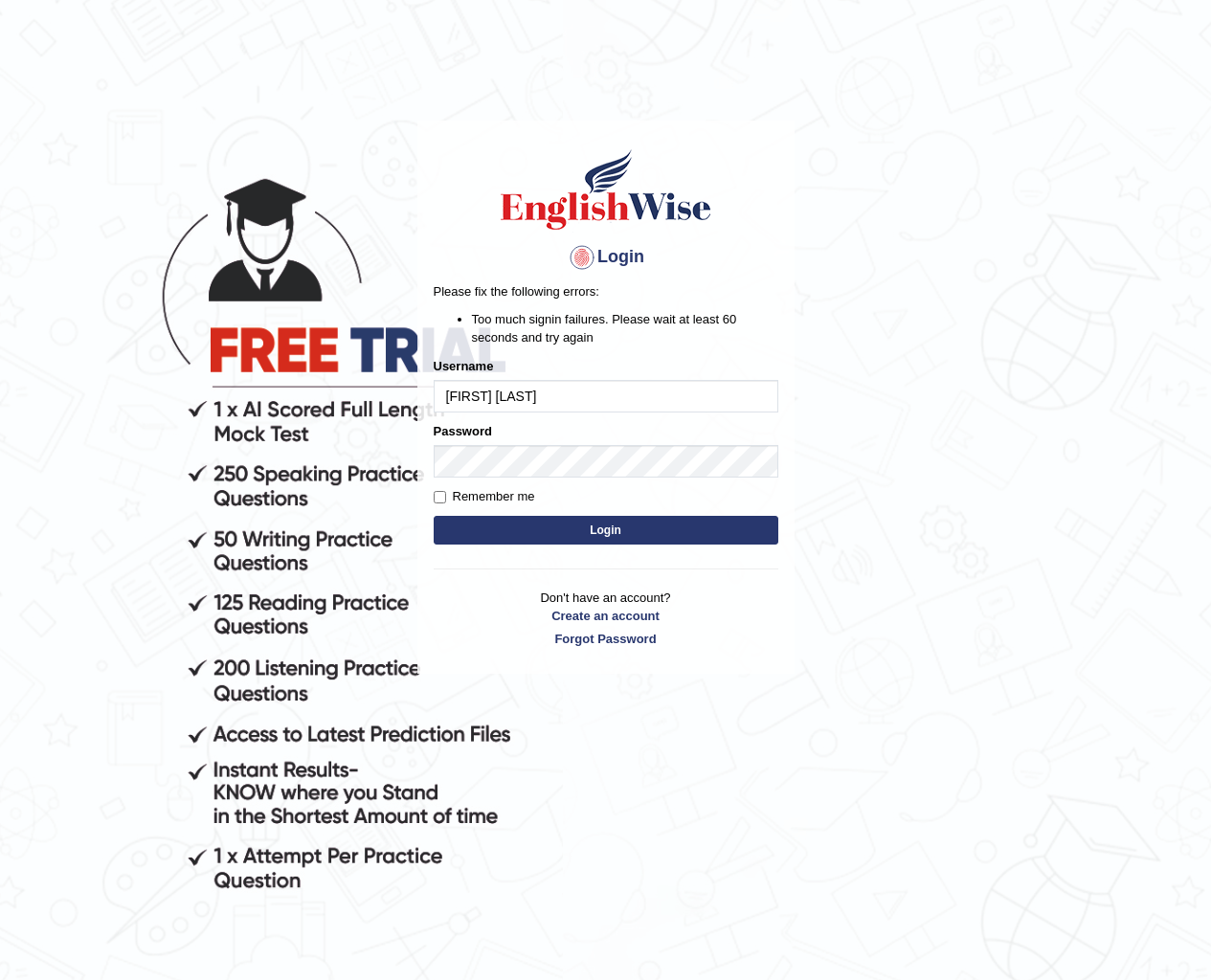 type on "[FIRST] [LAST]" 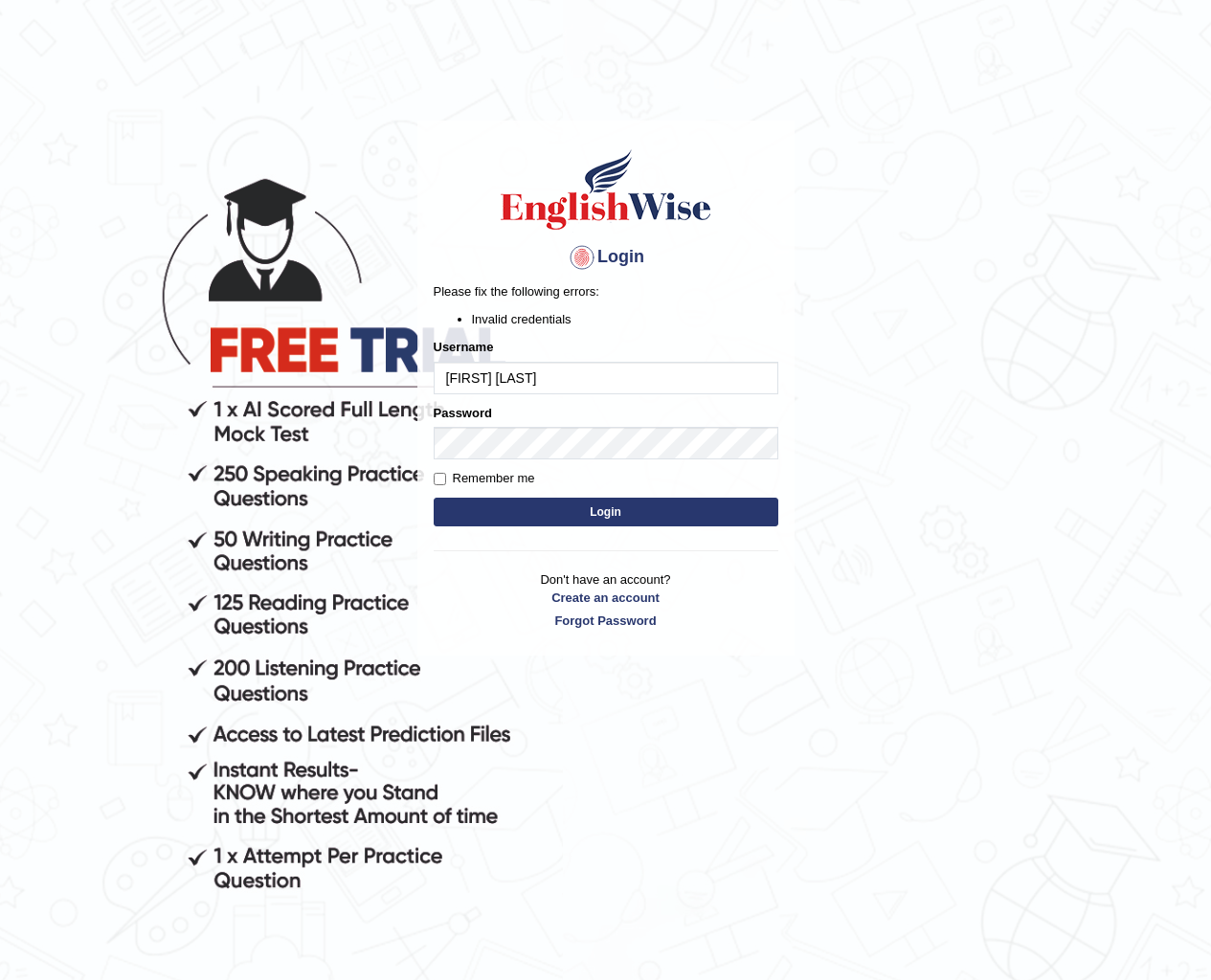 scroll, scrollTop: 0, scrollLeft: 0, axis: both 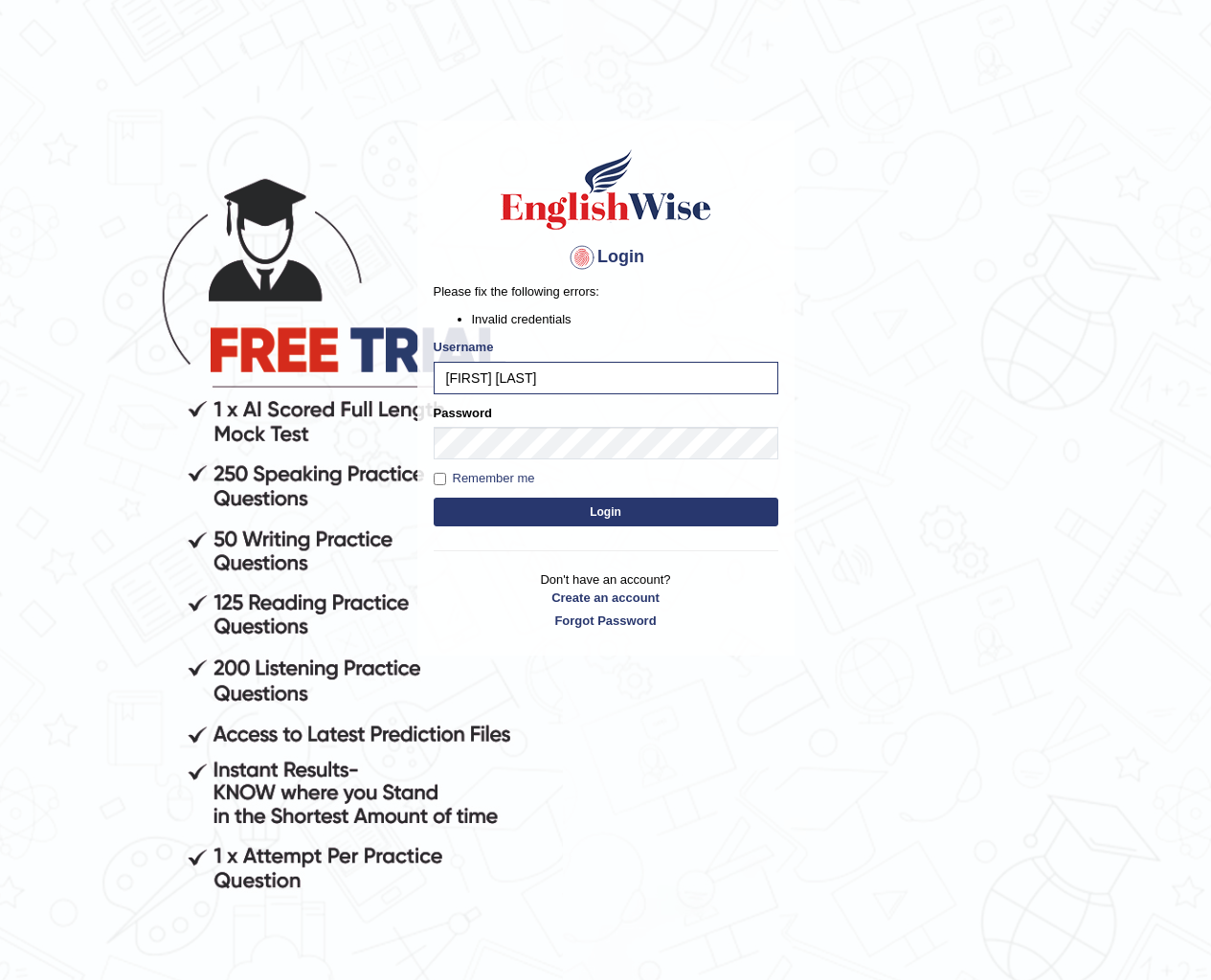 click on "Please fix the following errors: Invalid credentials
Username
Sushm sedhai
Password
Remember me
Login" at bounding box center [606, 406] 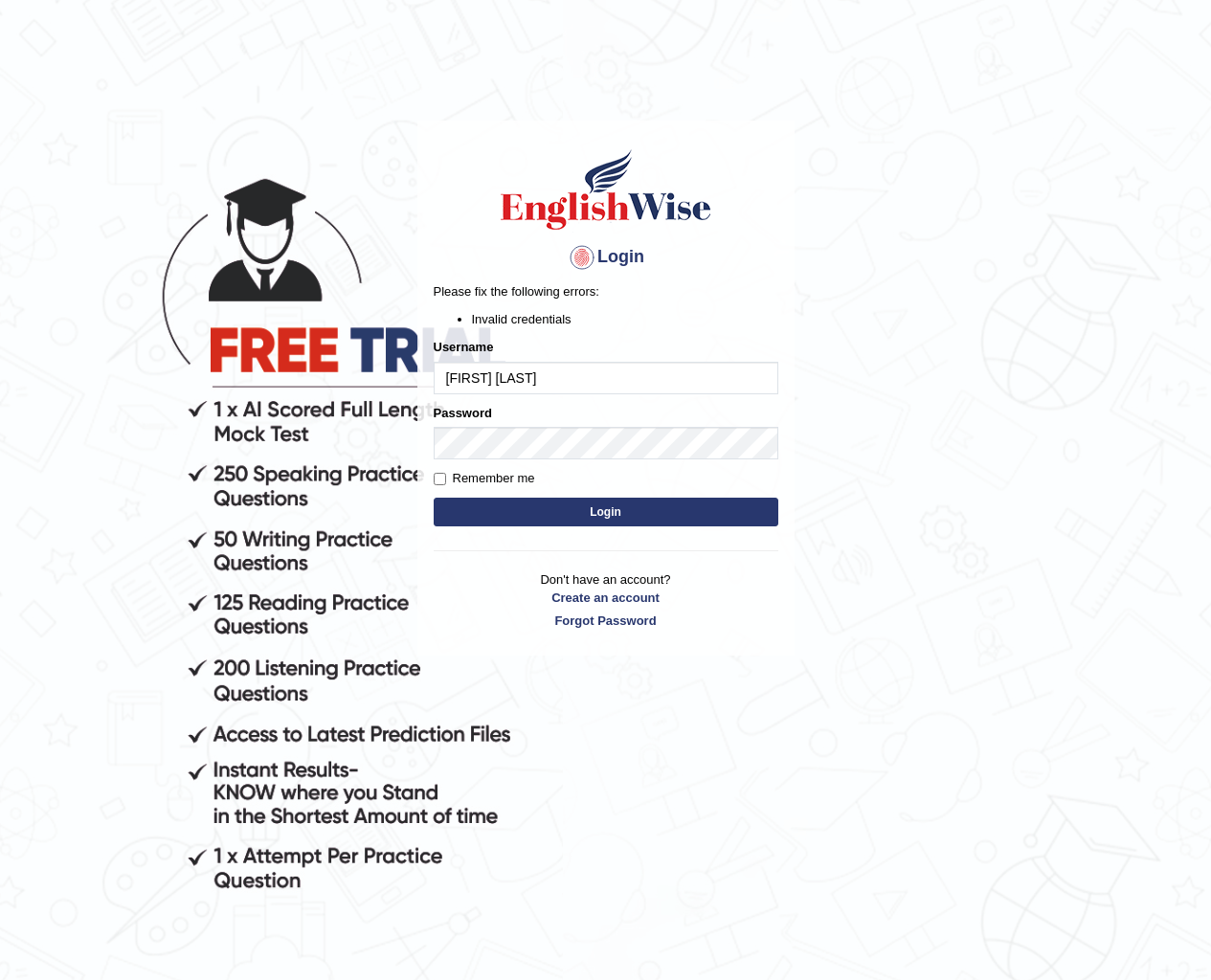 scroll, scrollTop: 0, scrollLeft: 0, axis: both 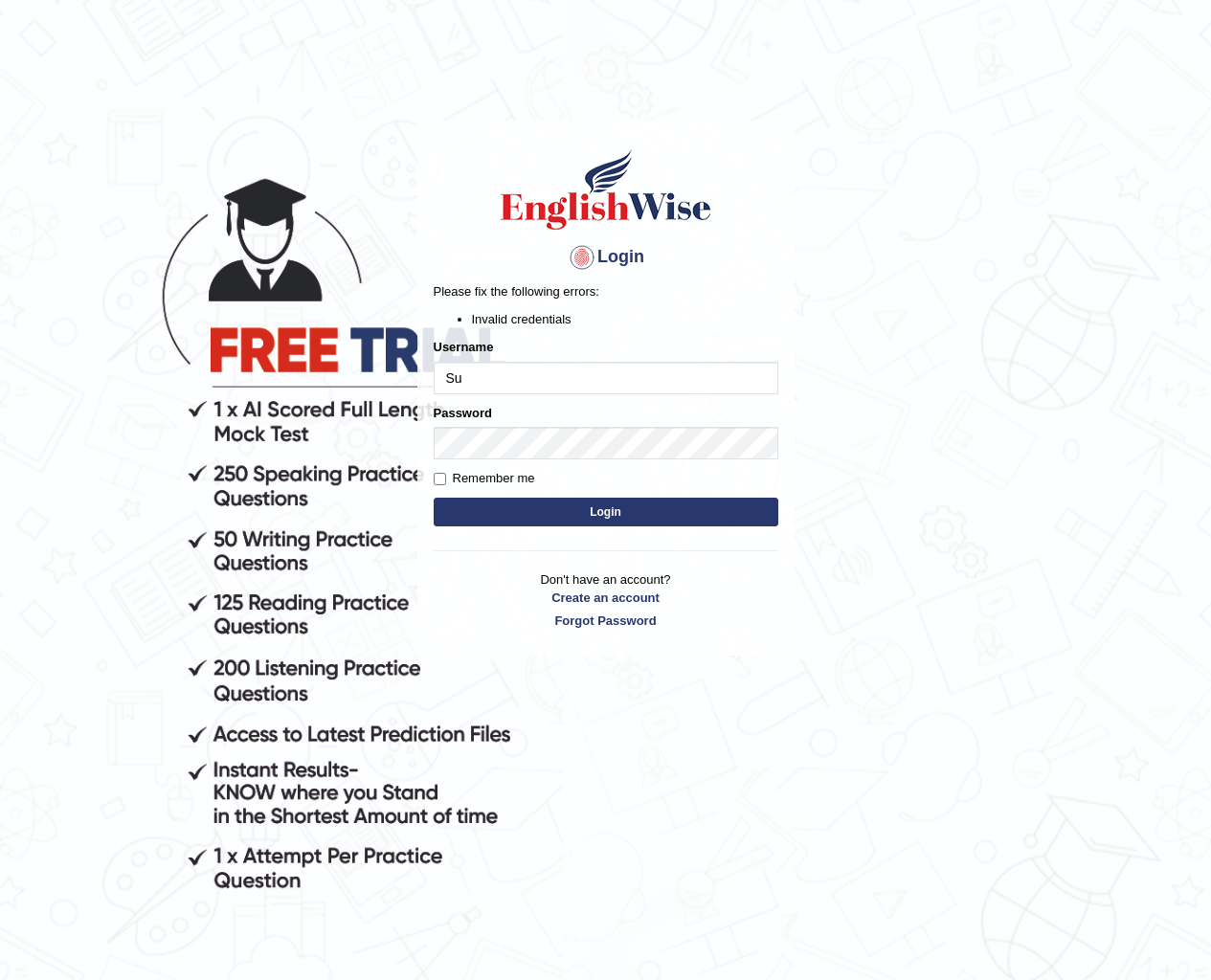 type on "S" 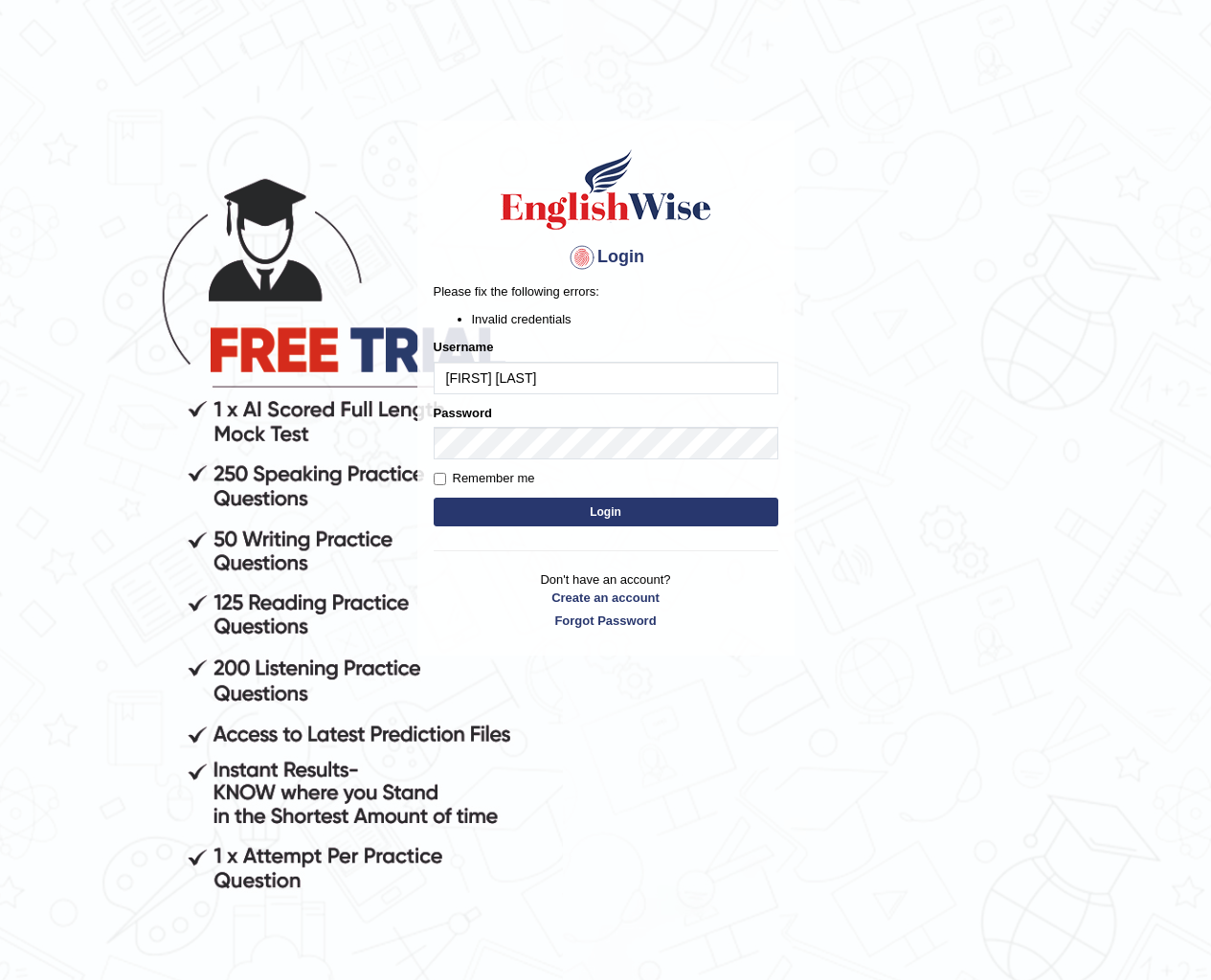 type on "Sushmasedhai" 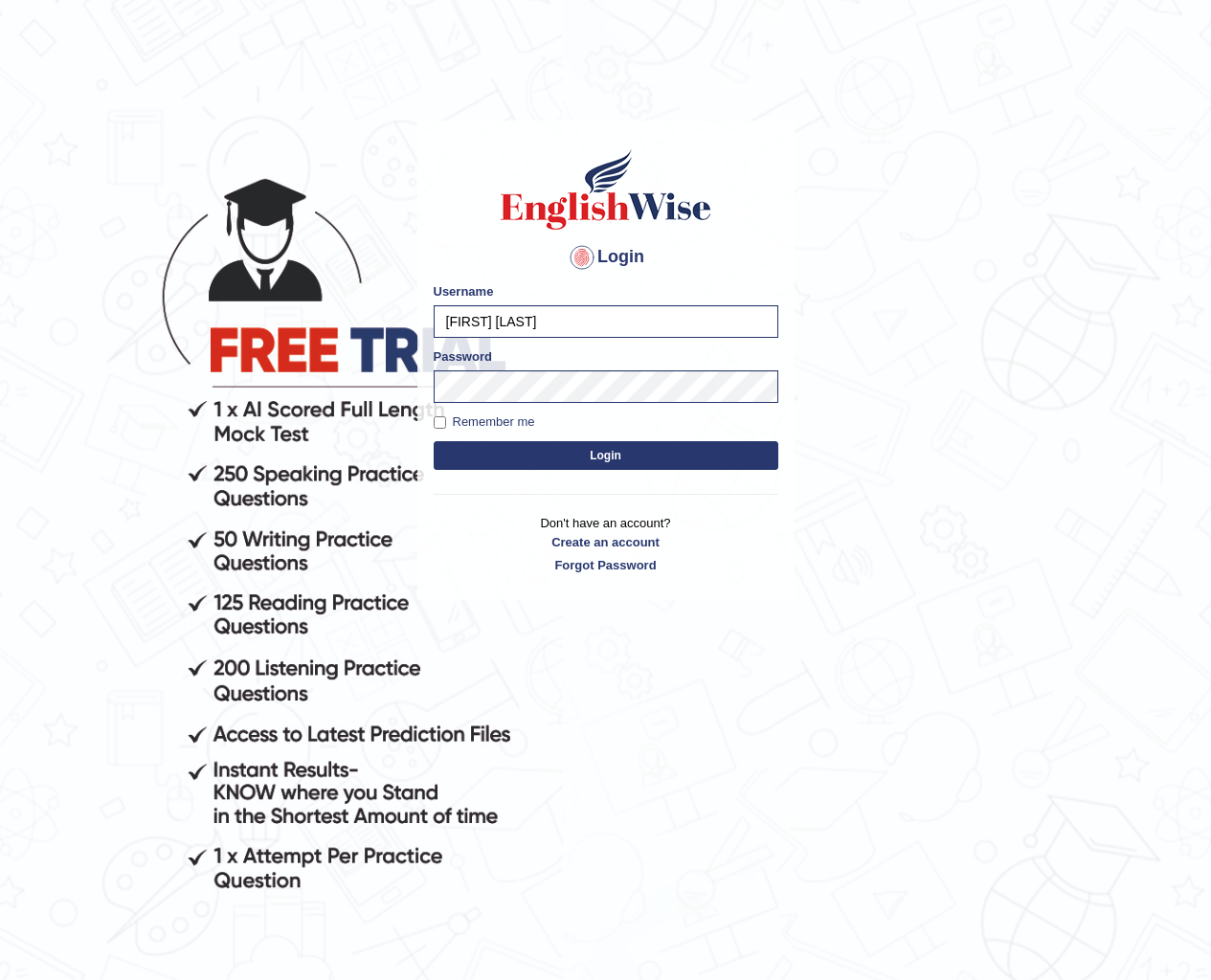 click on "Login
Please fix the following errors:
Username
Sushmasedhai
Password
Remember me
Login
Don't have an account?
Create an account
Forgot Password" at bounding box center [606, 360] 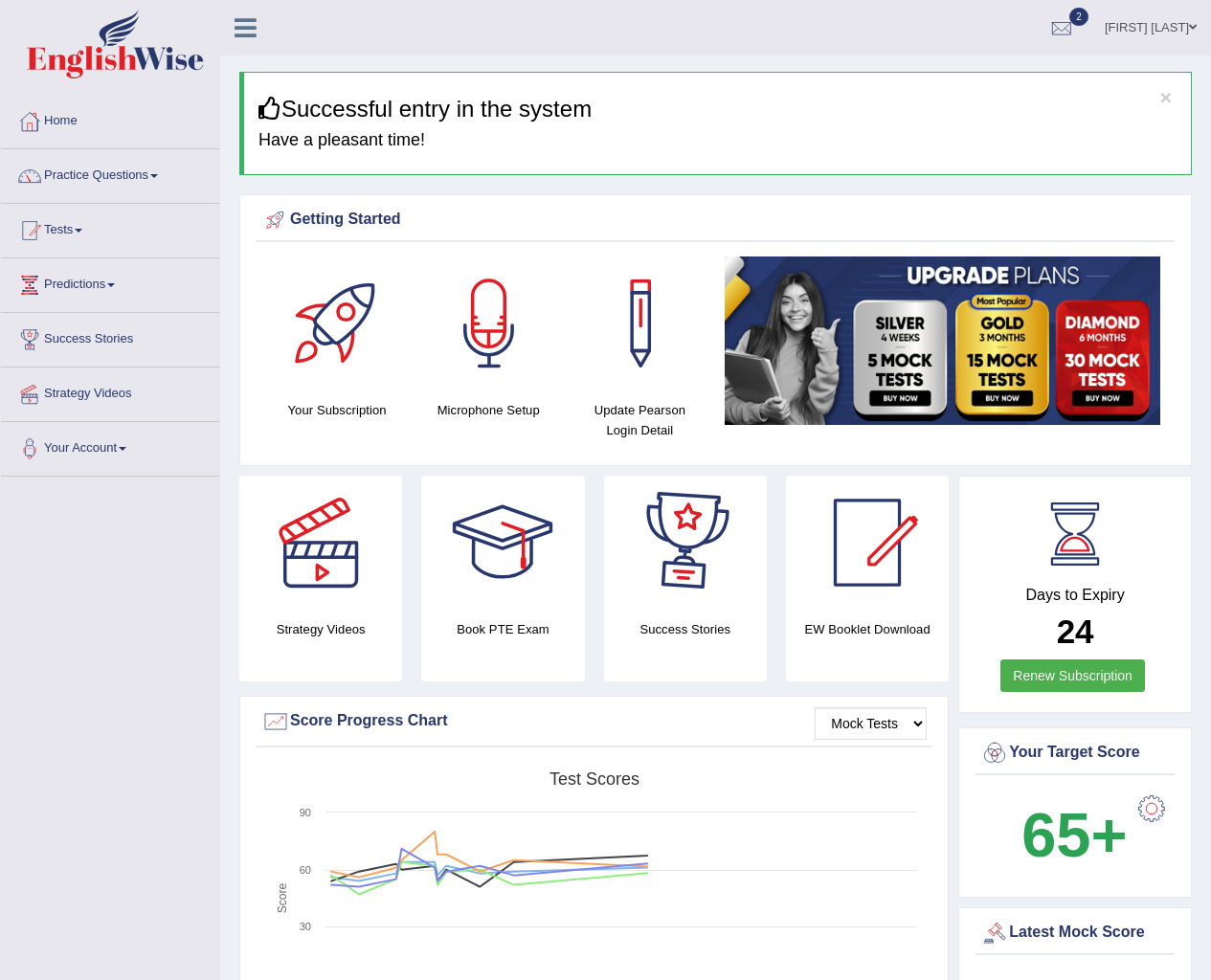 scroll, scrollTop: 0, scrollLeft: 0, axis: both 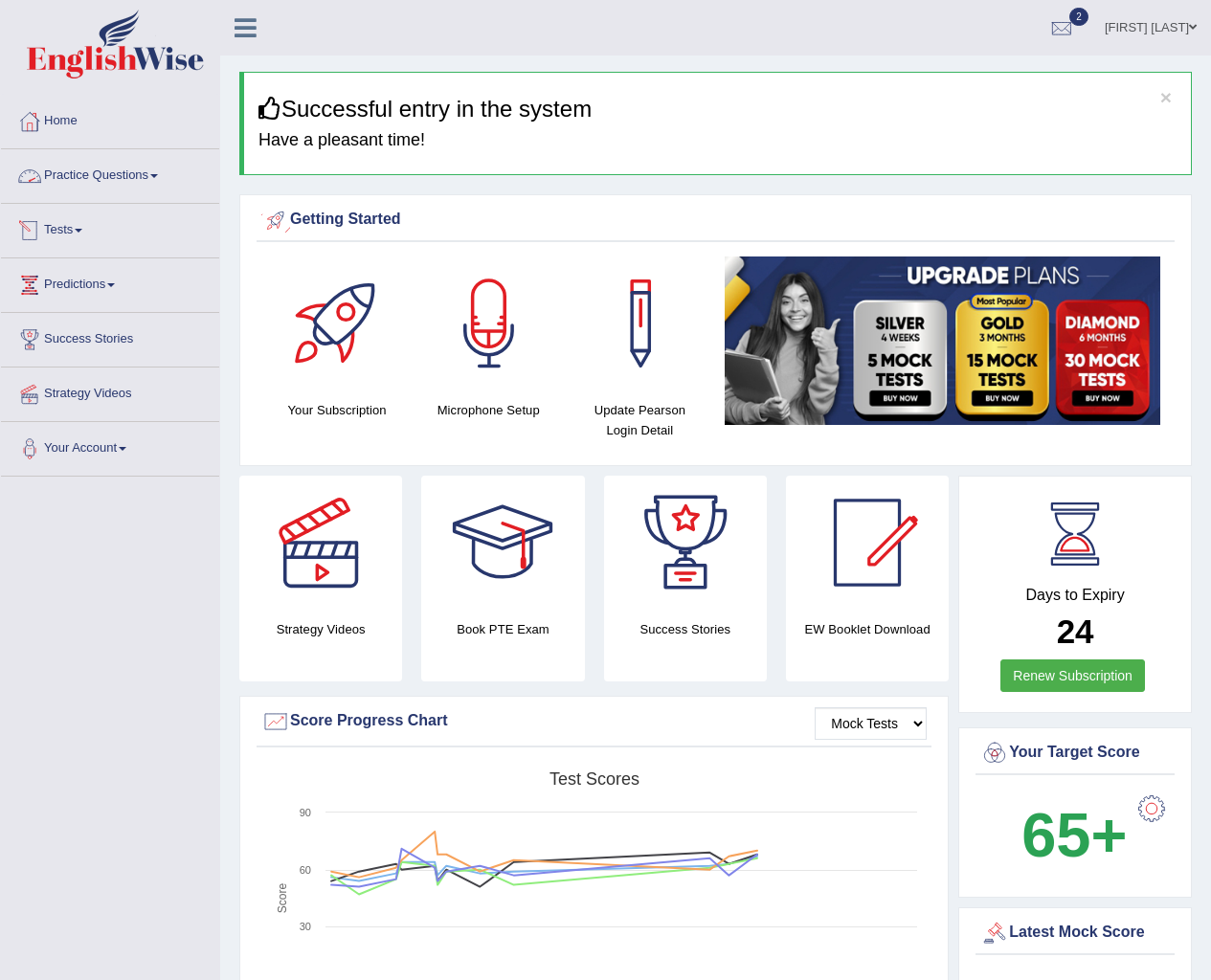 click on "Practice Questions" at bounding box center [110, 173] 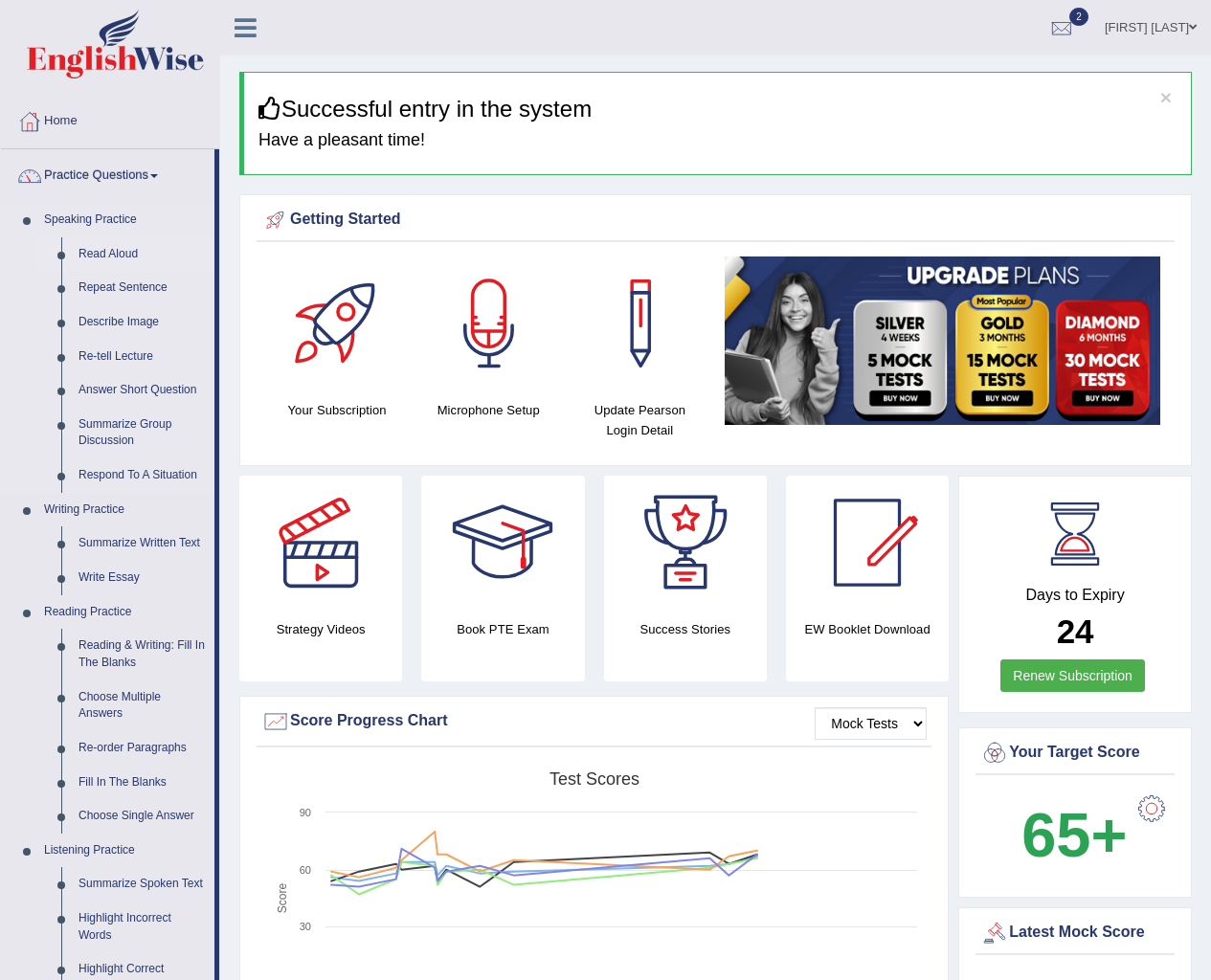 click on "Read Aloud" at bounding box center [142, 255] 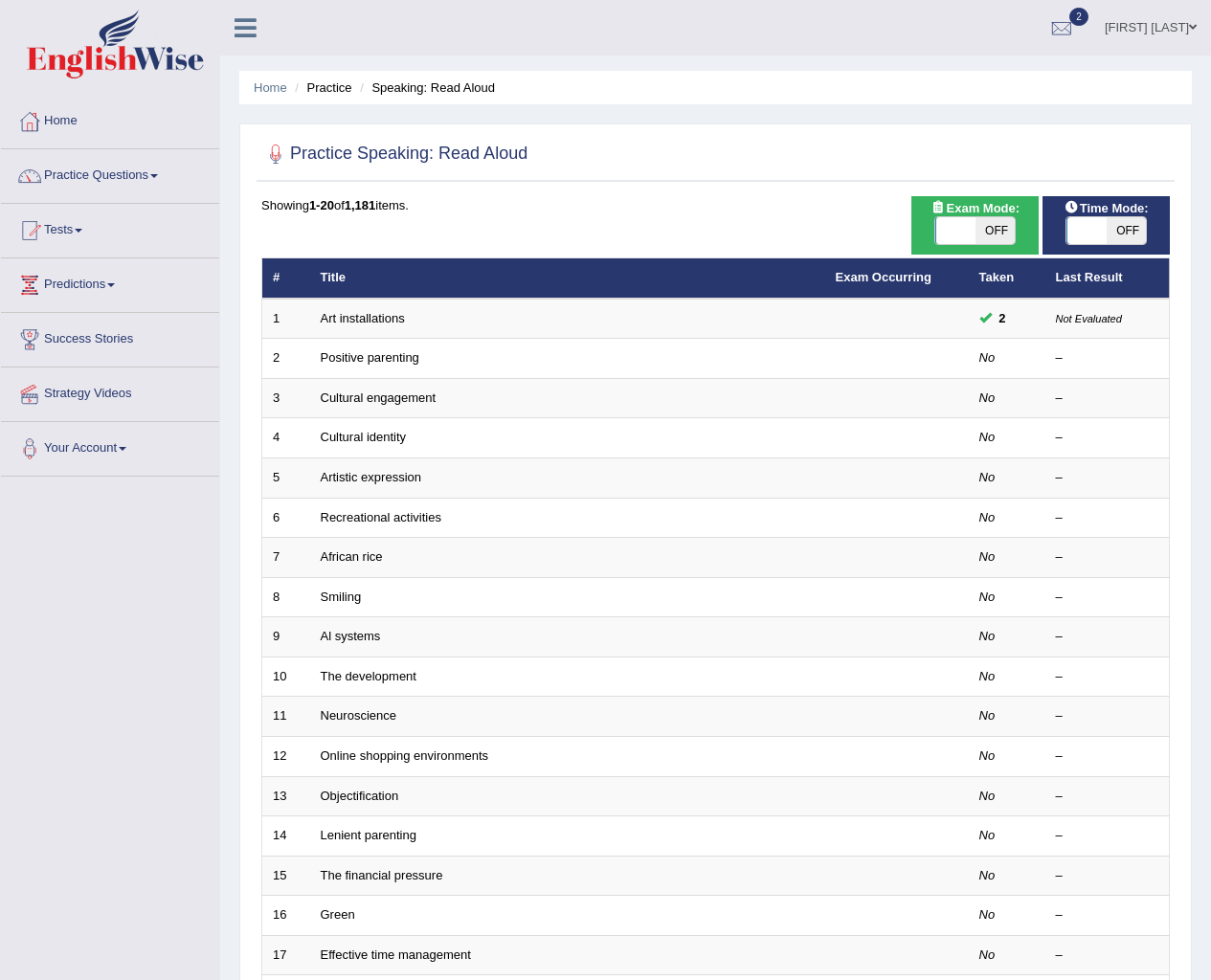 scroll, scrollTop: 0, scrollLeft: 0, axis: both 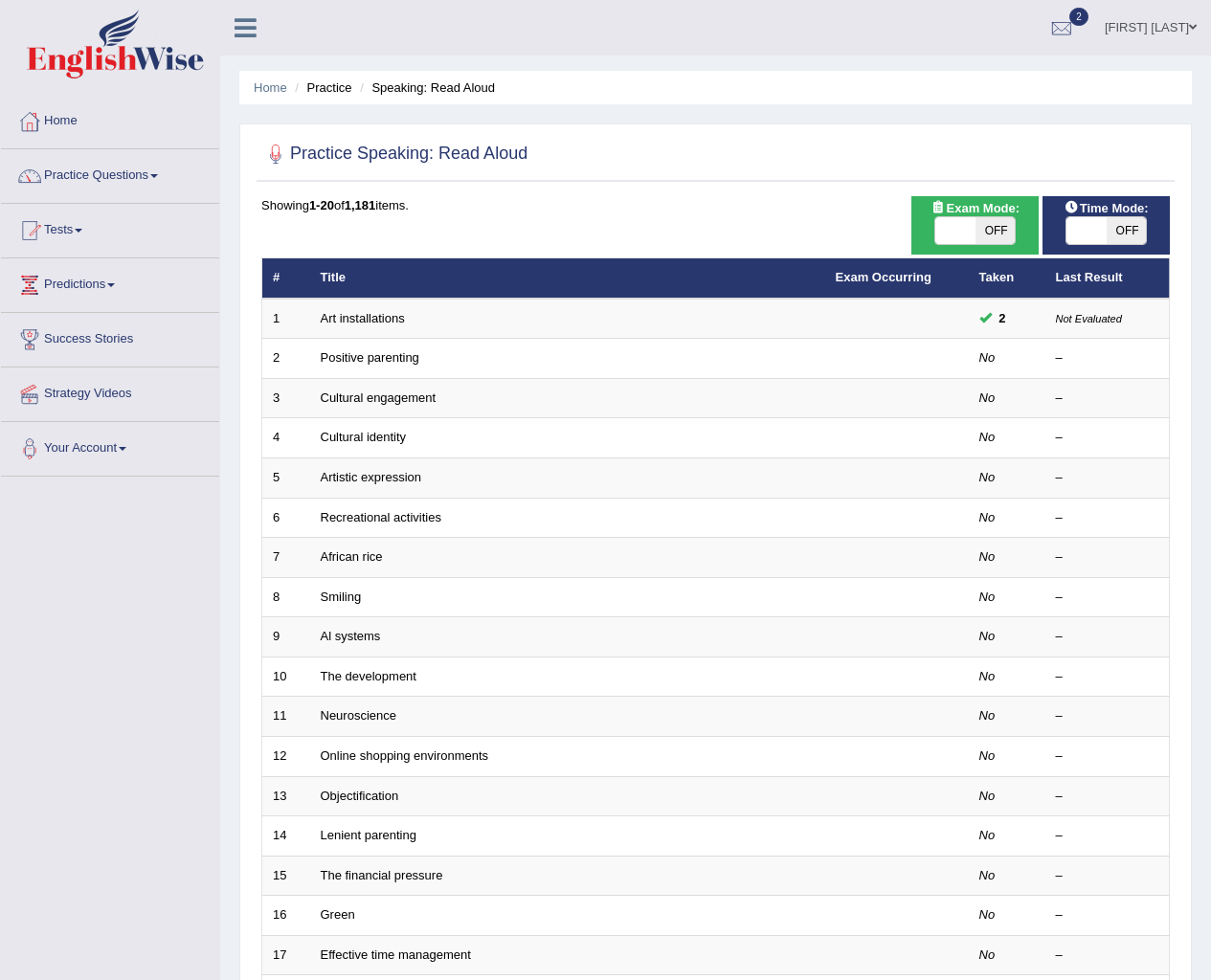 click on "OFF" at bounding box center [996, 231] 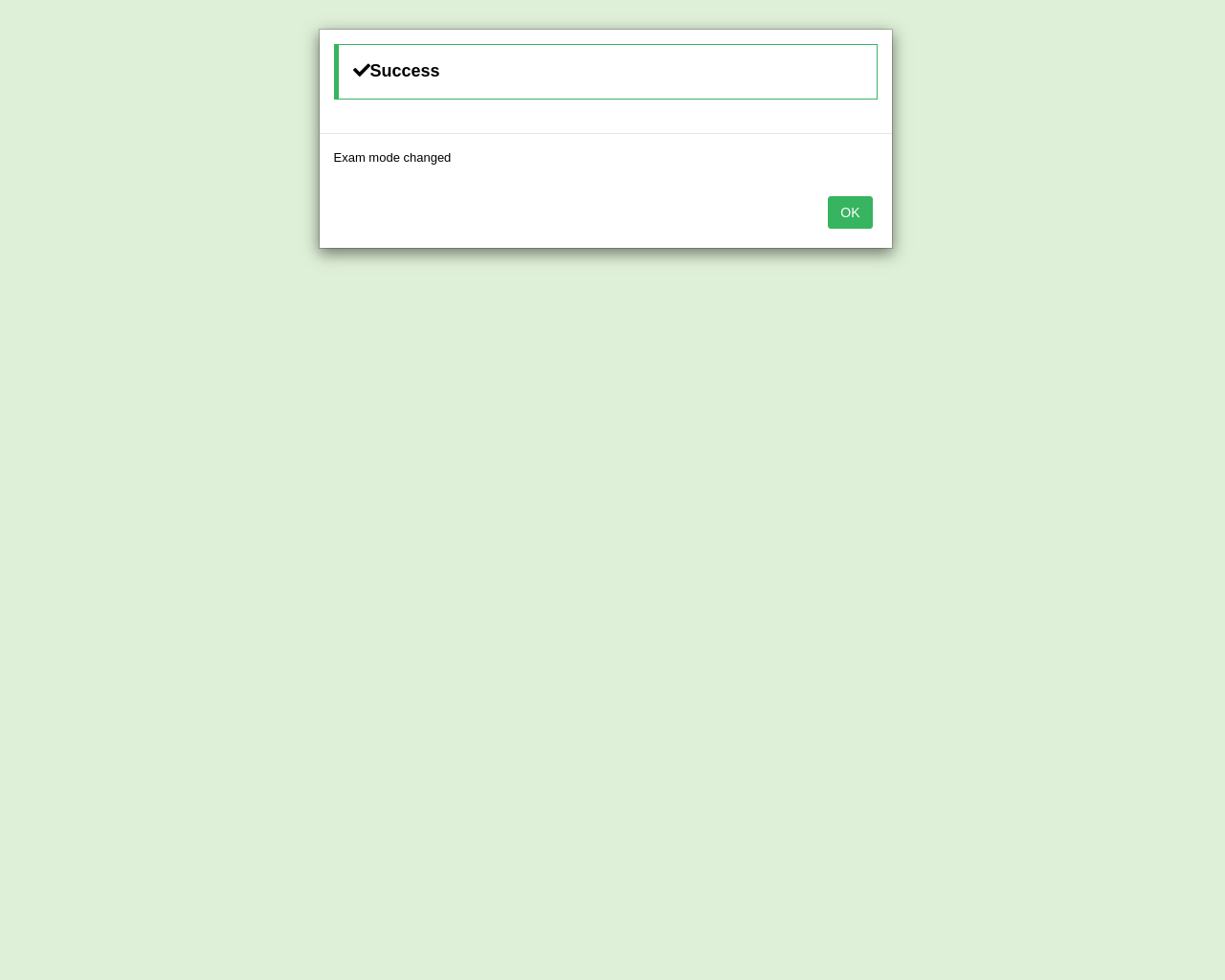 click on "OK" at bounding box center (850, 212) 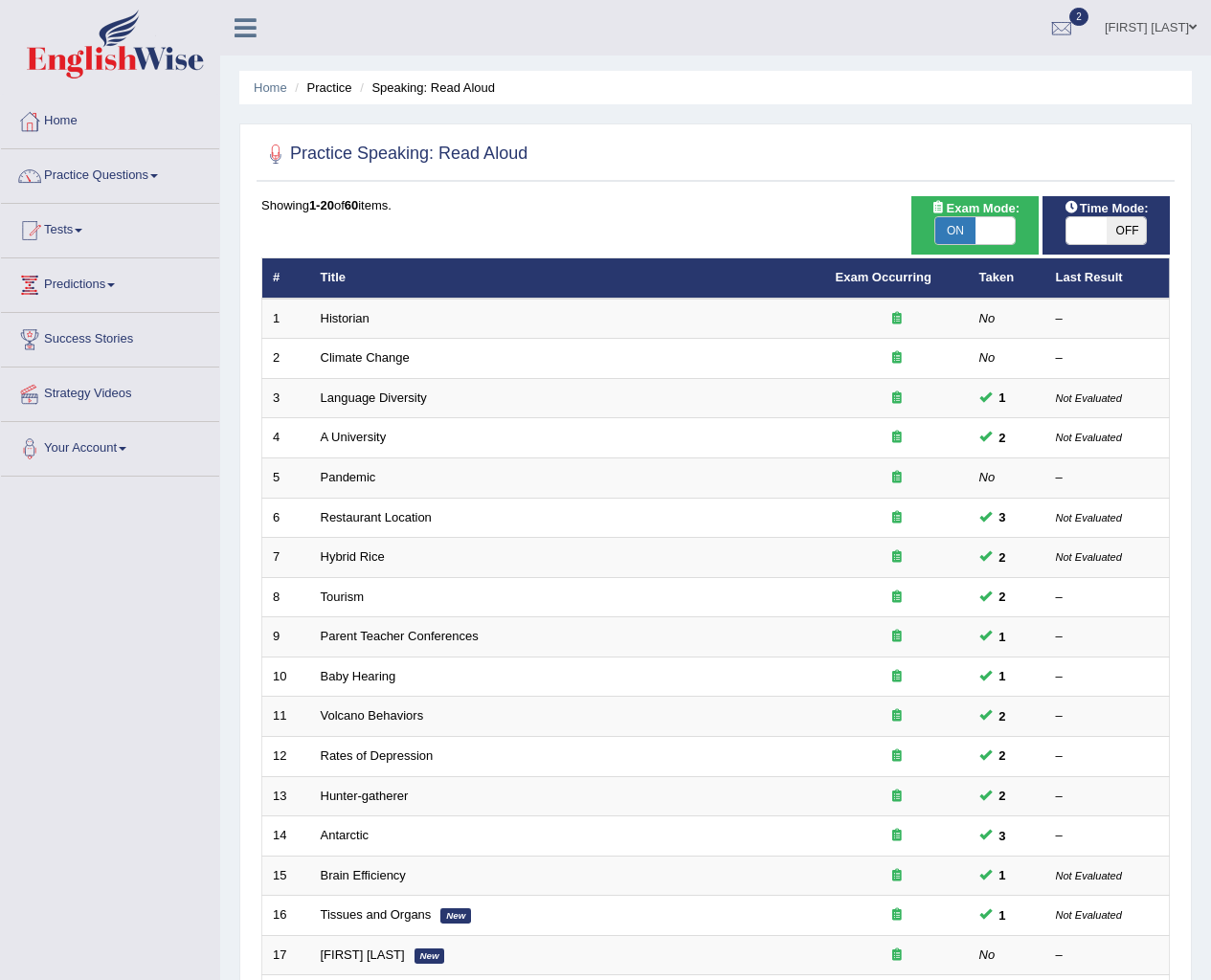scroll, scrollTop: 0, scrollLeft: 0, axis: both 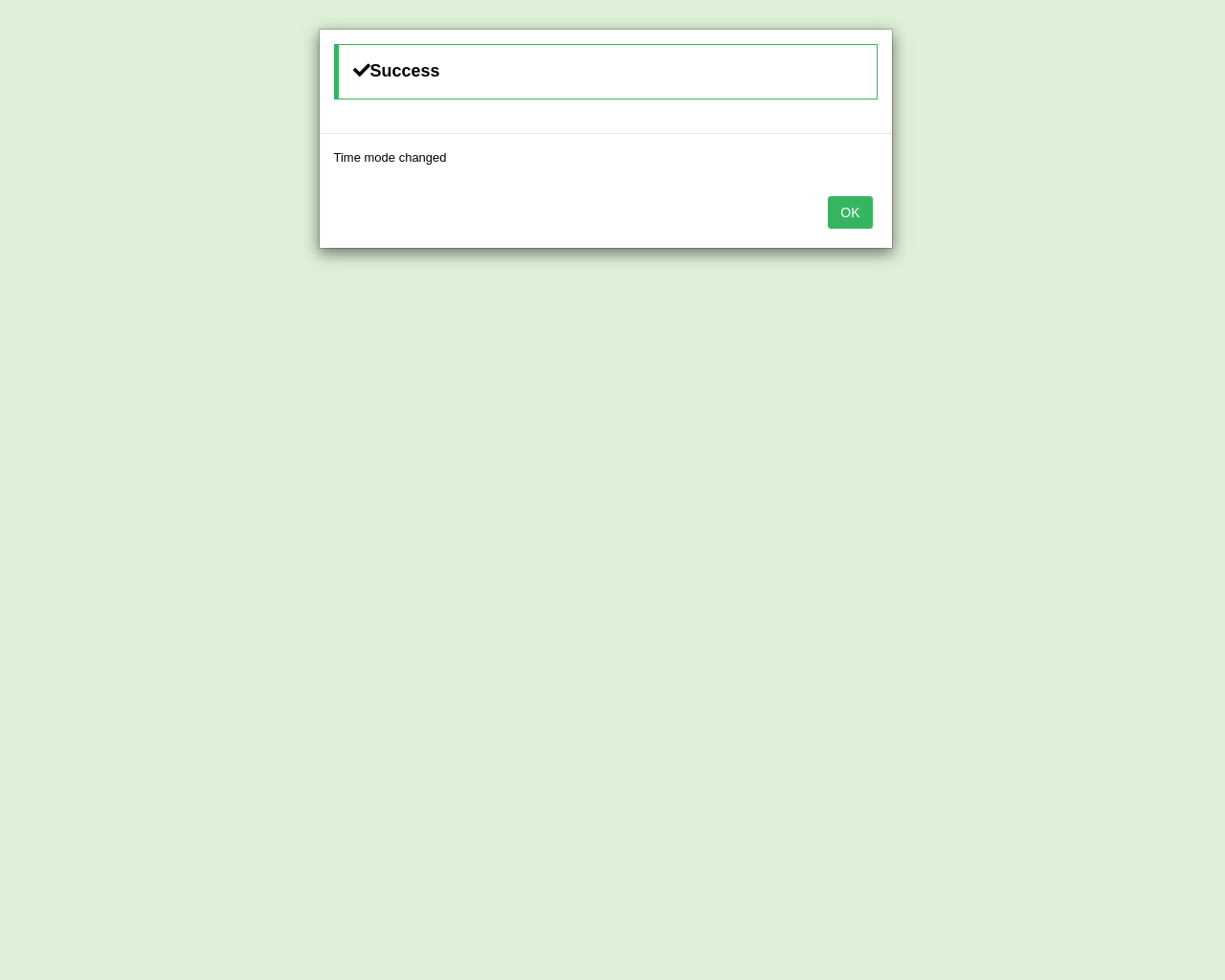 click on "OK" at bounding box center [850, 212] 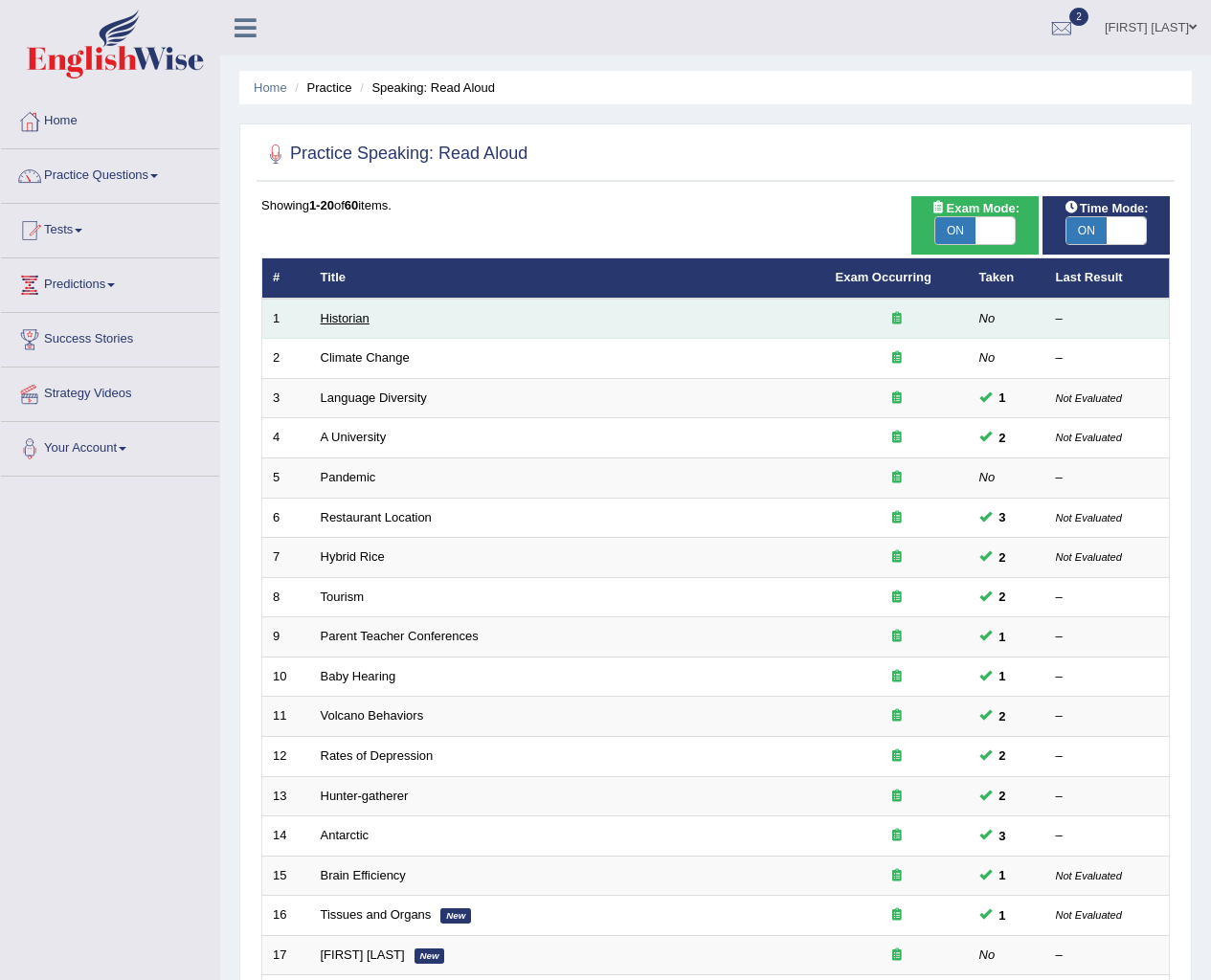 click on "Historian" at bounding box center (345, 318) 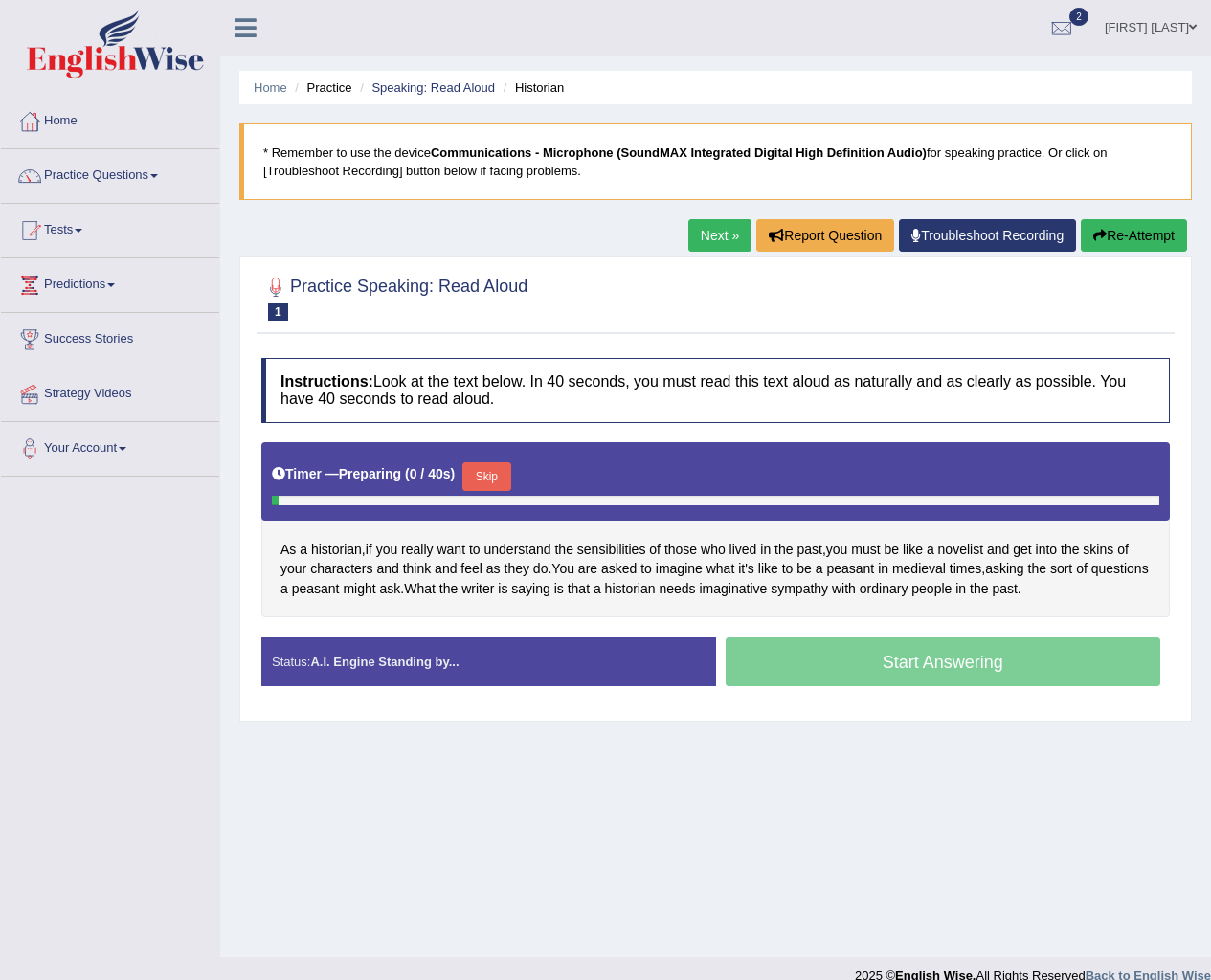 scroll, scrollTop: 0, scrollLeft: 0, axis: both 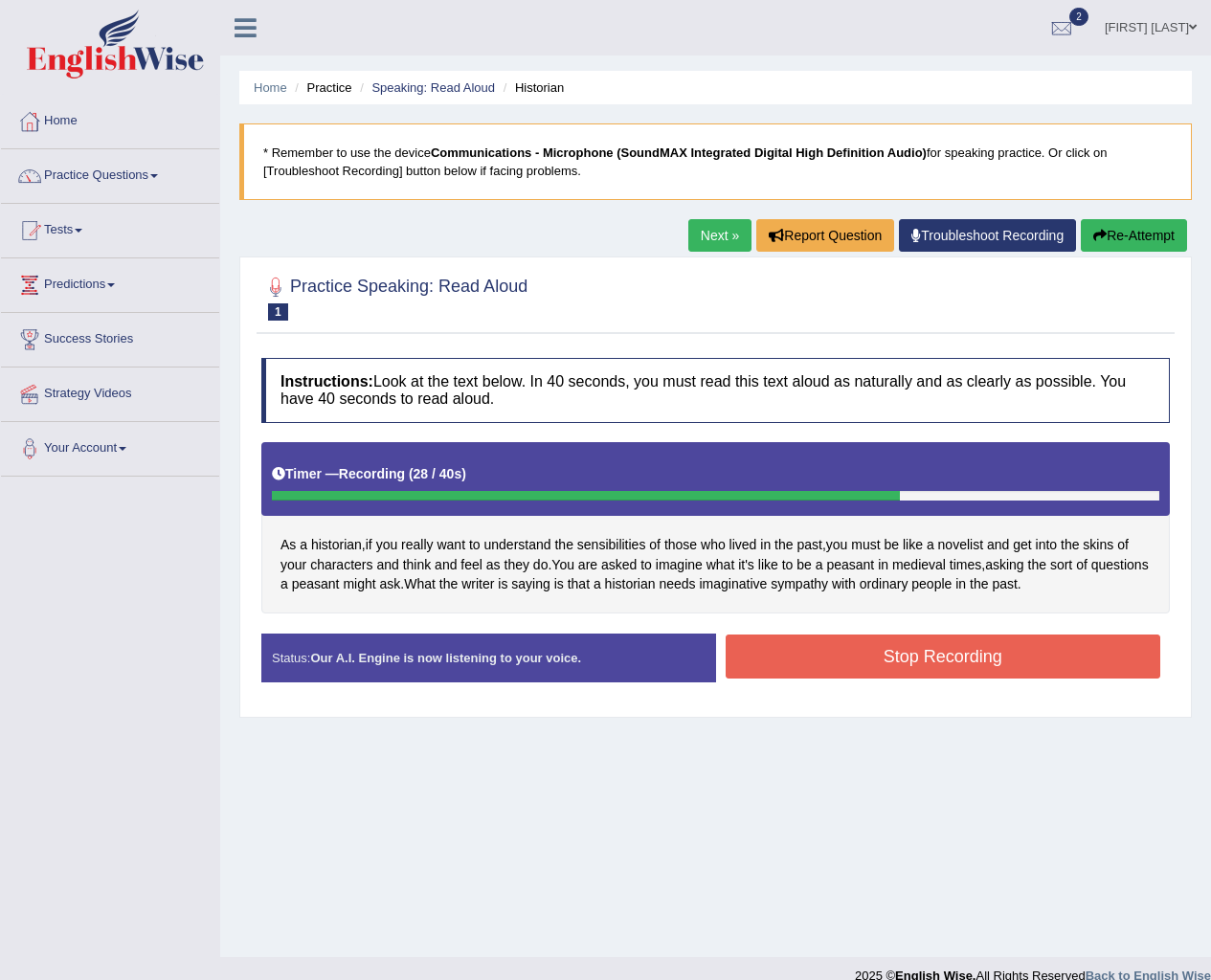 click on "Stop Recording" at bounding box center (943, 657) 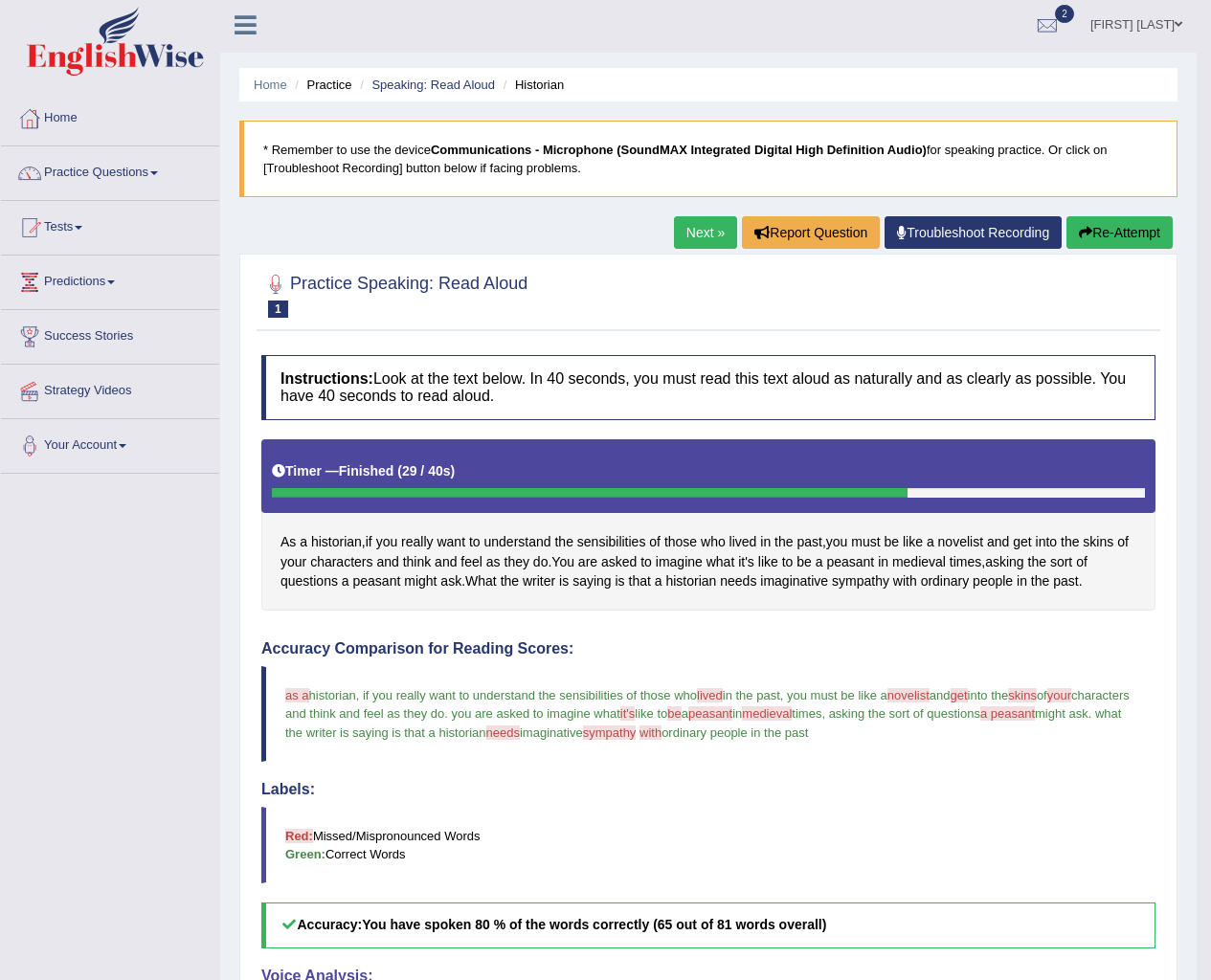 scroll, scrollTop: 0, scrollLeft: 0, axis: both 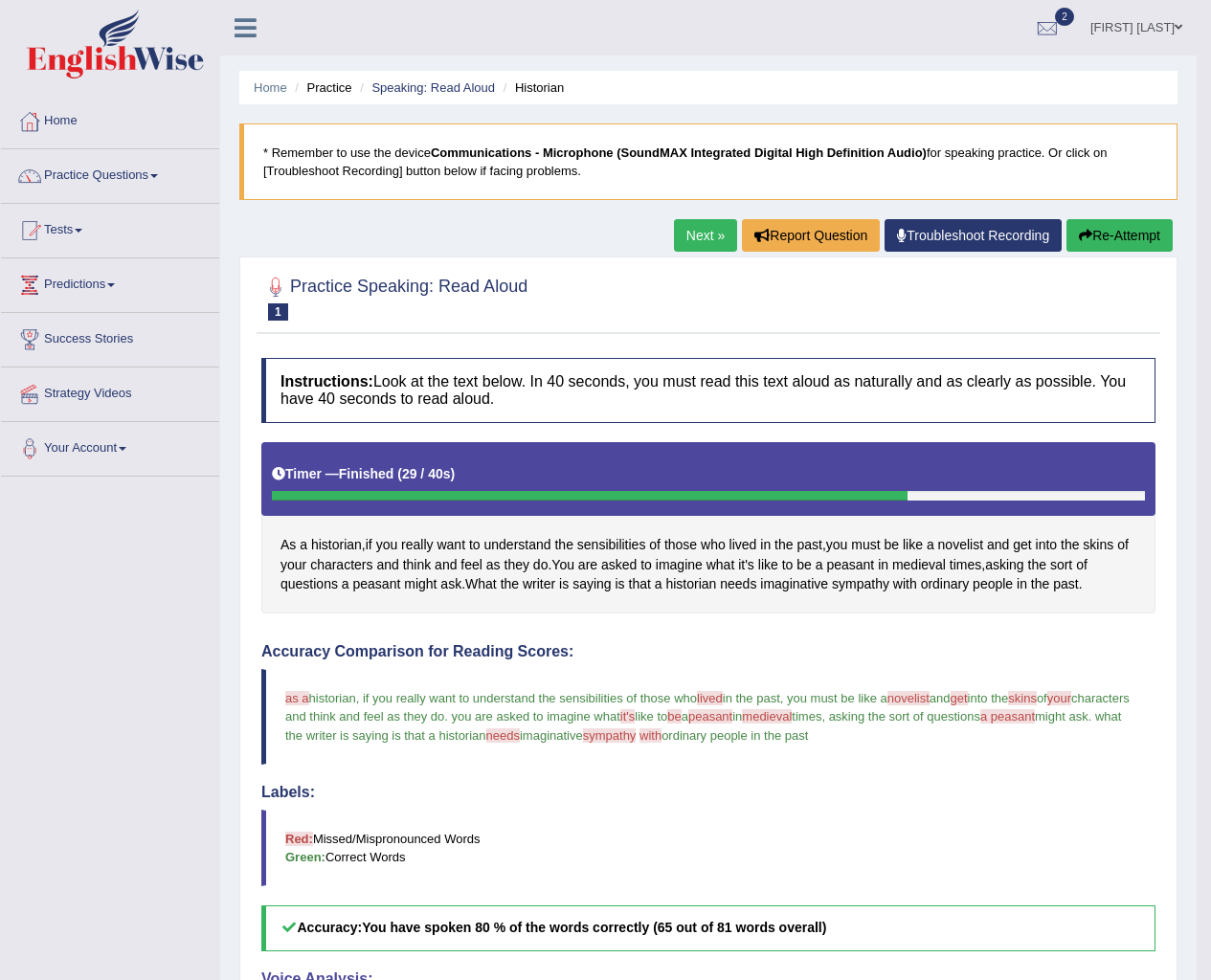 click on "Next »" at bounding box center [706, 235] 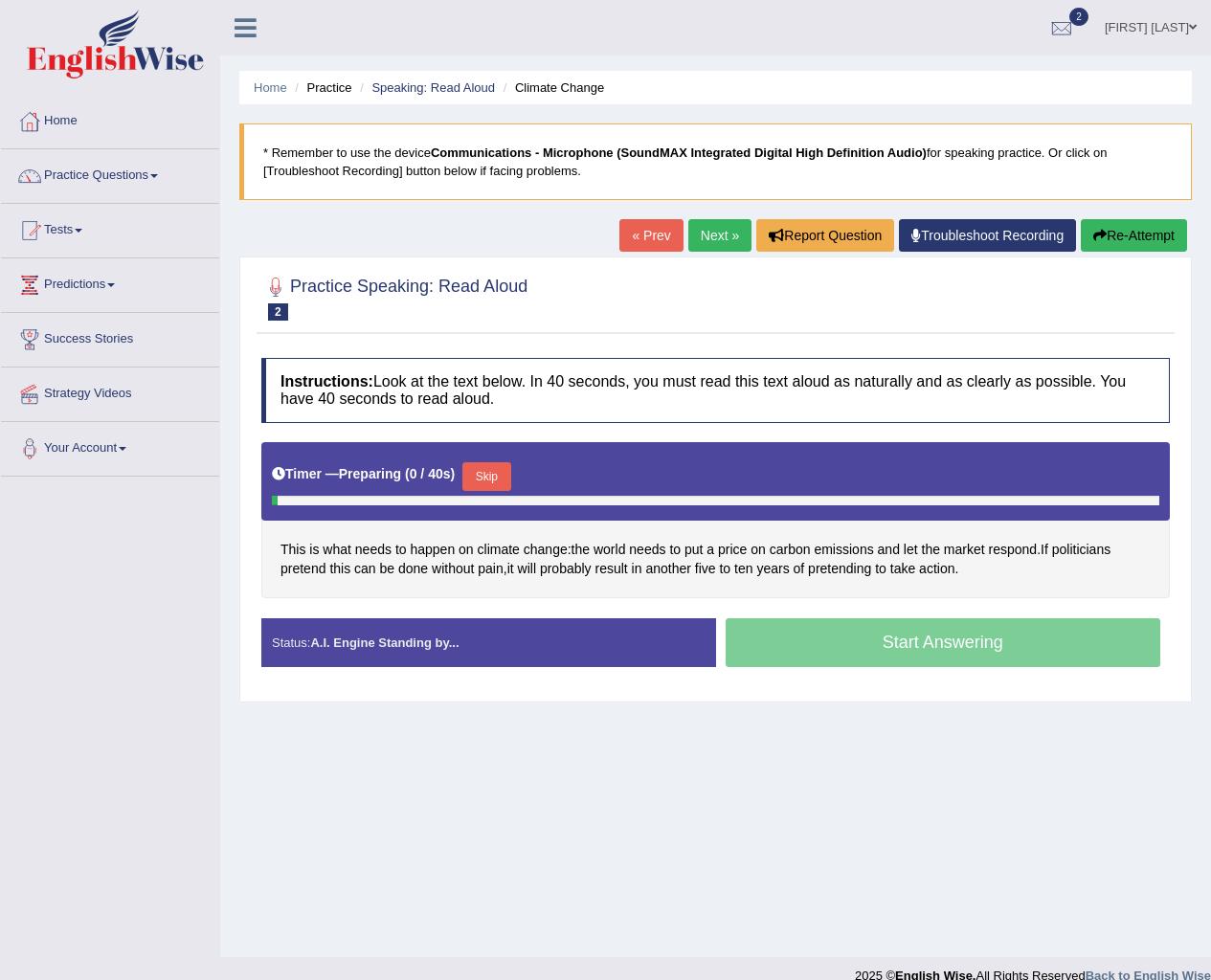 scroll, scrollTop: 0, scrollLeft: 0, axis: both 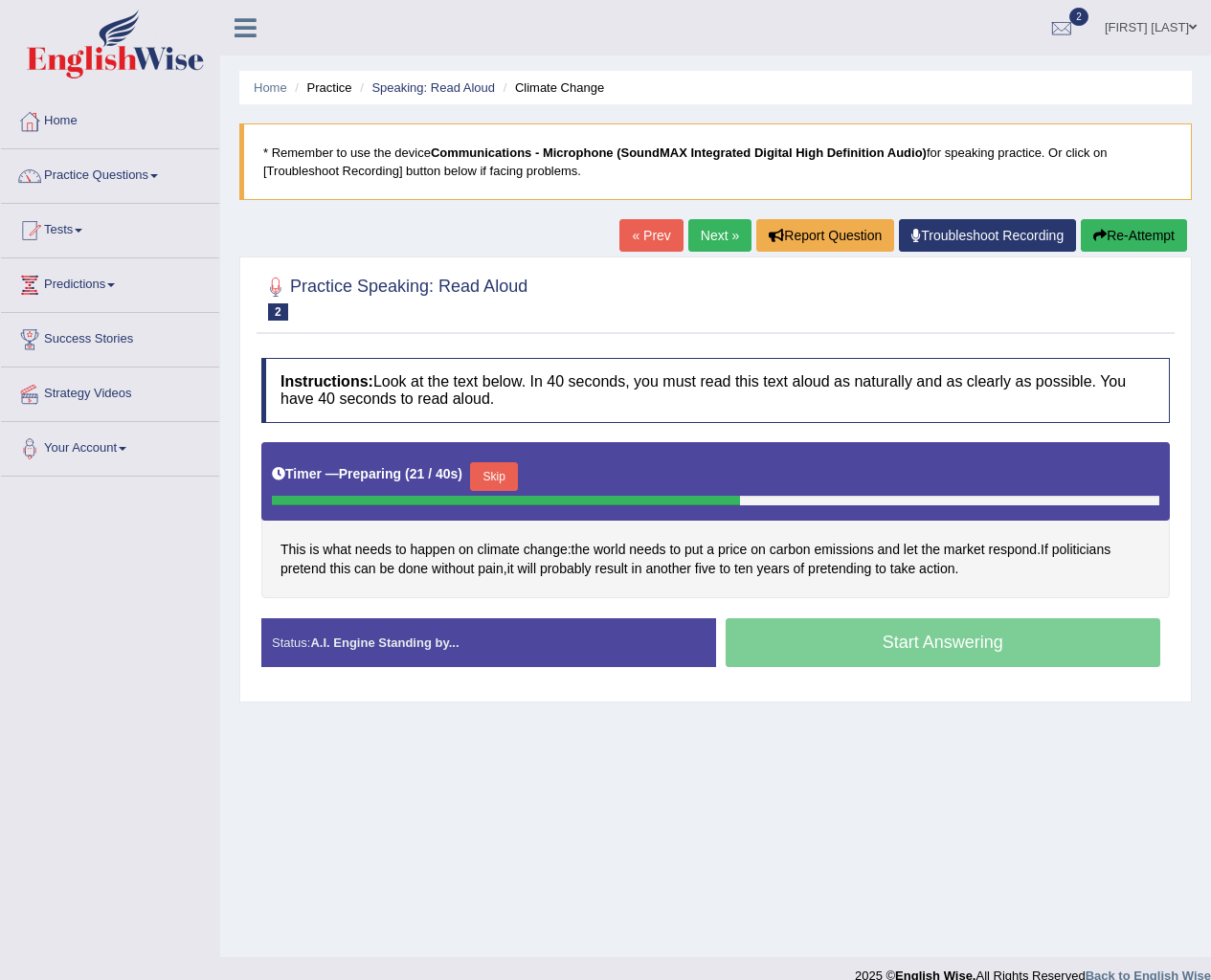 click on "Skip" at bounding box center [494, 477] 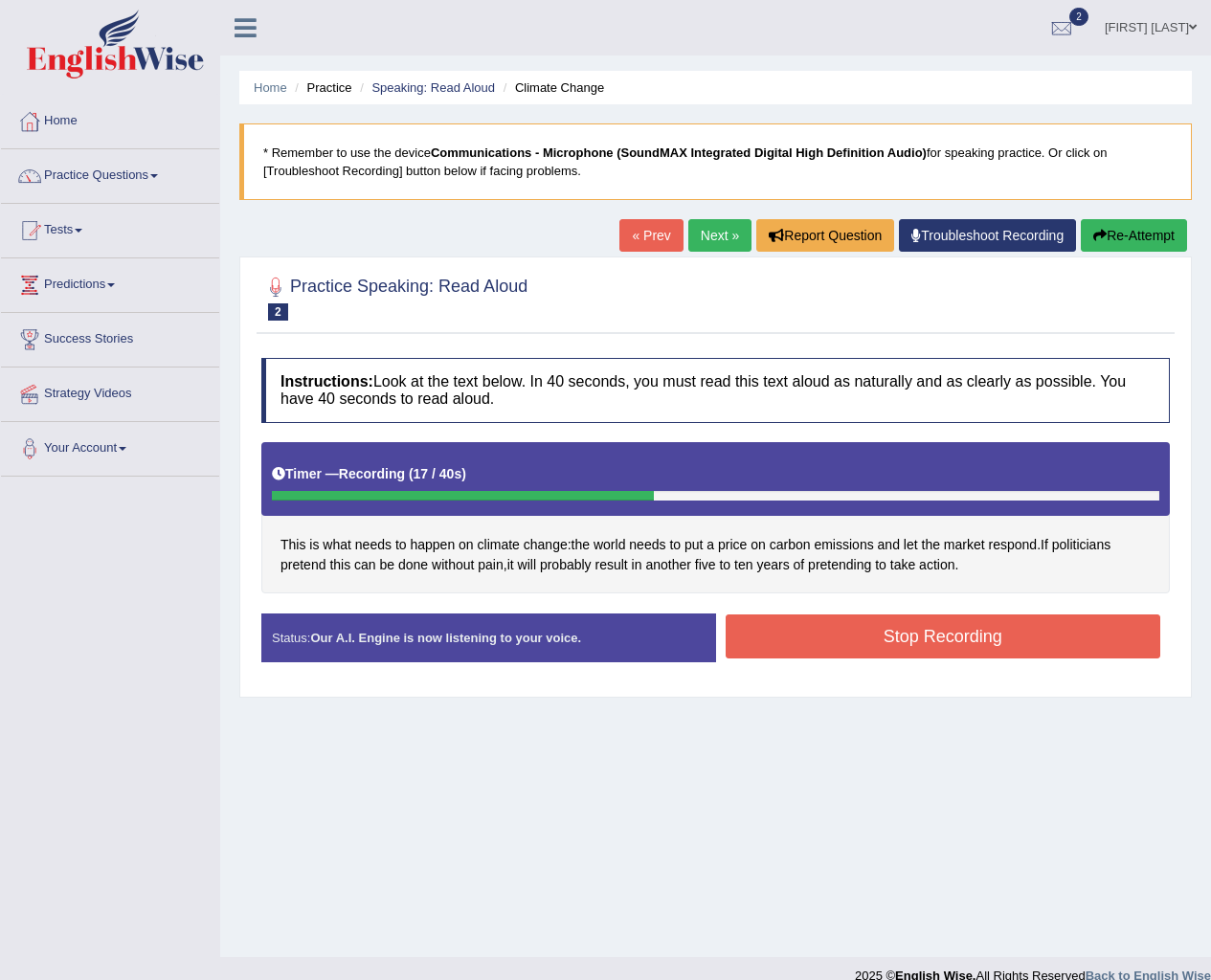 click on "Stop Recording" at bounding box center [943, 636] 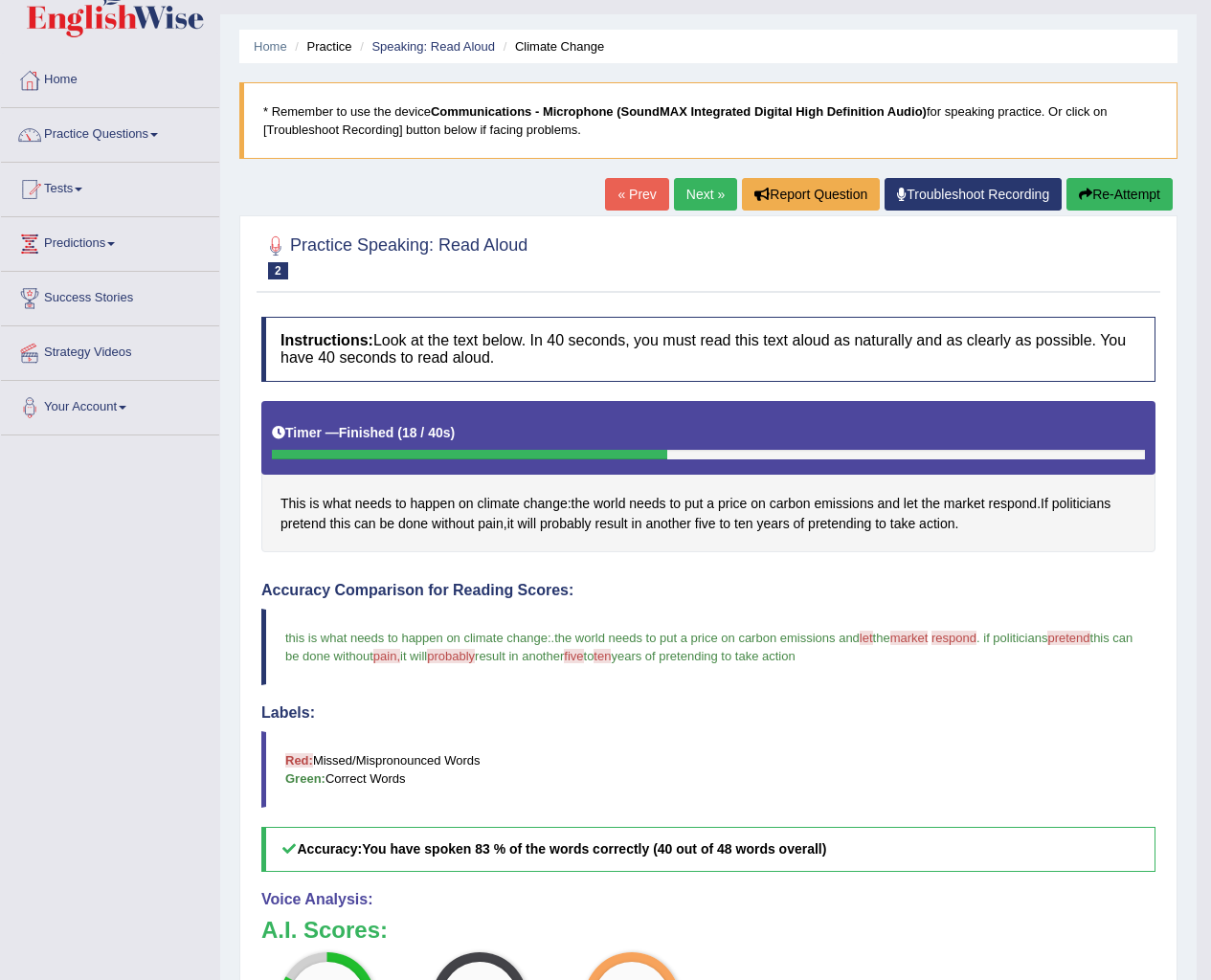scroll, scrollTop: 0, scrollLeft: 0, axis: both 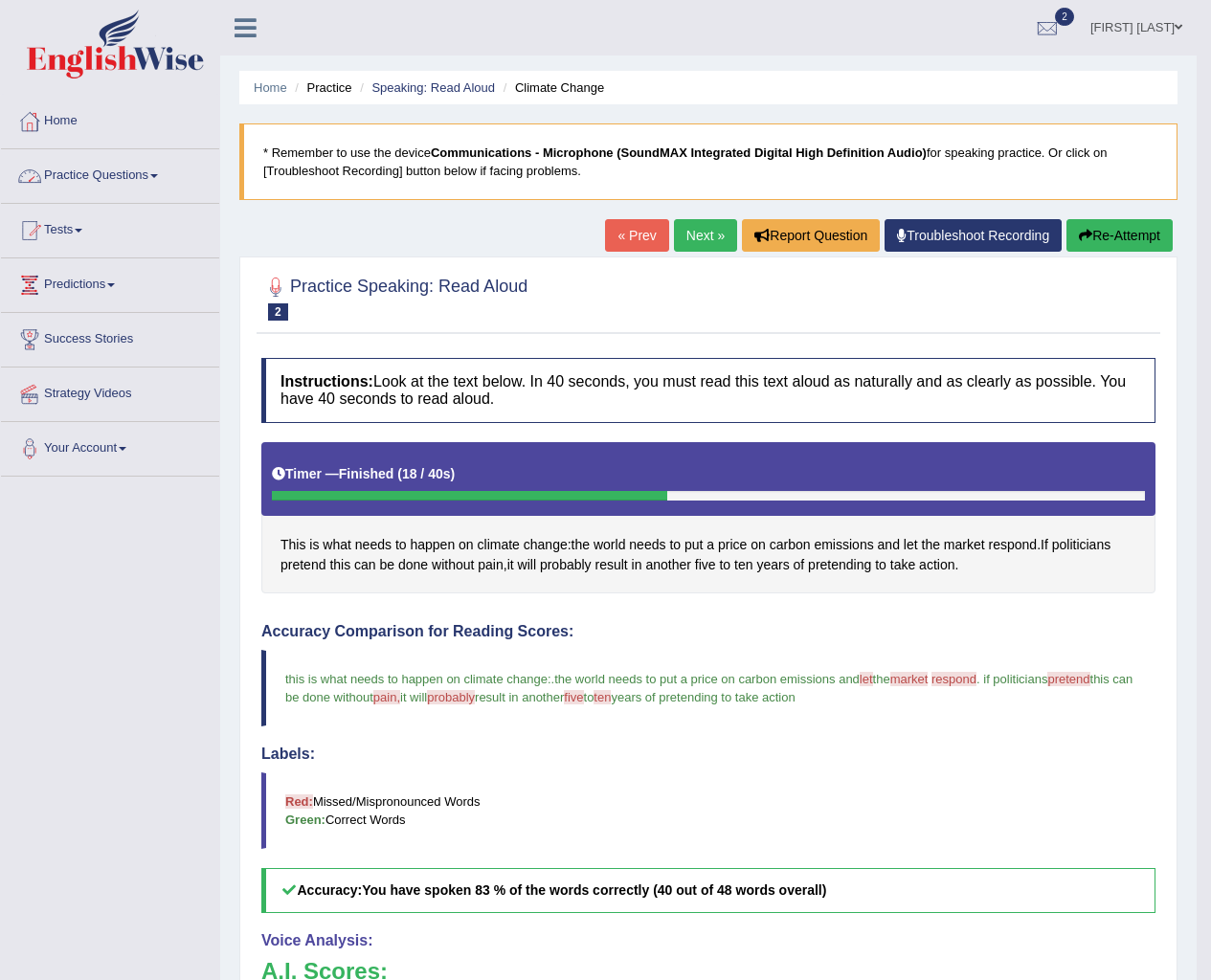 click on "Practice Questions" at bounding box center (110, 173) 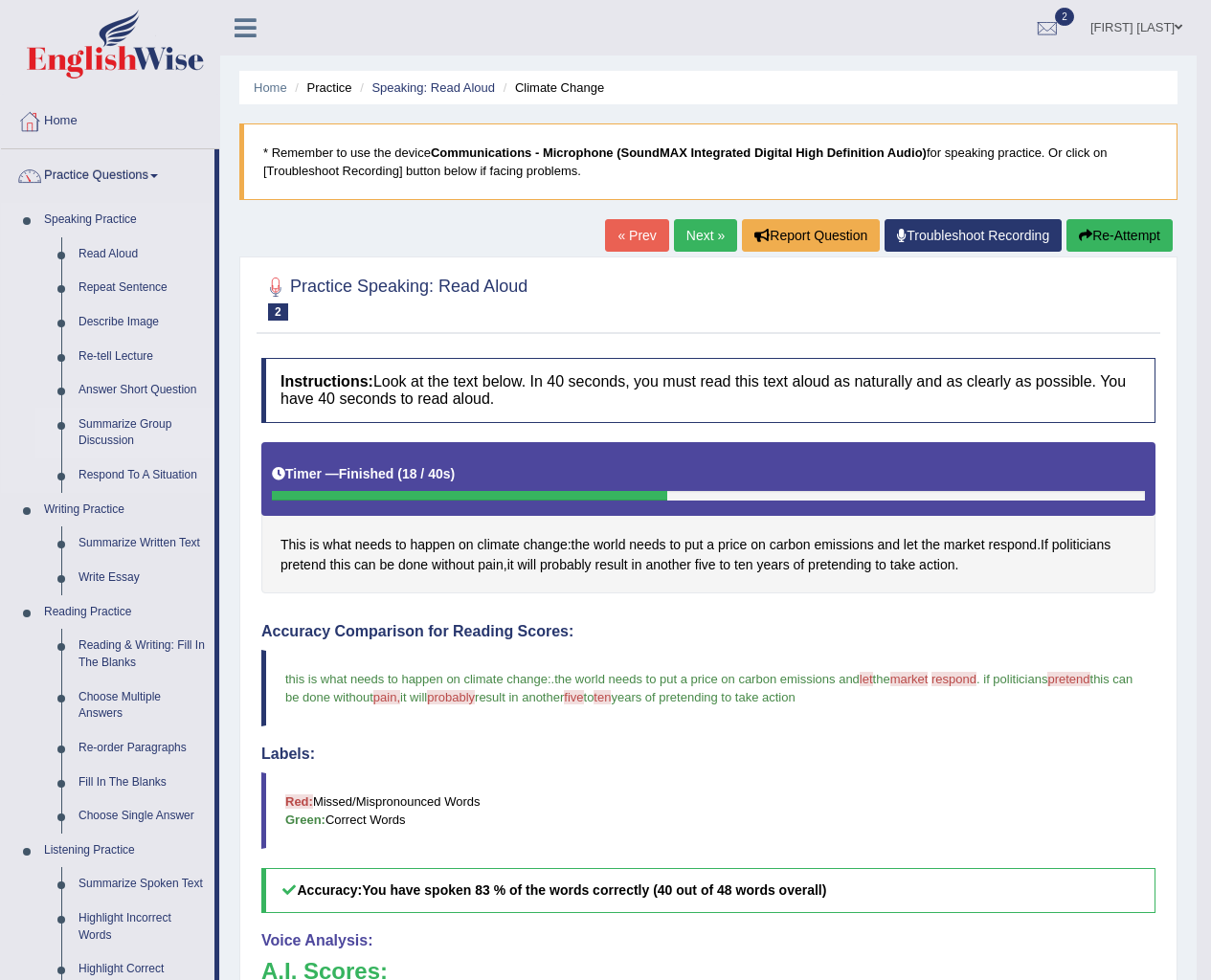 click on "Summarize Group Discussion" at bounding box center (142, 433) 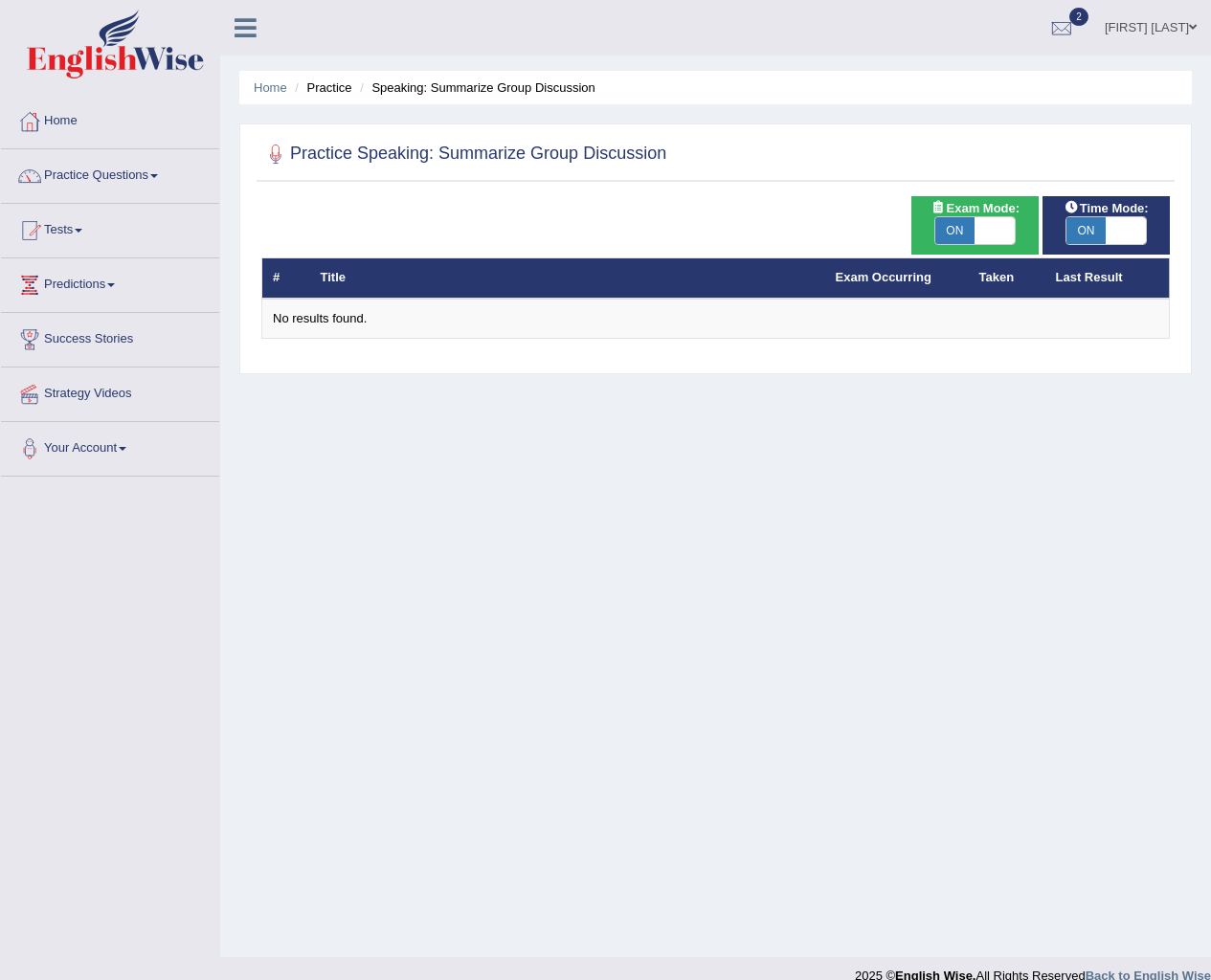 scroll, scrollTop: 0, scrollLeft: 0, axis: both 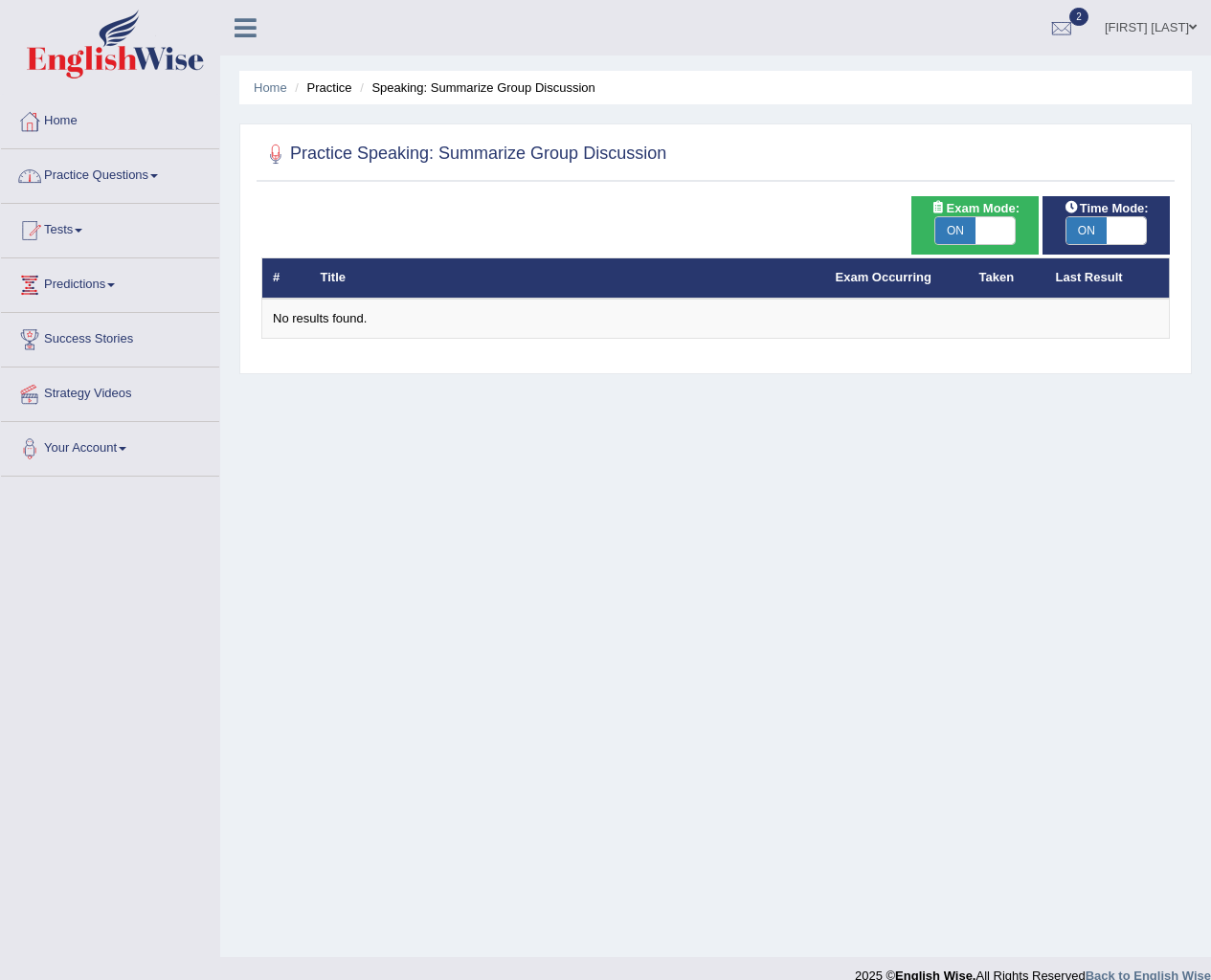 click on "Practice Questions" at bounding box center (110, 173) 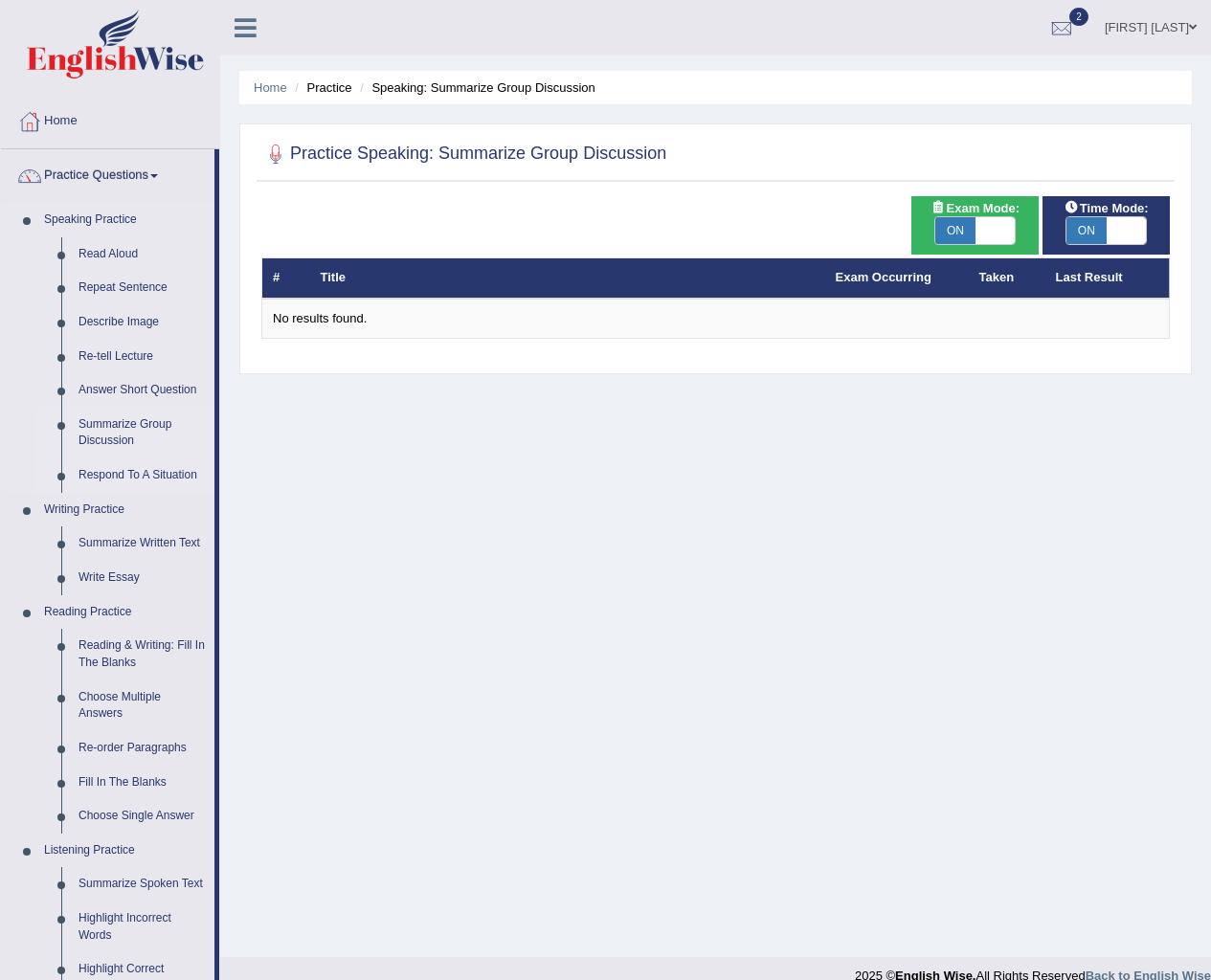 click on "Respond To A Situation" at bounding box center [142, 476] 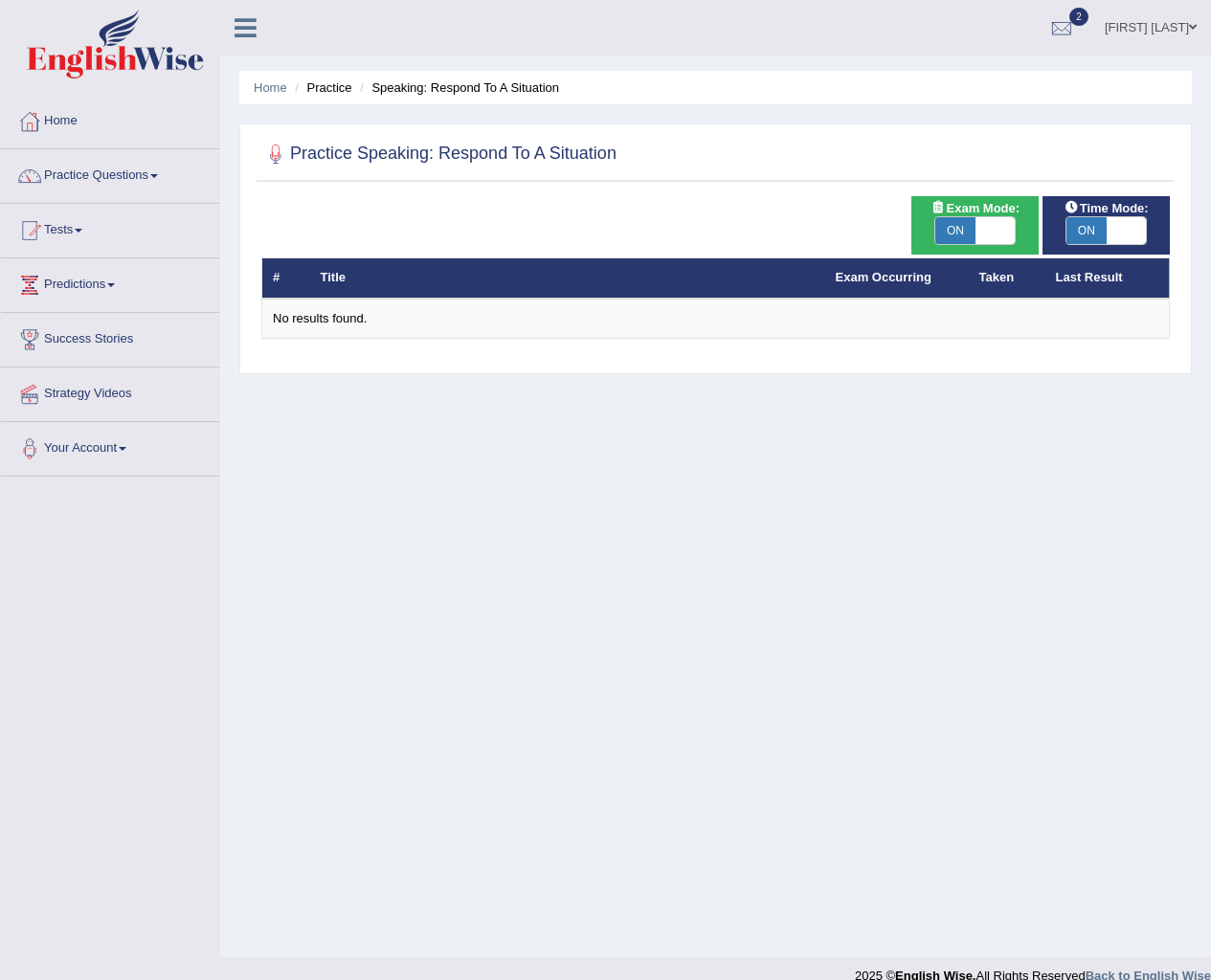 scroll, scrollTop: 0, scrollLeft: 0, axis: both 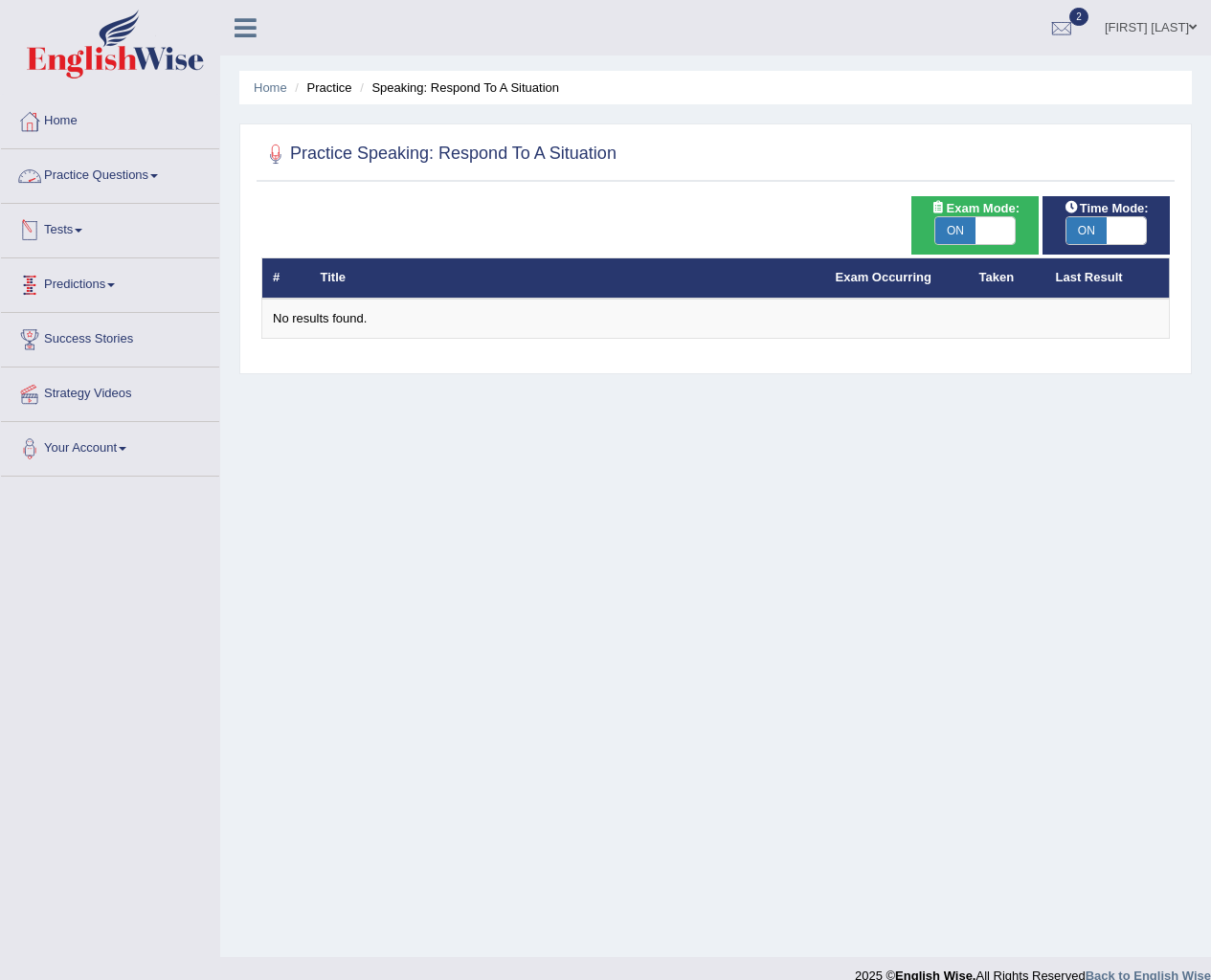 click on "Practice Questions" at bounding box center (110, 173) 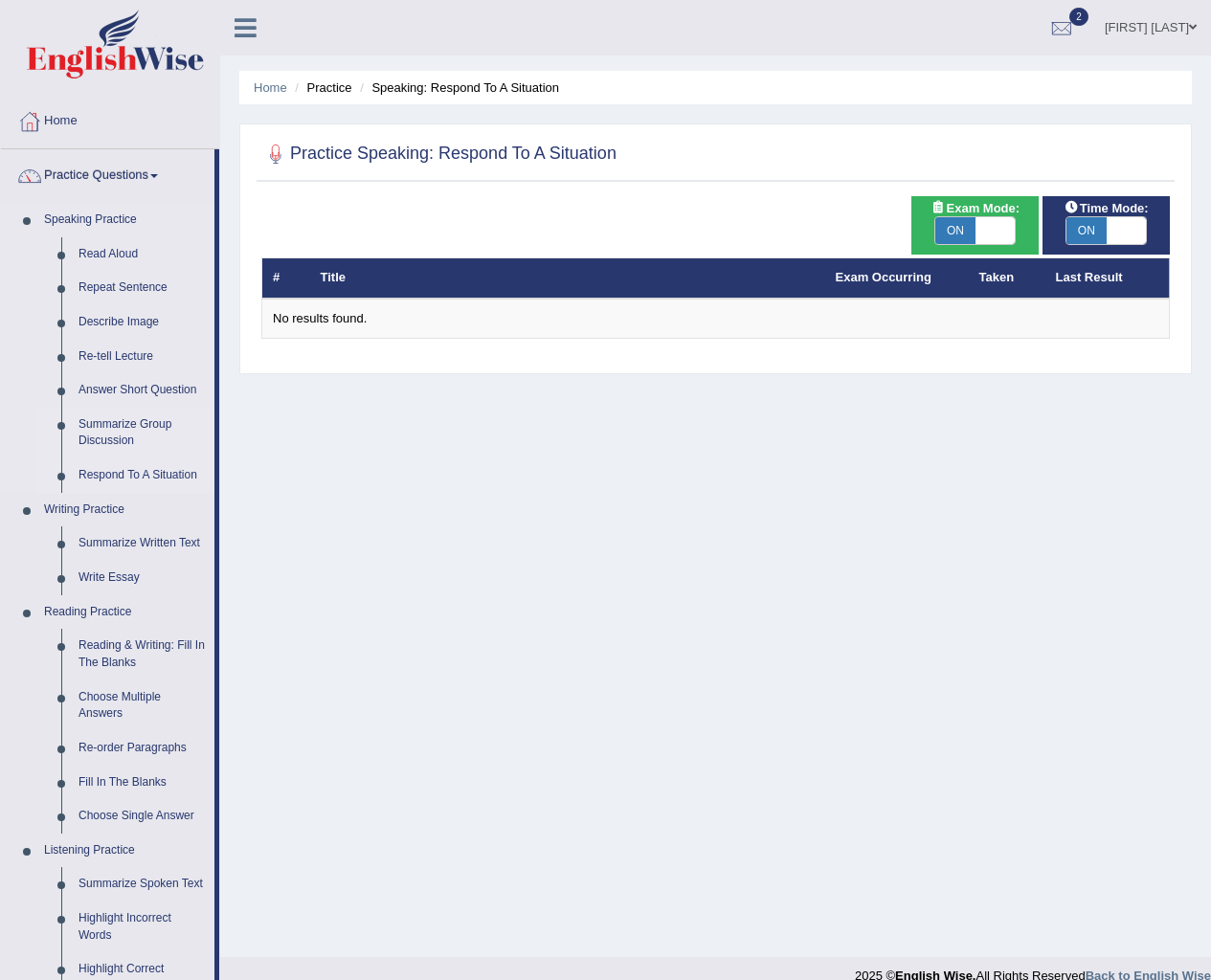 click on "Summarize Group Discussion" at bounding box center [142, 433] 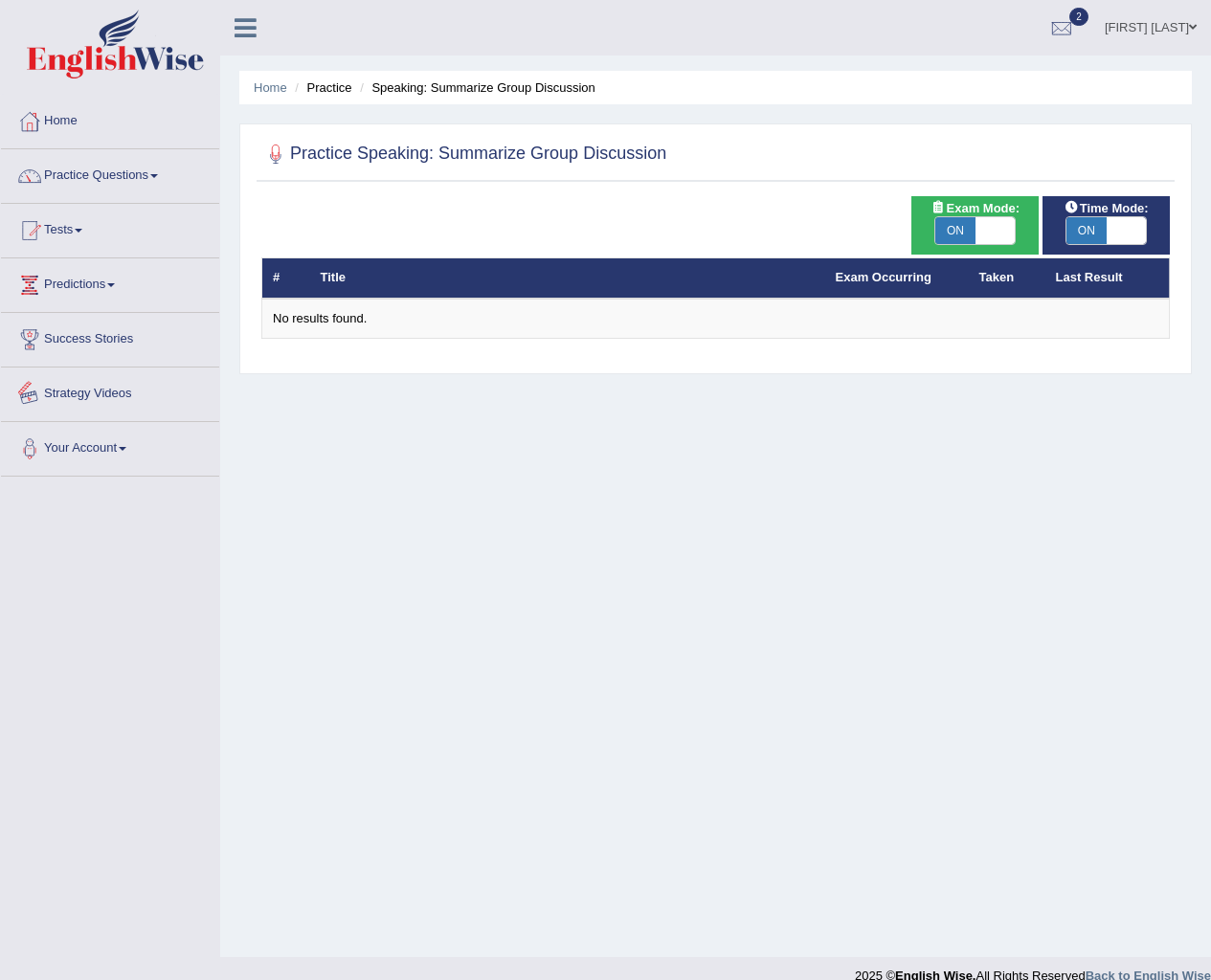 scroll, scrollTop: 0, scrollLeft: 0, axis: both 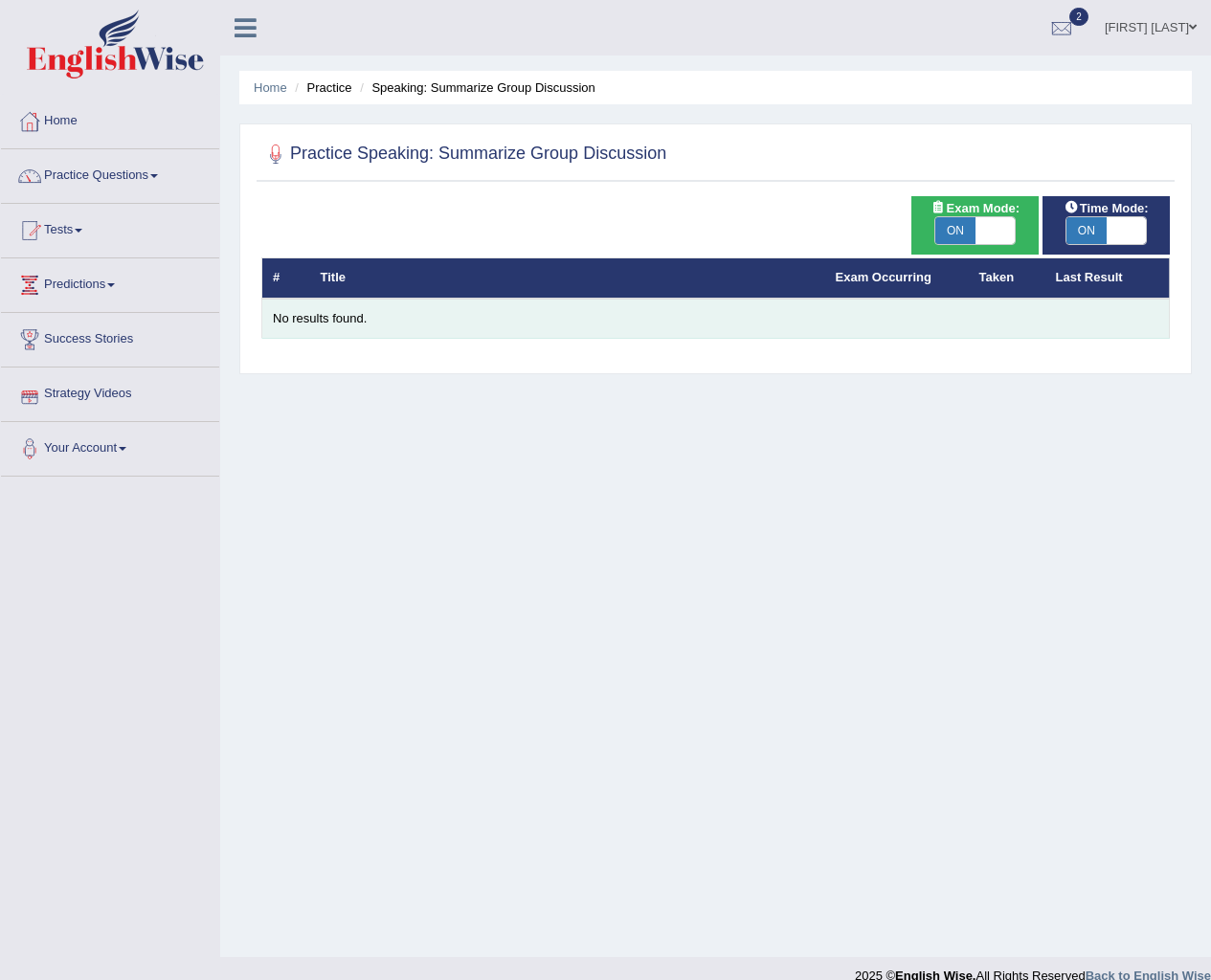 drag, startPoint x: 0, startPoint y: 0, endPoint x: 350, endPoint y: 335, distance: 484.48426 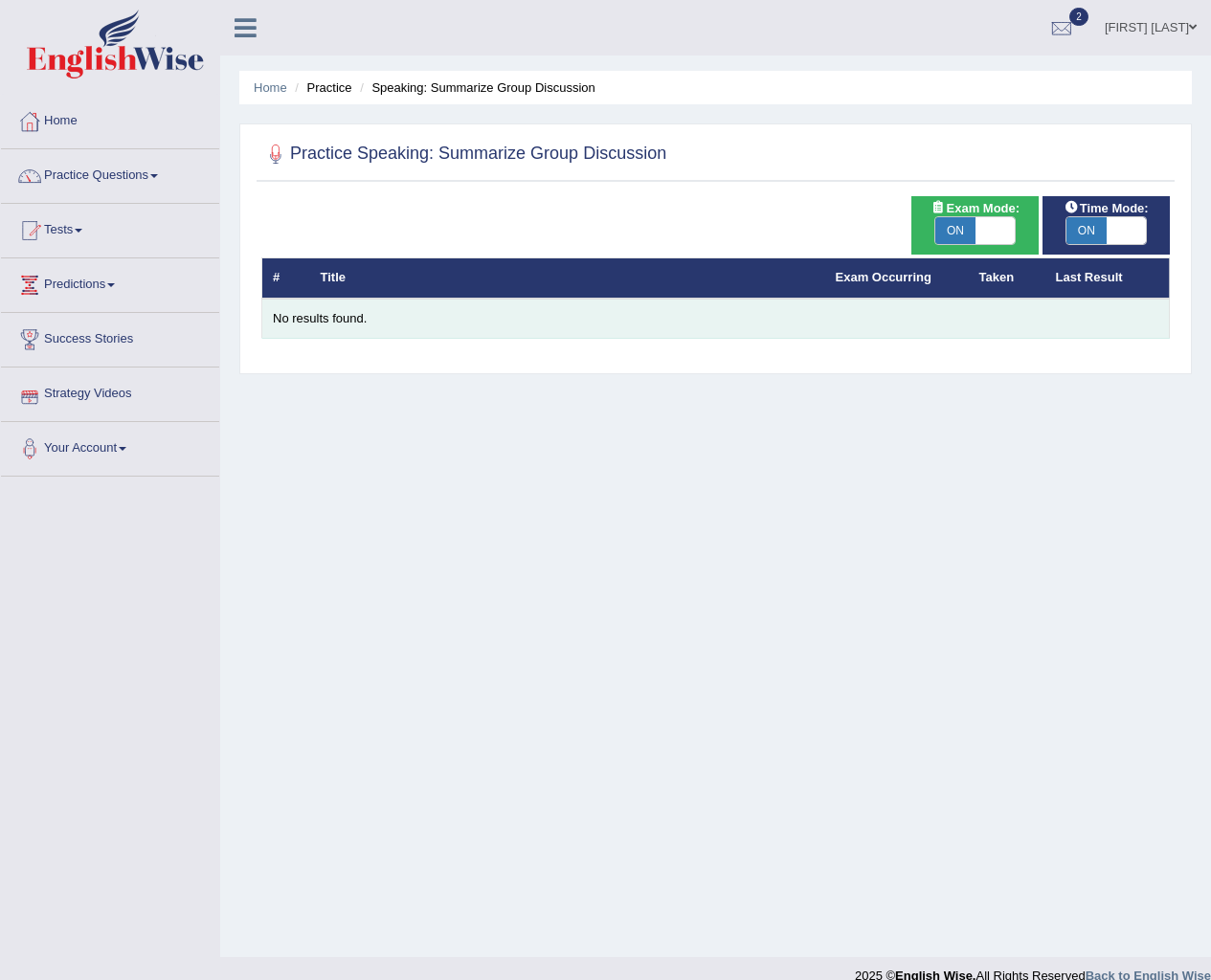 click on "No results found." at bounding box center (715, 319) 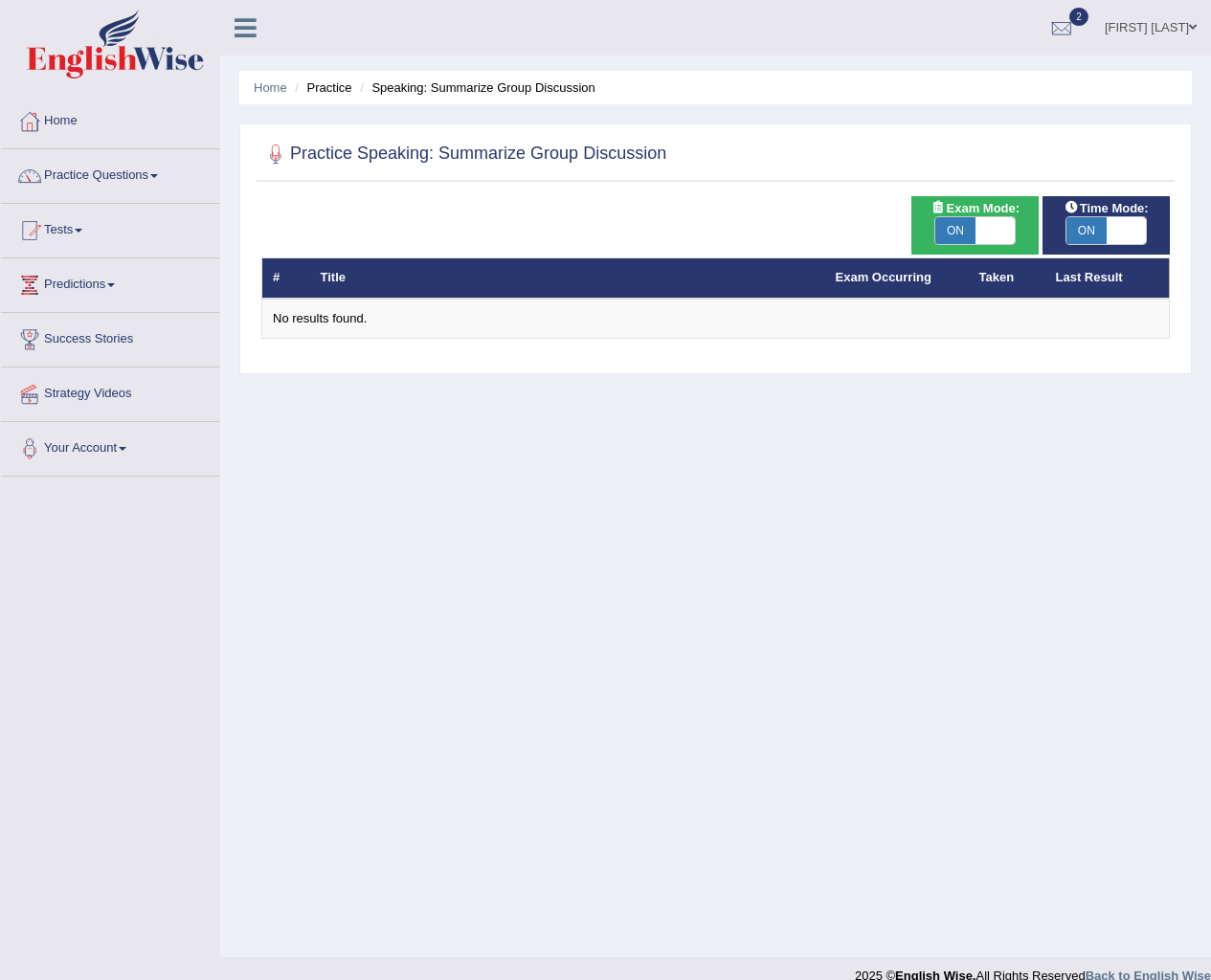 click on "Taken" at bounding box center (1007, 278) 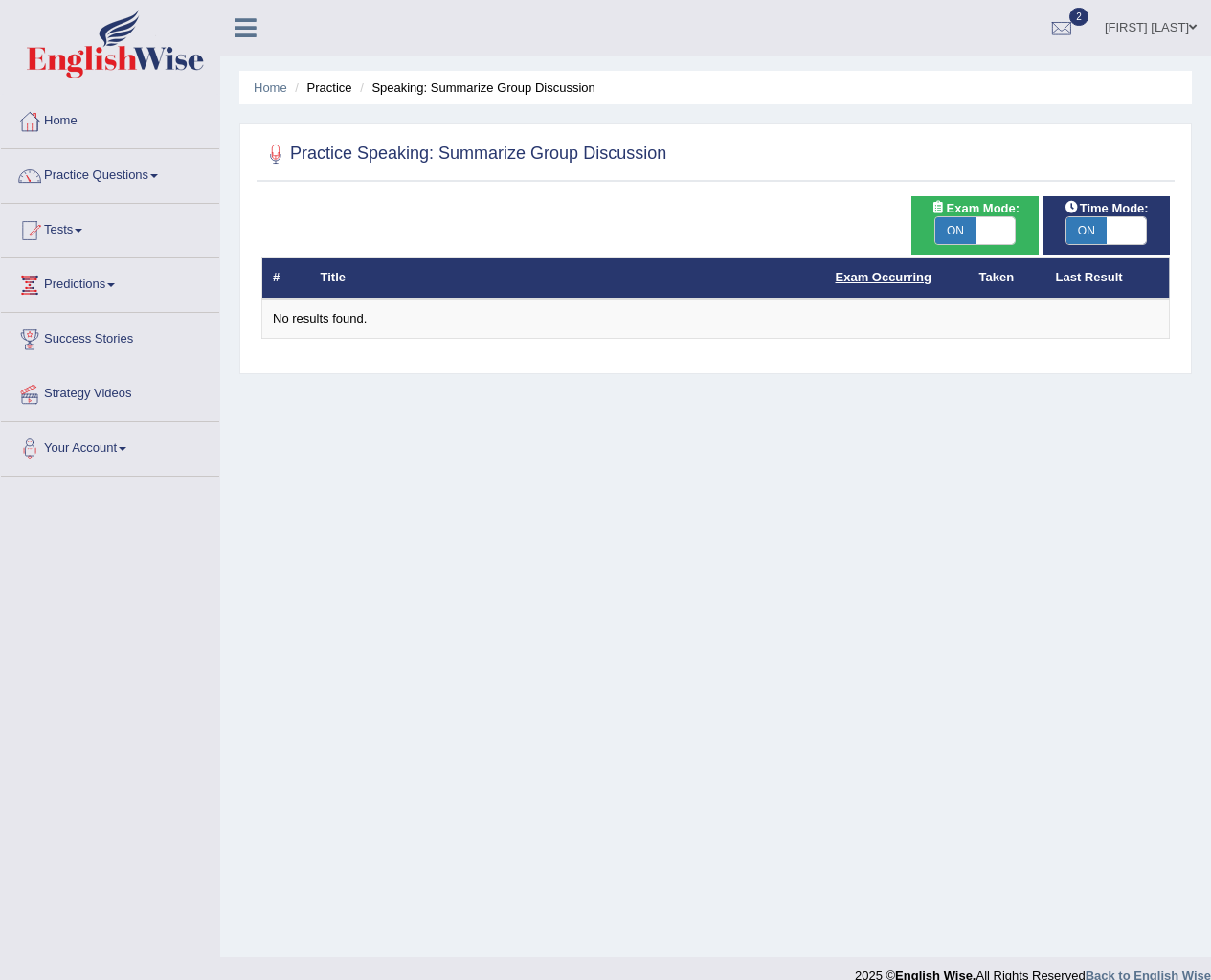 click on "Exam Occurring" at bounding box center [884, 277] 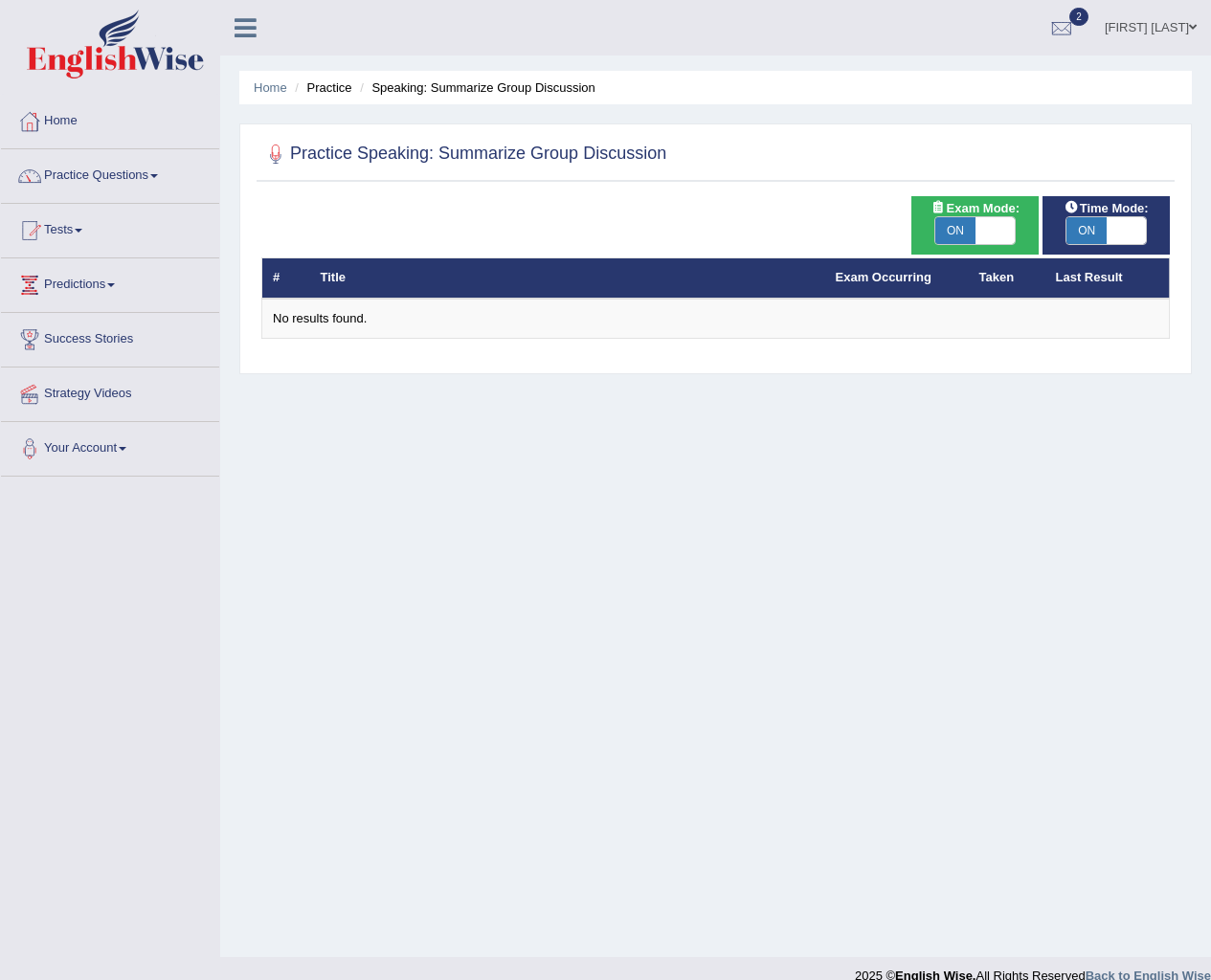 scroll, scrollTop: 0, scrollLeft: 0, axis: both 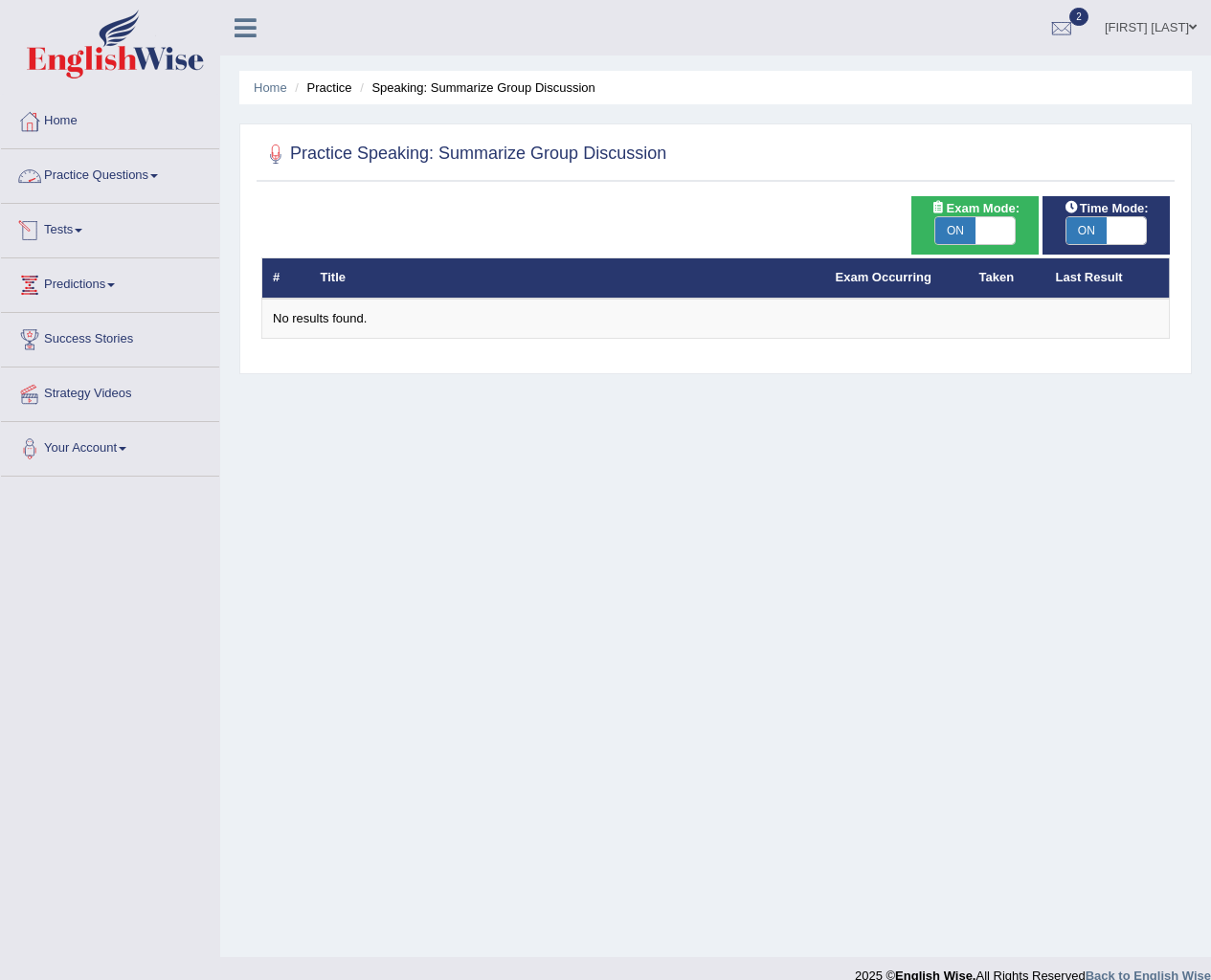 click on "Practice Questions" at bounding box center [110, 173] 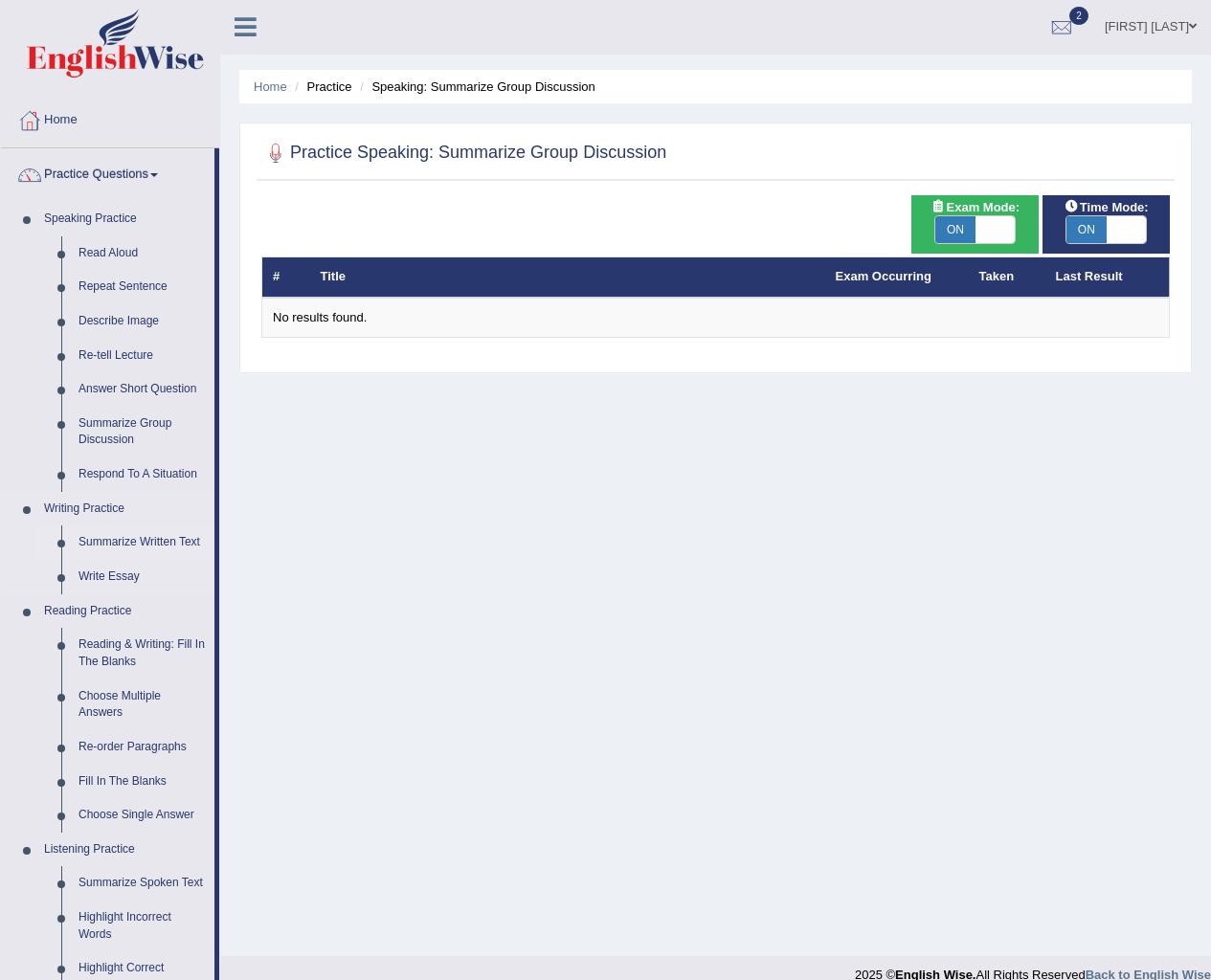 scroll, scrollTop: 0, scrollLeft: 0, axis: both 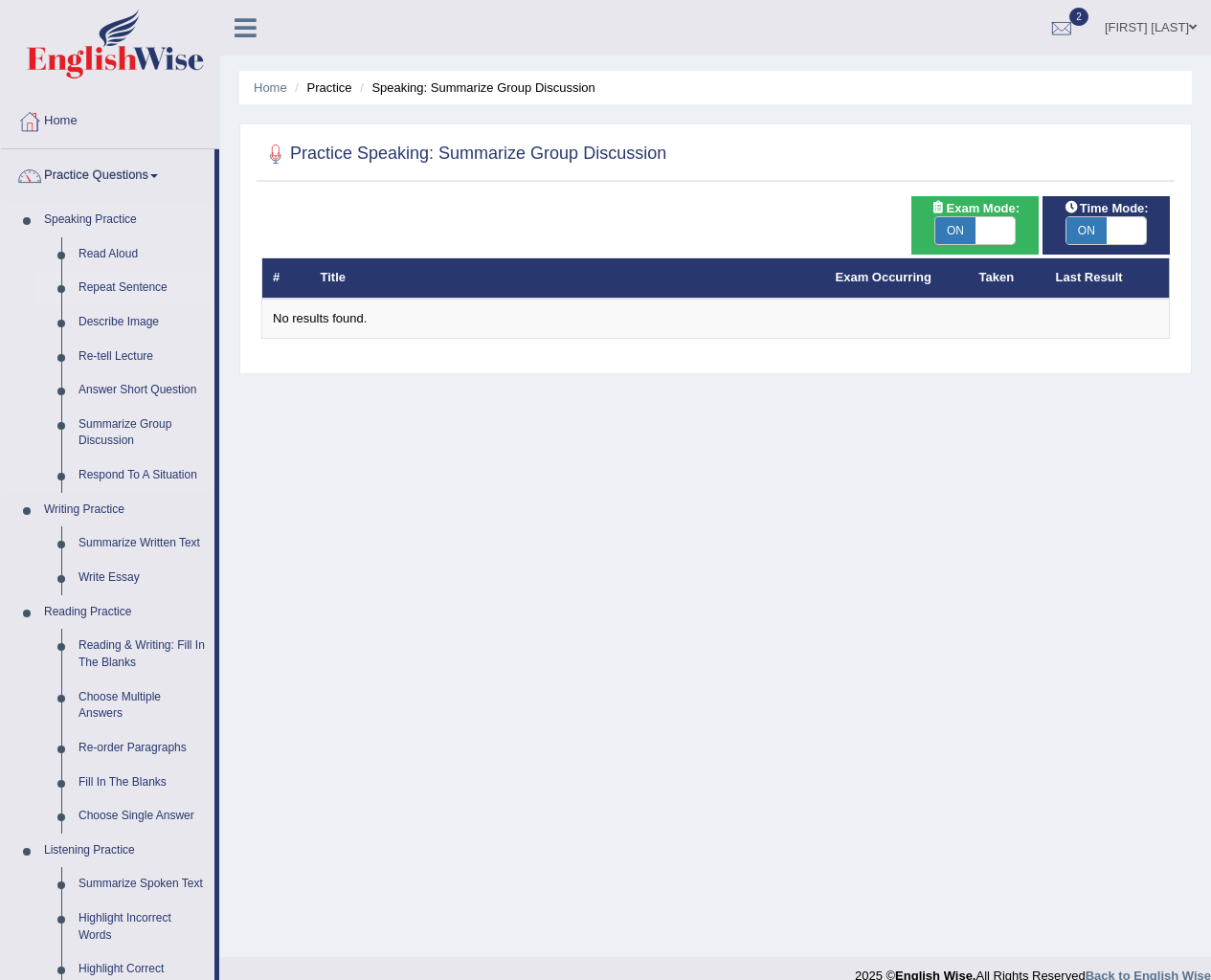 click on "Repeat Sentence" at bounding box center (142, 288) 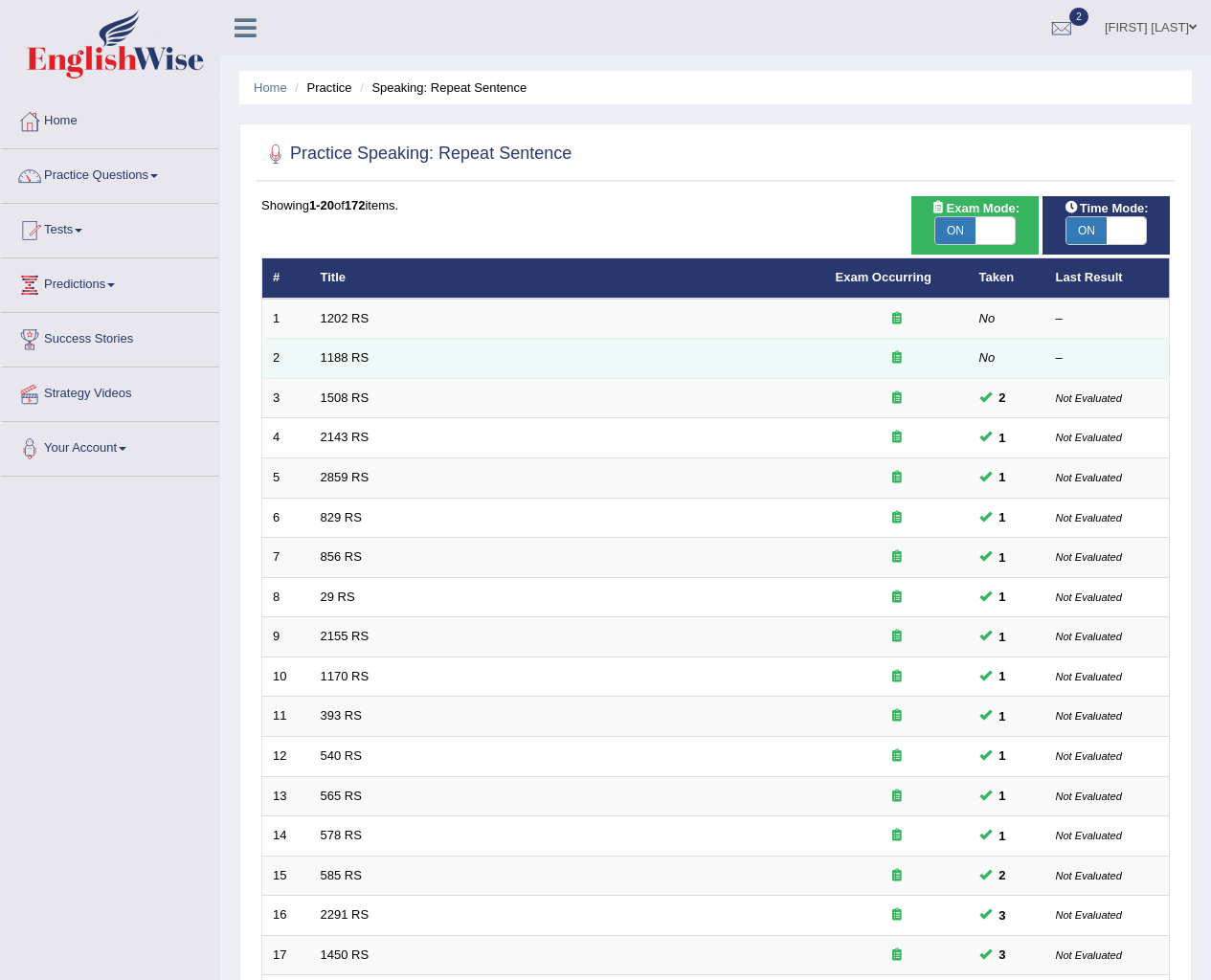 scroll, scrollTop: 0, scrollLeft: 0, axis: both 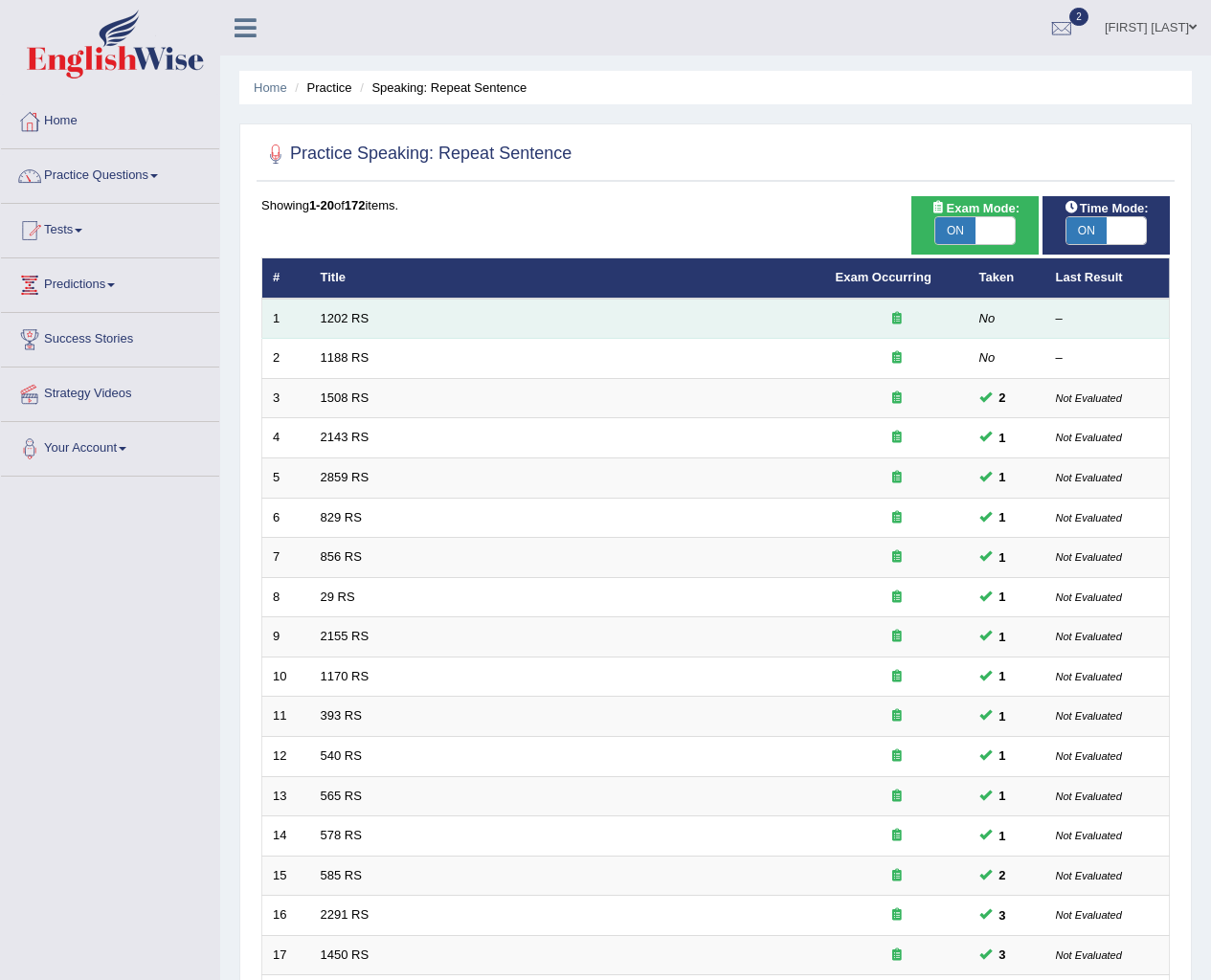 click on "1202 RS" at bounding box center [568, 319] 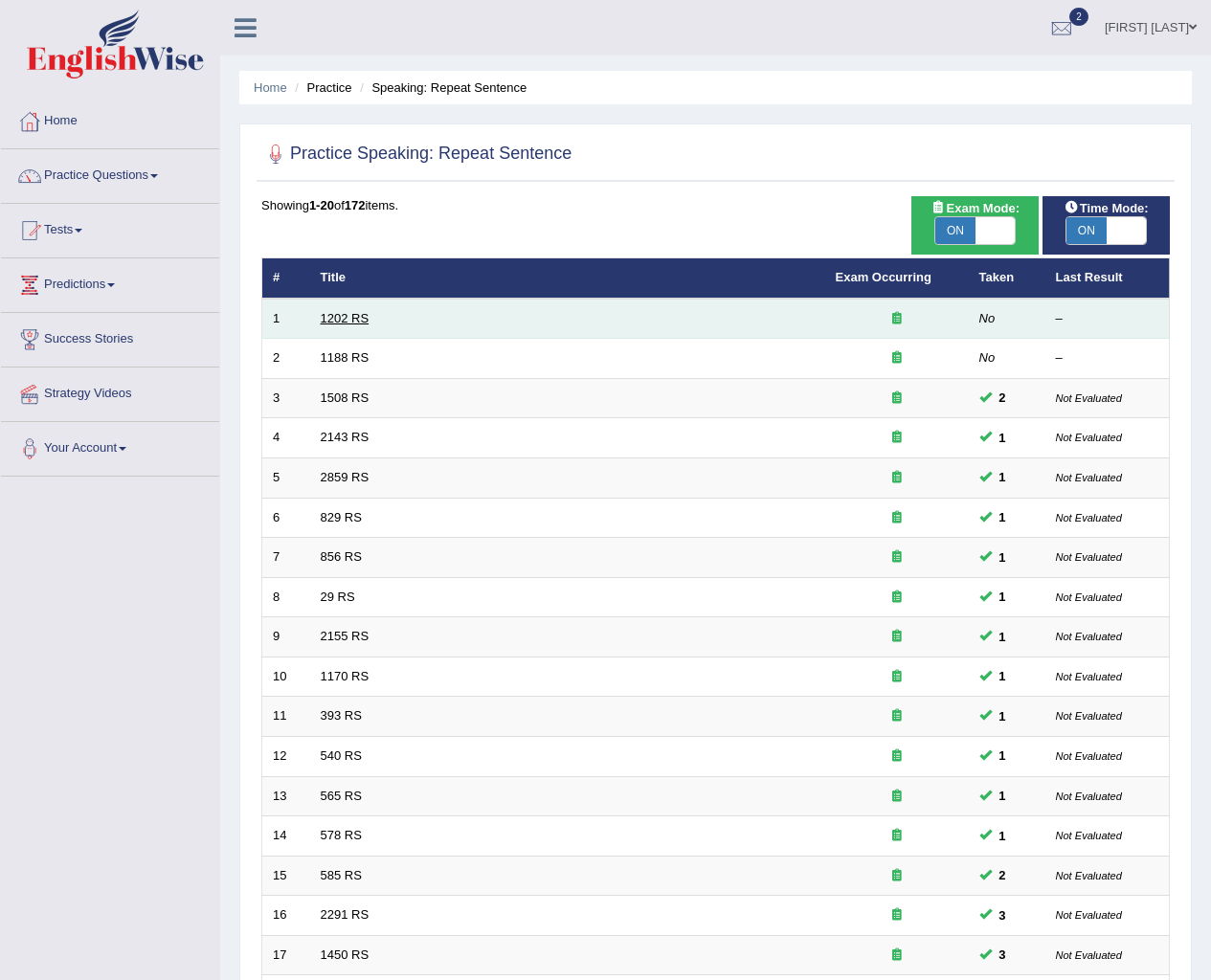 click on "1202 RS" at bounding box center (345, 318) 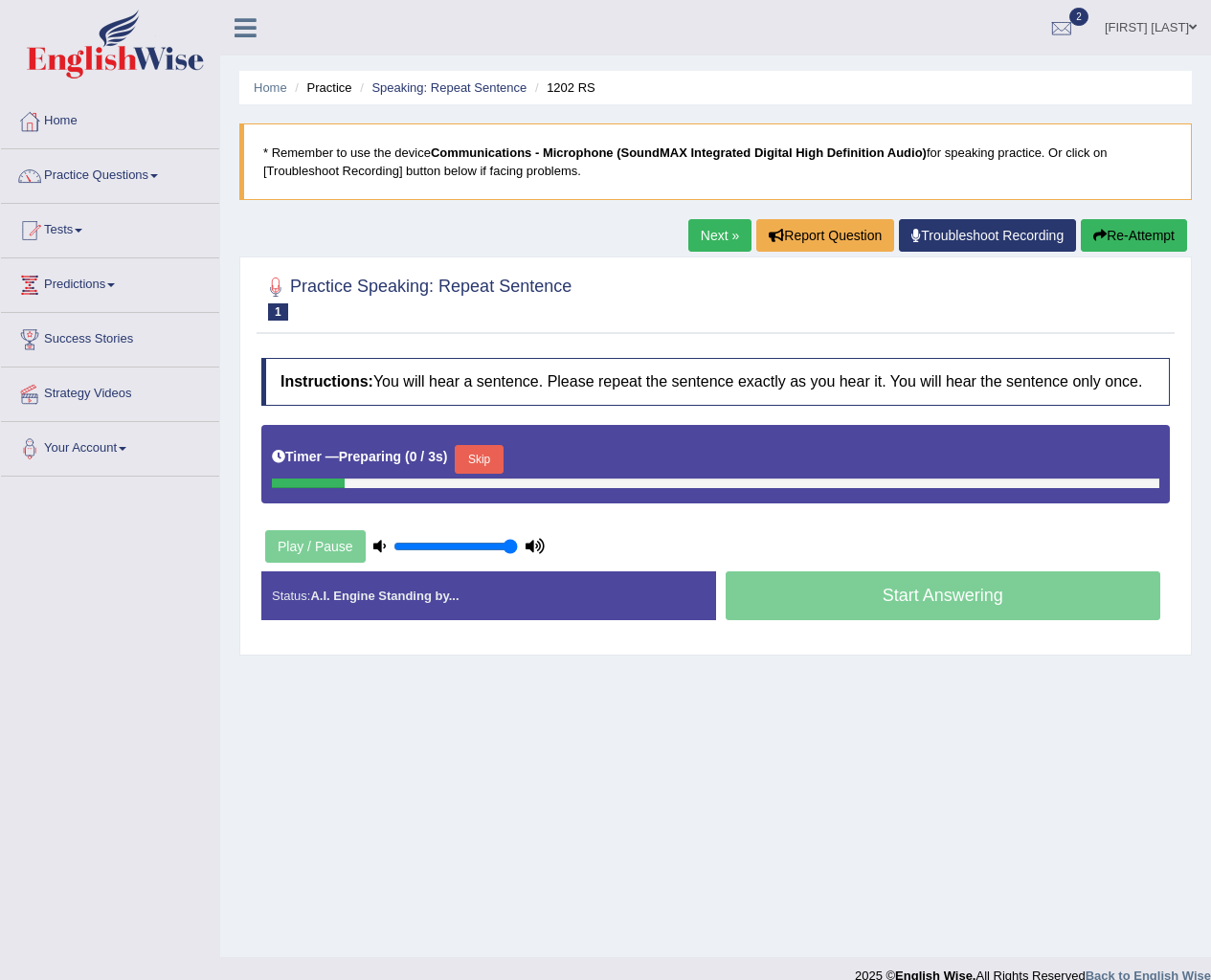 scroll, scrollTop: 0, scrollLeft: 0, axis: both 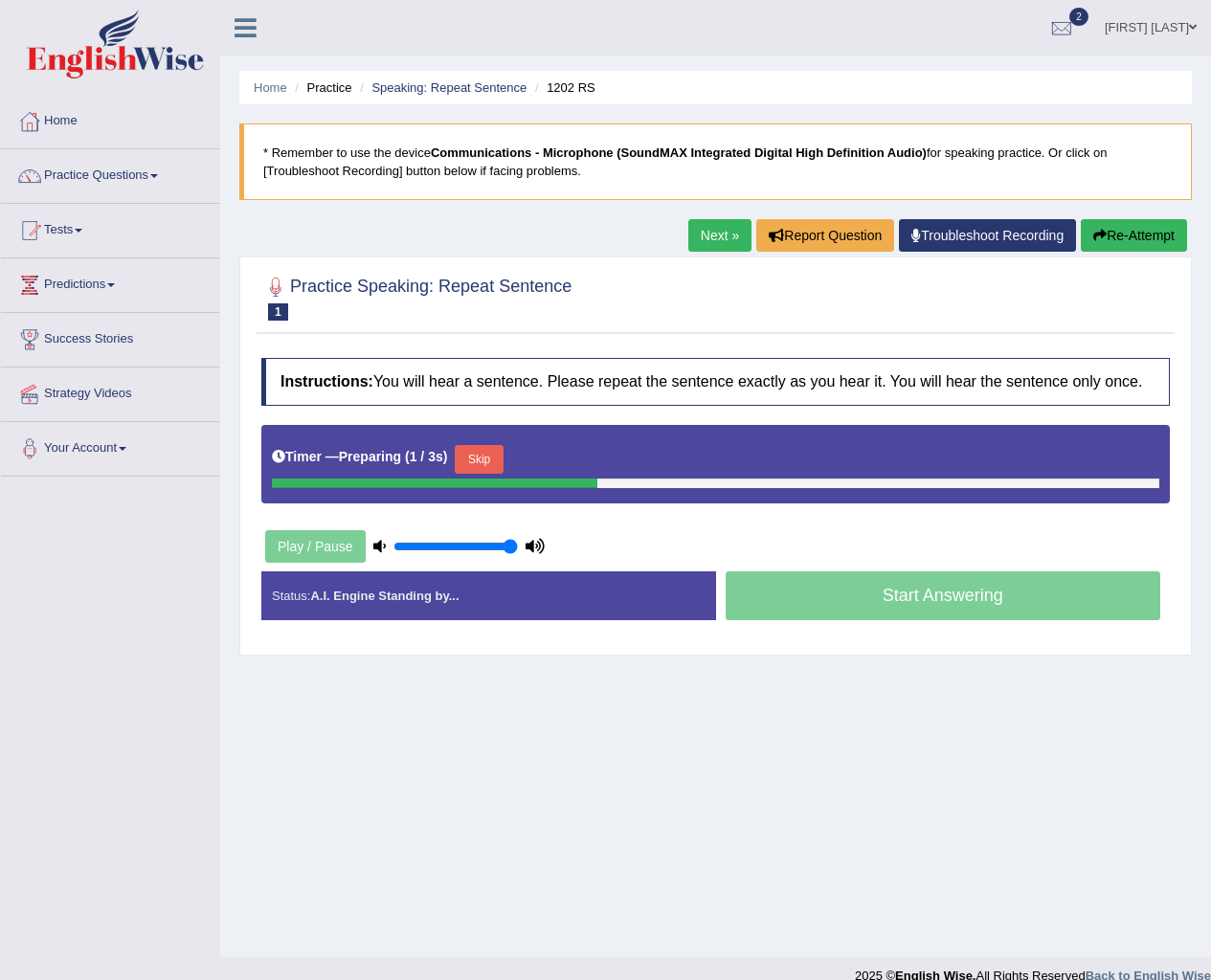 click on "Skip" at bounding box center [479, 459] 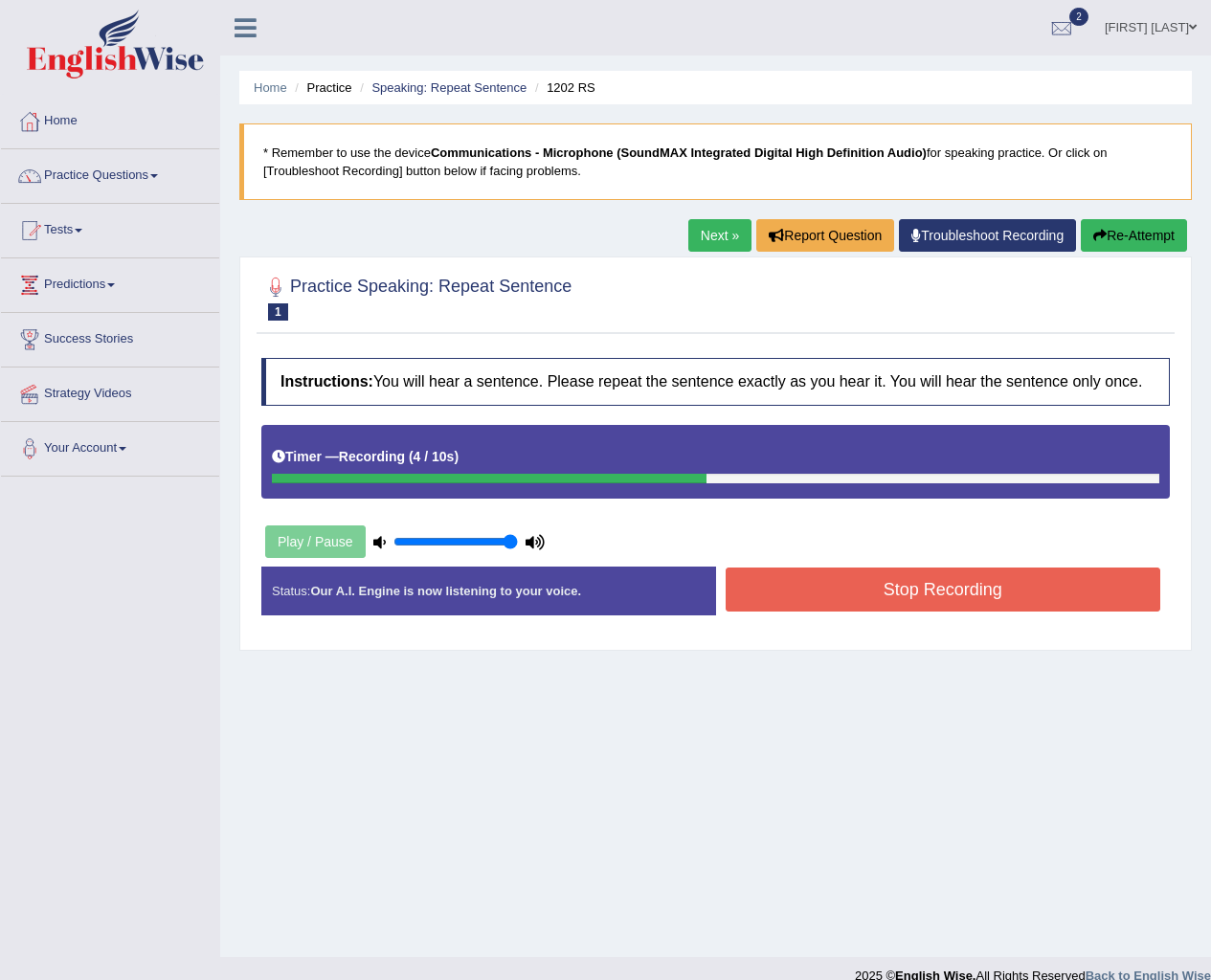 click on "Stop Recording" at bounding box center (943, 590) 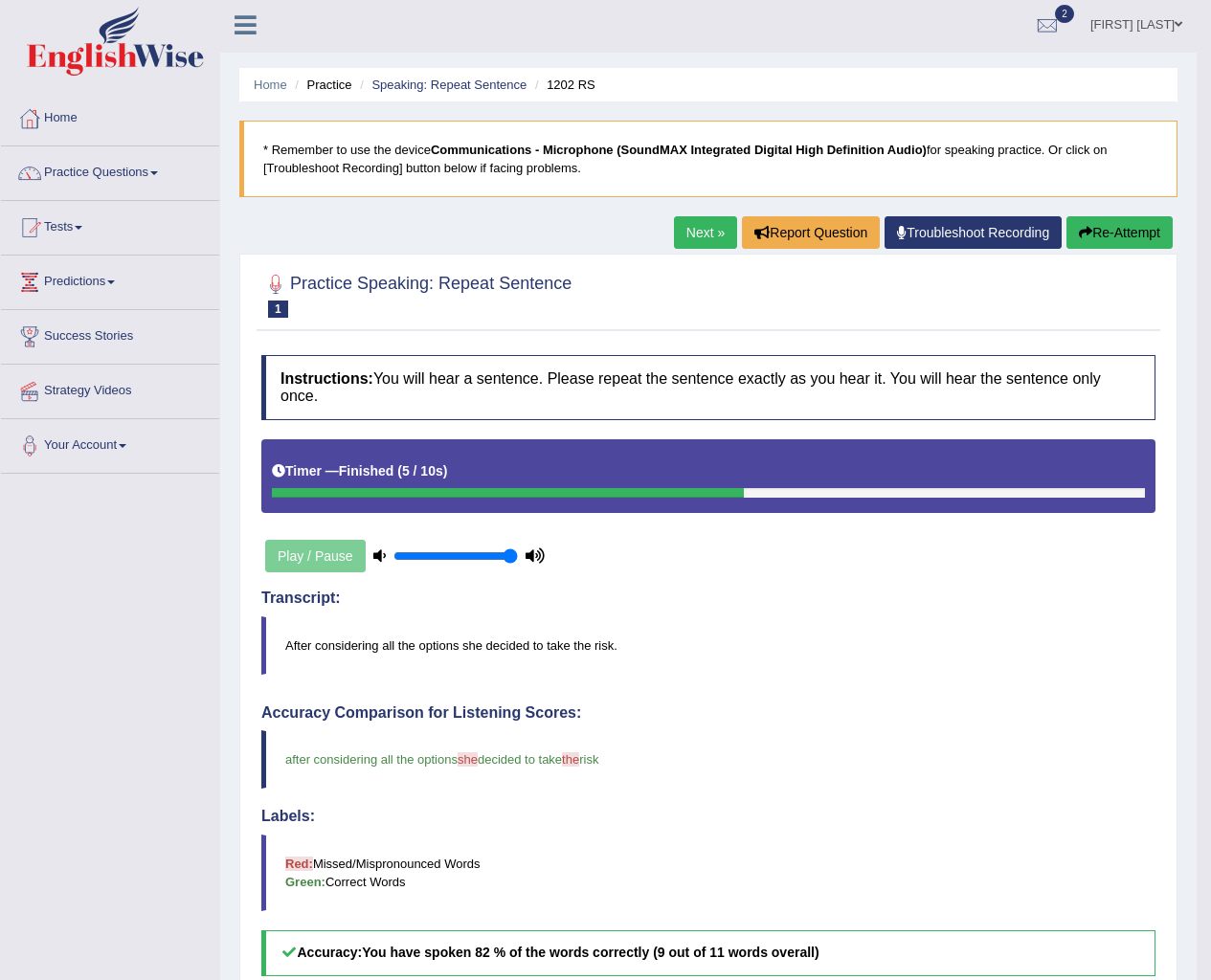 scroll, scrollTop: 0, scrollLeft: 0, axis: both 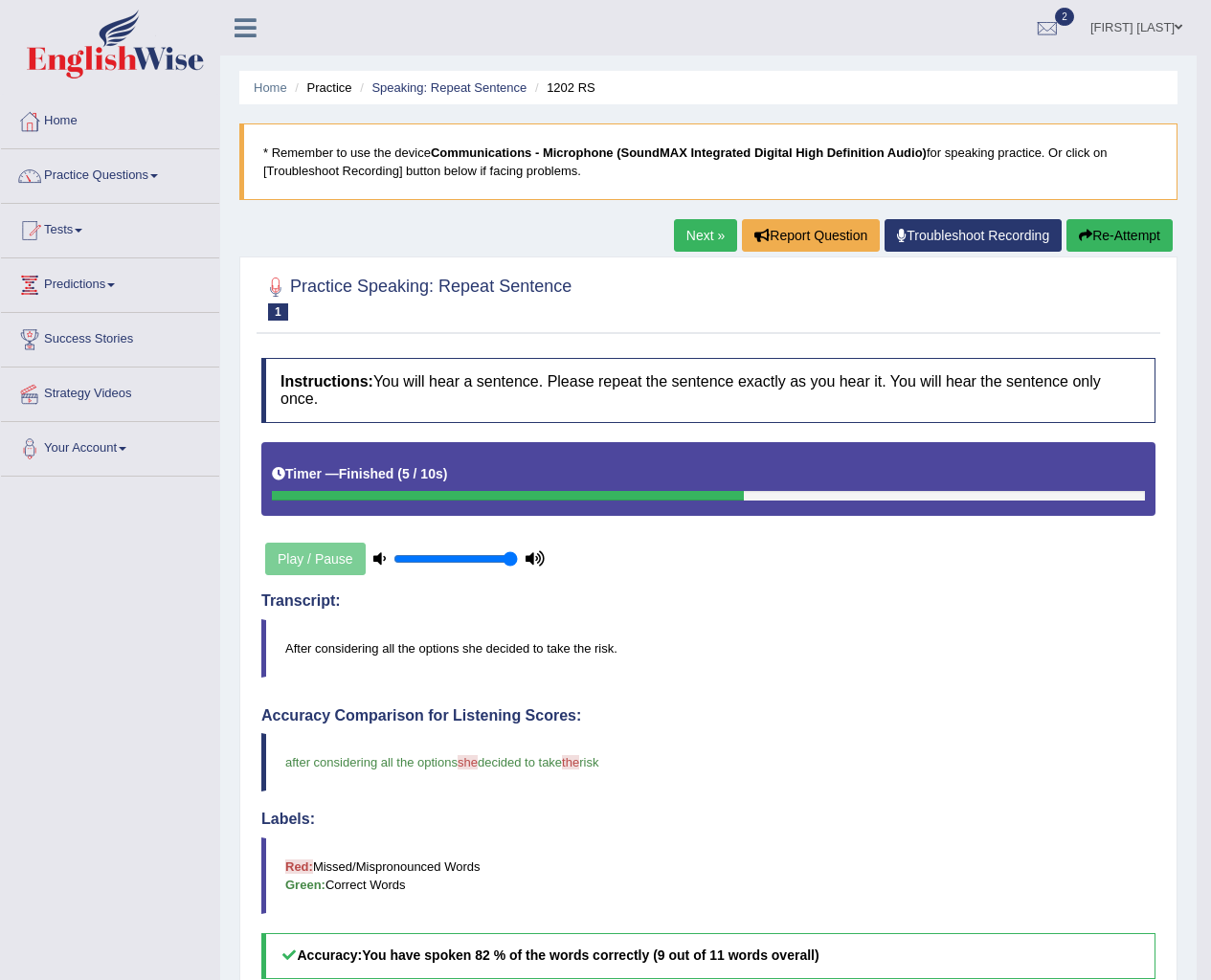 click on "Next »" at bounding box center [706, 235] 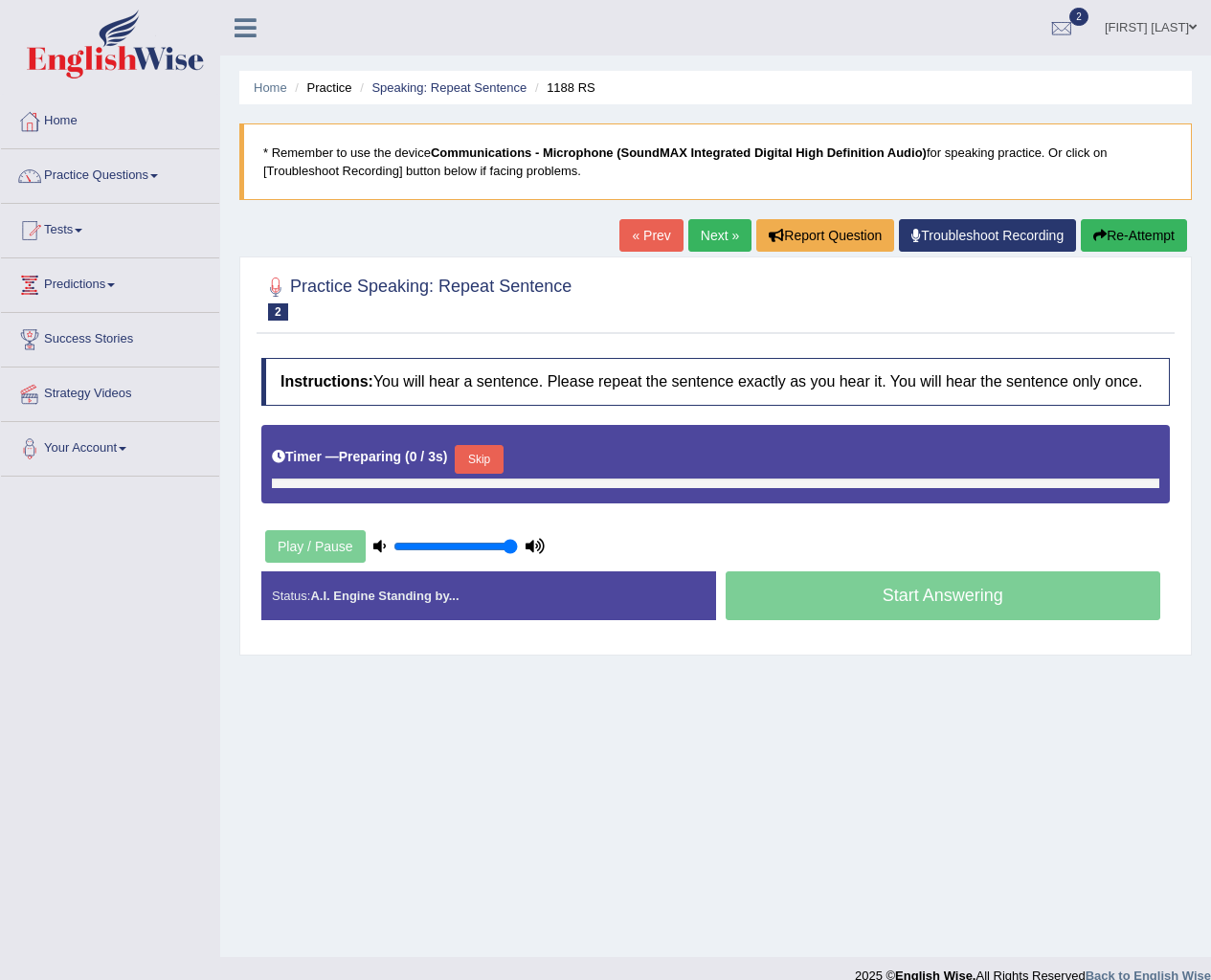 scroll, scrollTop: 0, scrollLeft: 0, axis: both 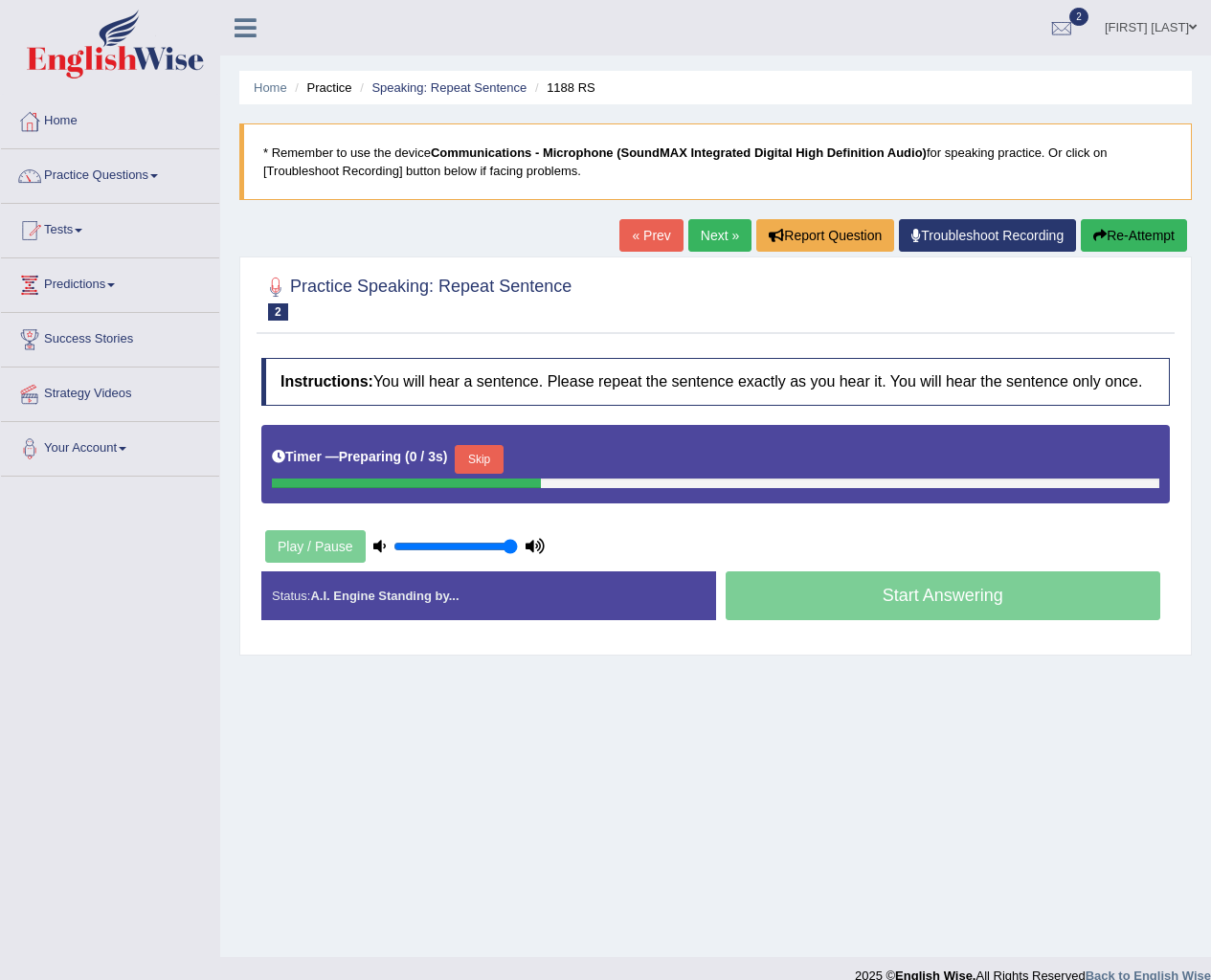 click on "Skip" at bounding box center [479, 461] 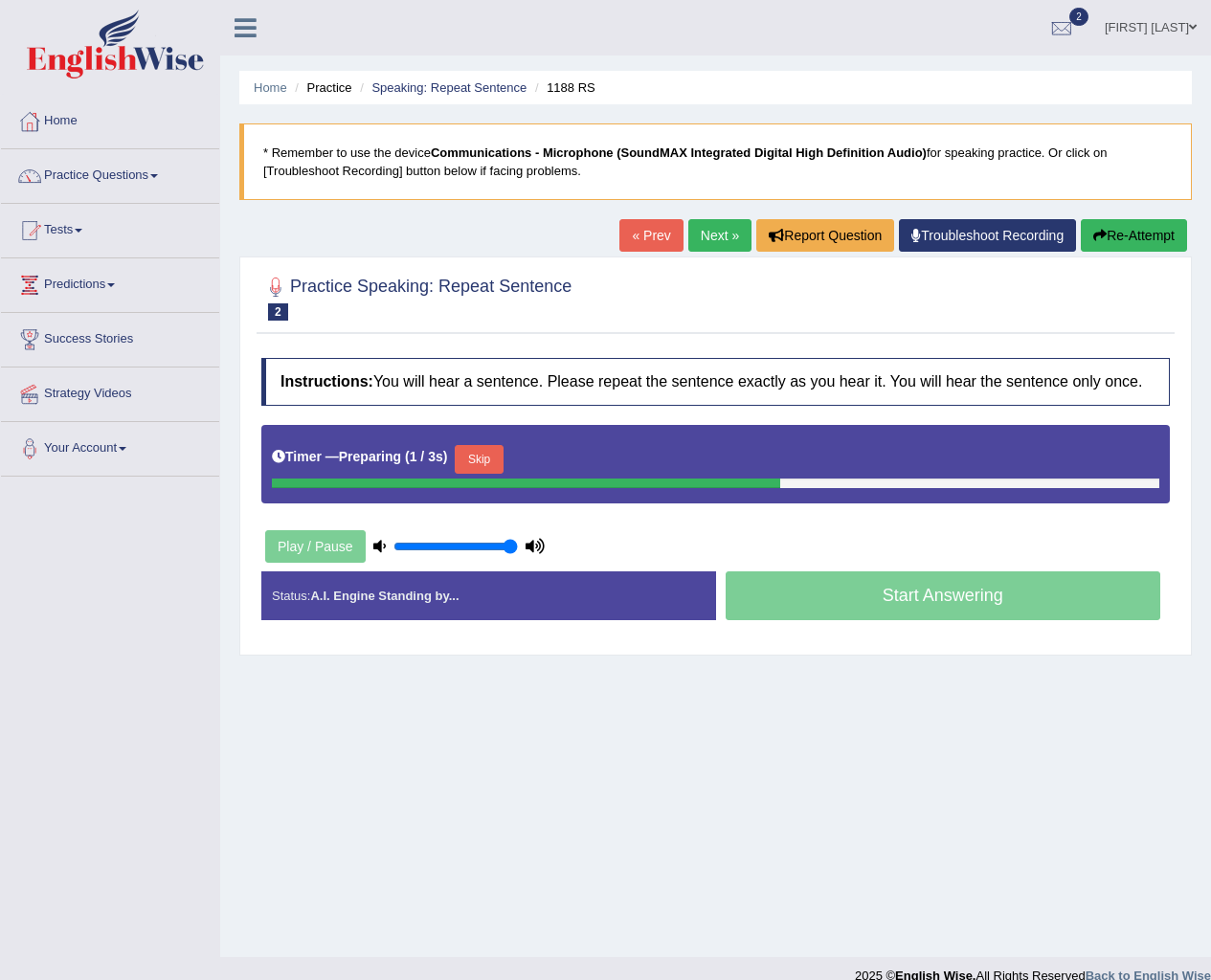 click on "Skip" at bounding box center [479, 459] 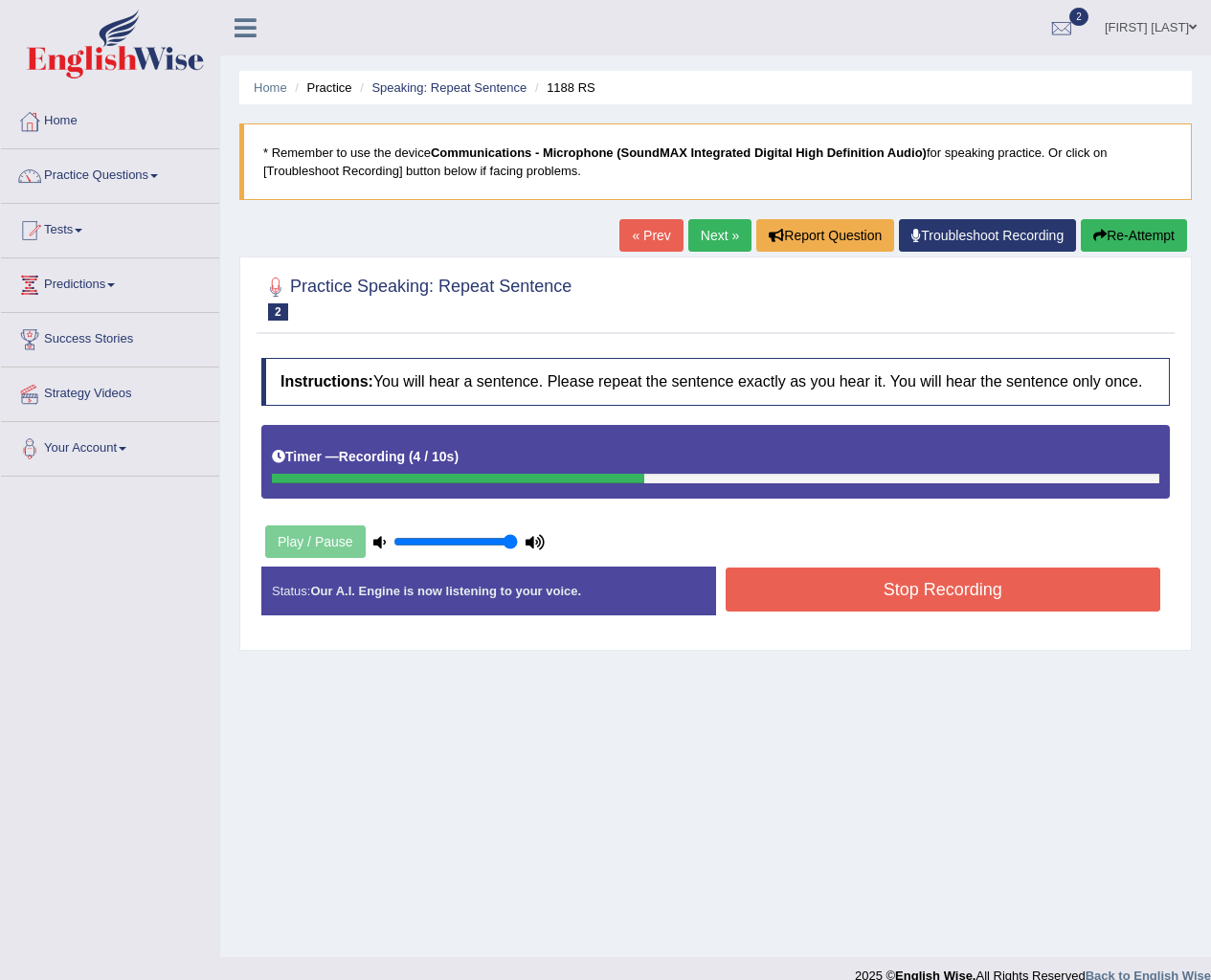 click on "Stop Recording" at bounding box center (943, 590) 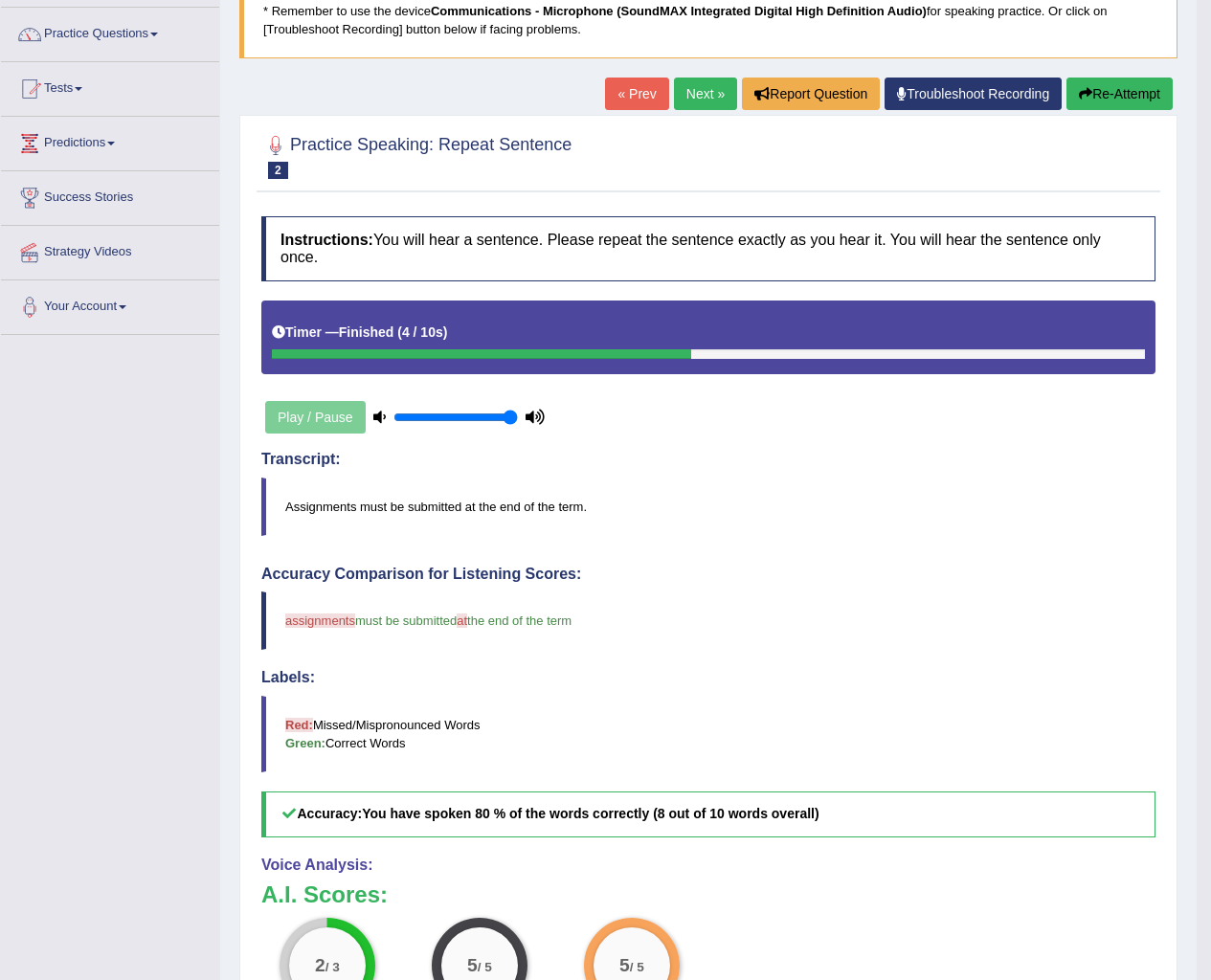 scroll, scrollTop: 0, scrollLeft: 0, axis: both 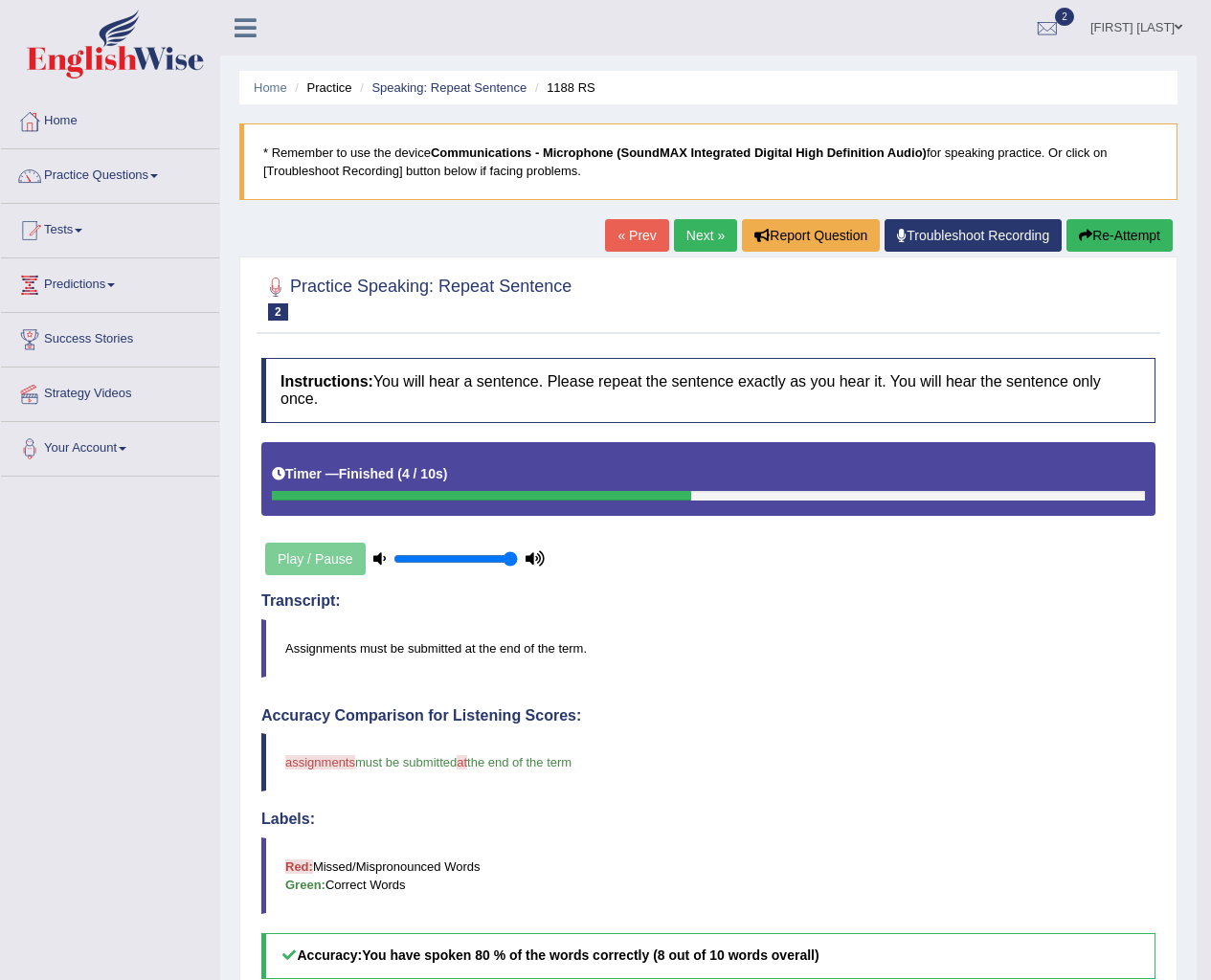 click on "Next »" at bounding box center (706, 235) 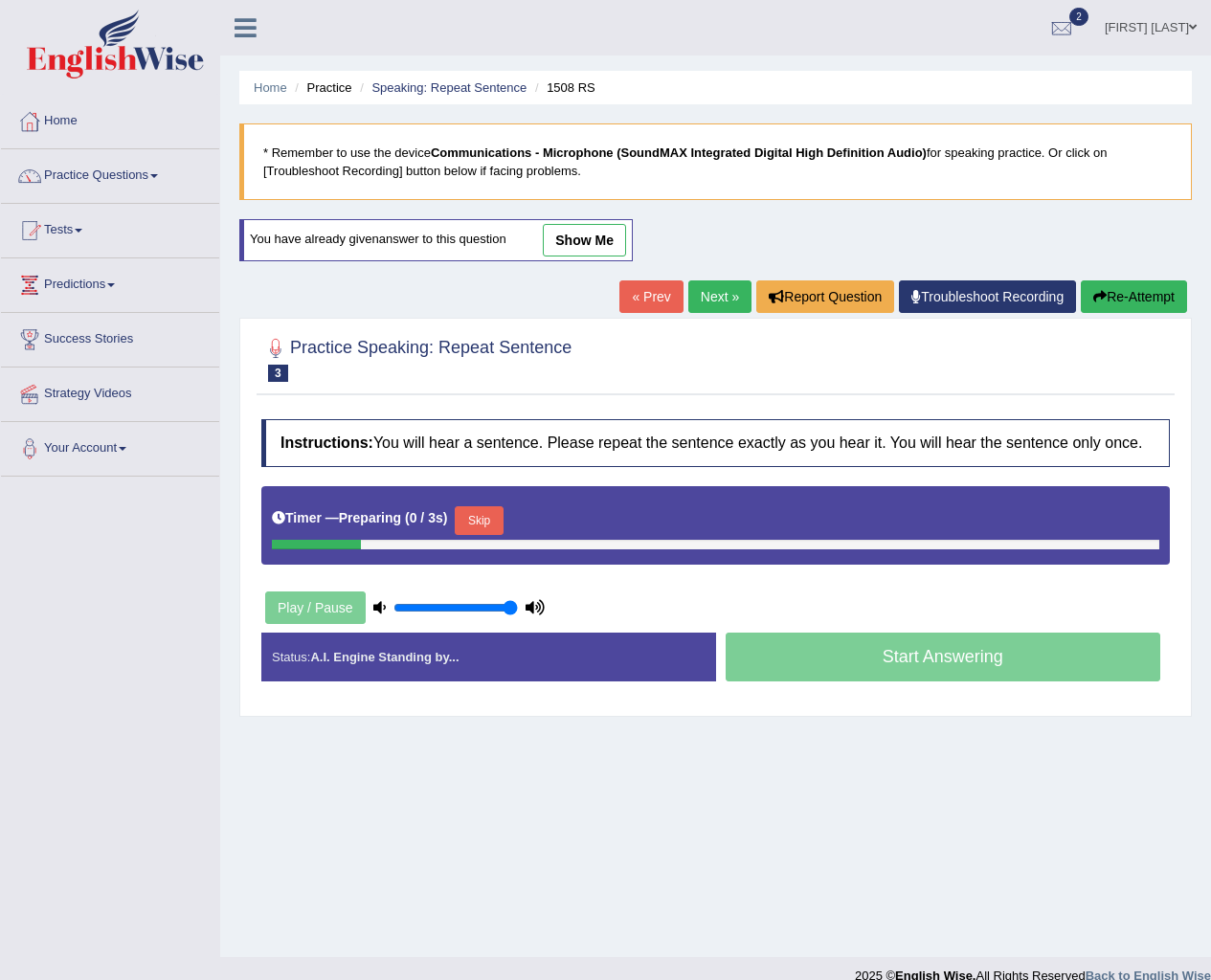 scroll, scrollTop: 0, scrollLeft: 0, axis: both 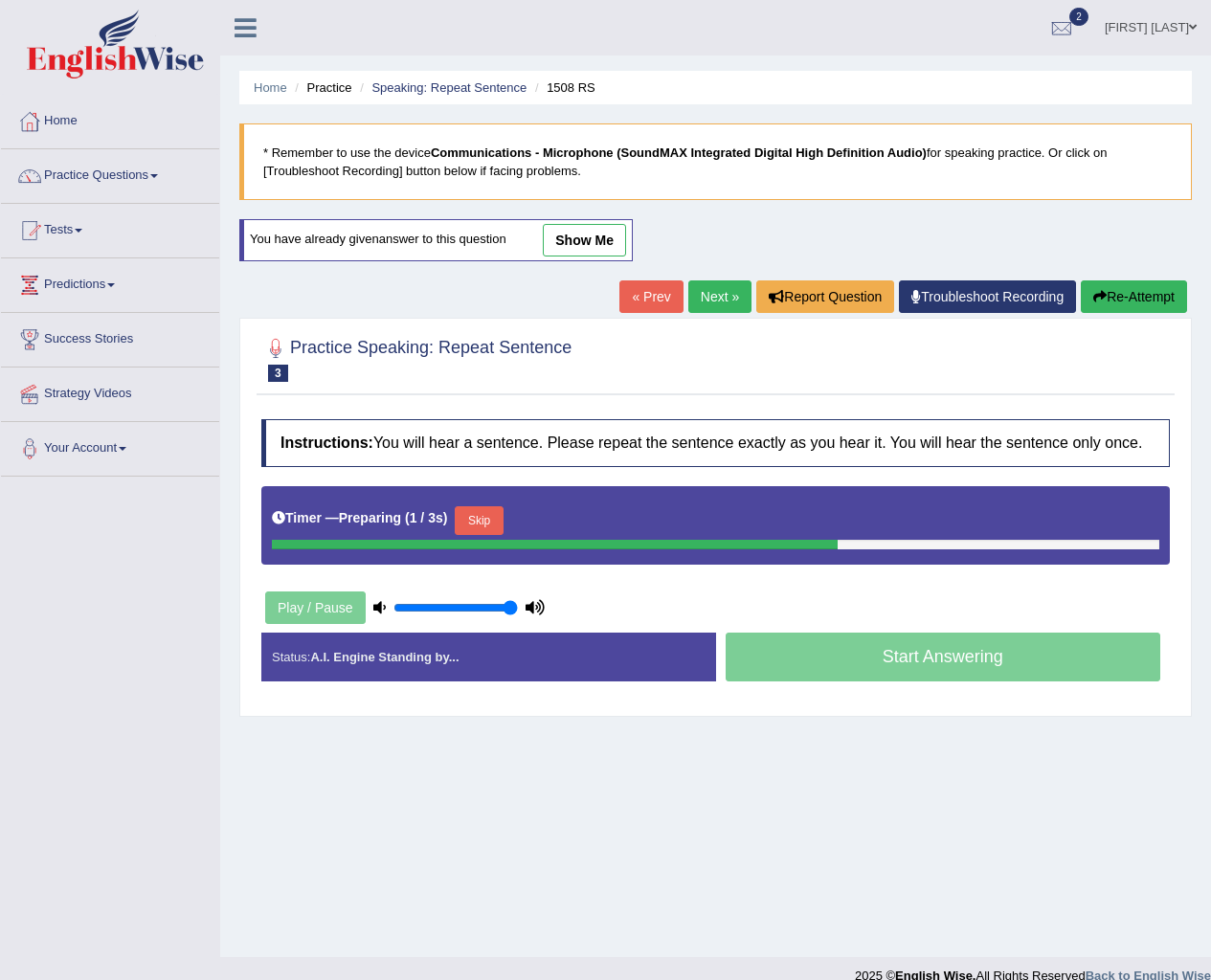 click on "Skip" at bounding box center (479, 521) 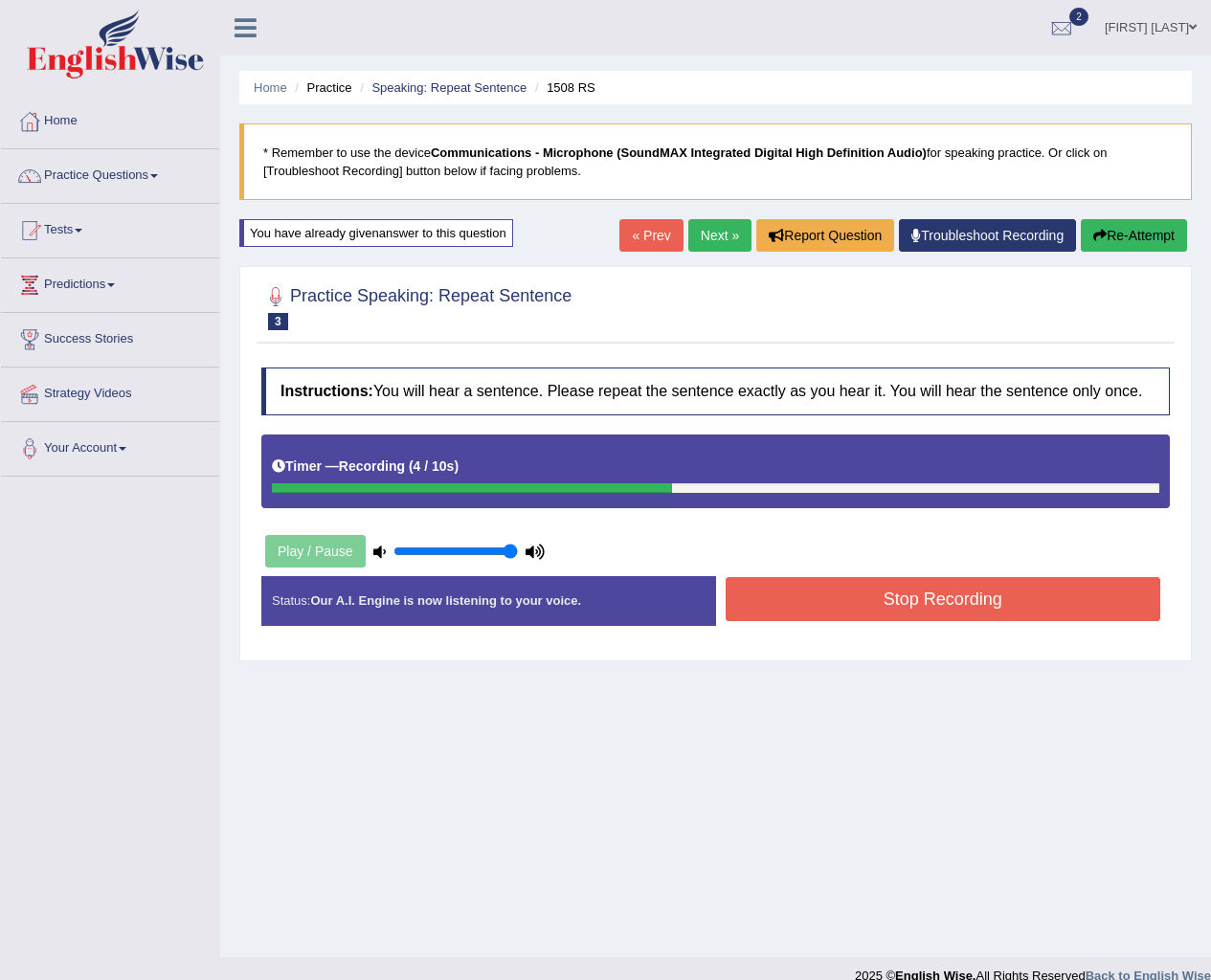 click on "Stop Recording" at bounding box center (943, 599) 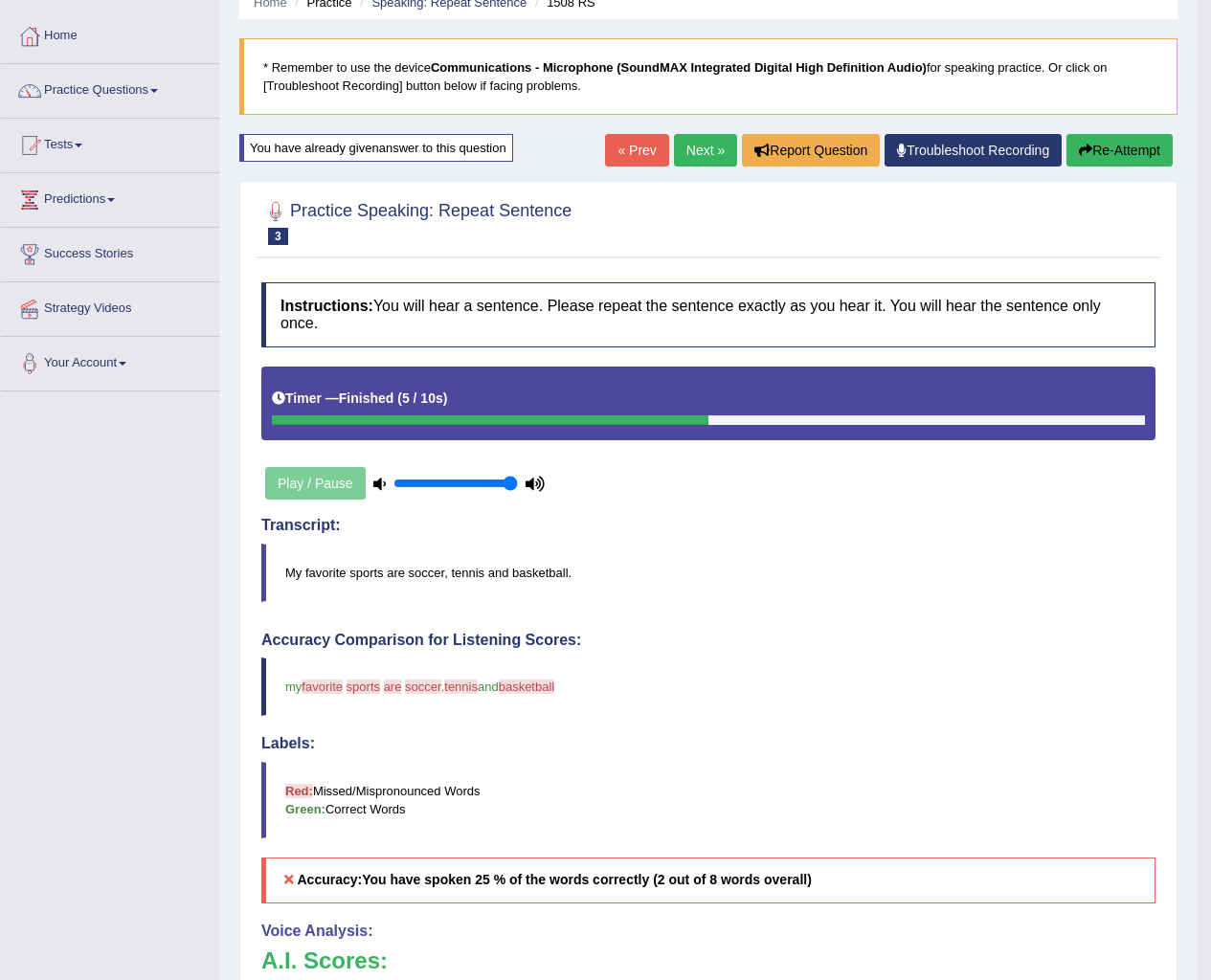 scroll, scrollTop: 0, scrollLeft: 0, axis: both 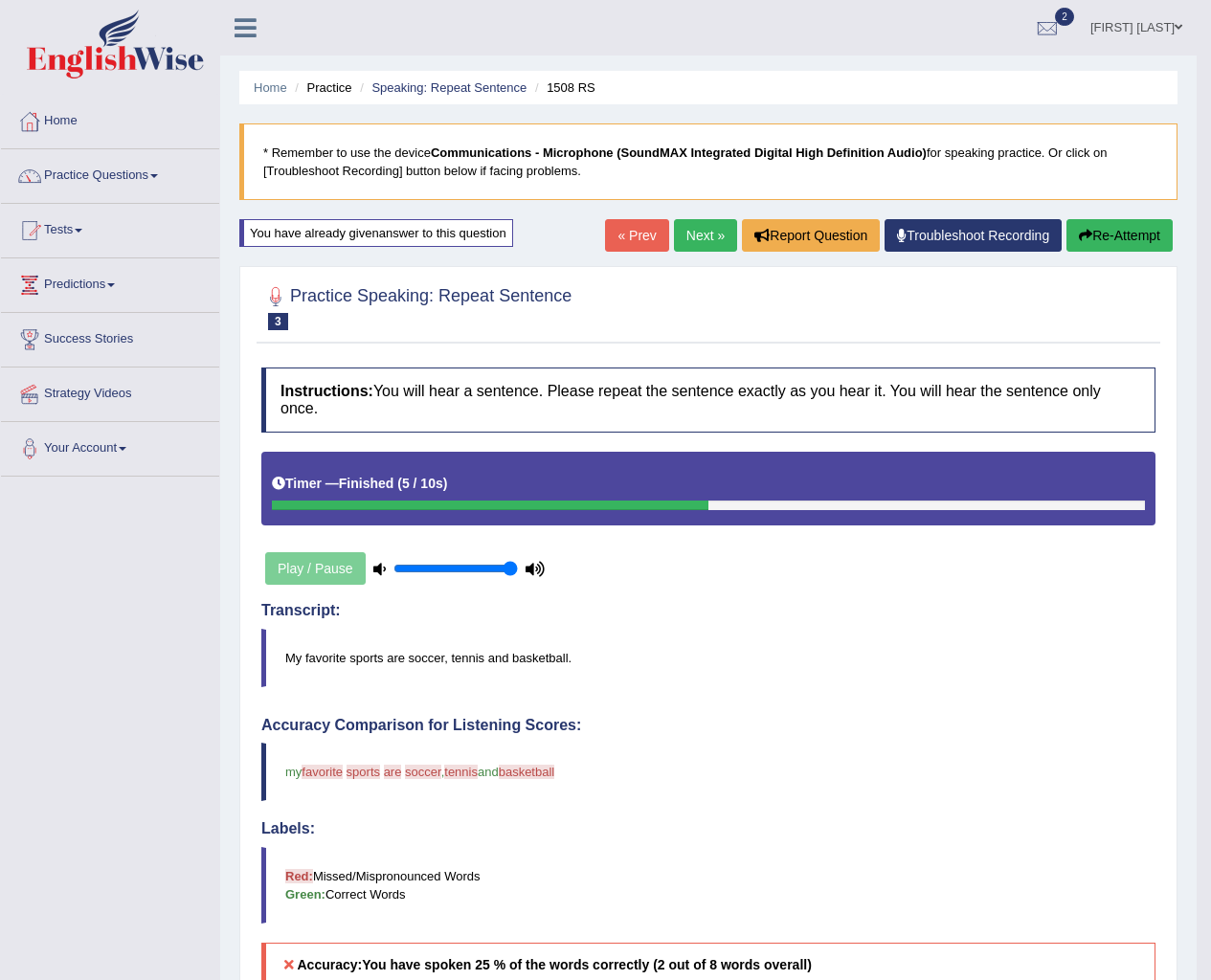 click on "Next »" at bounding box center [706, 235] 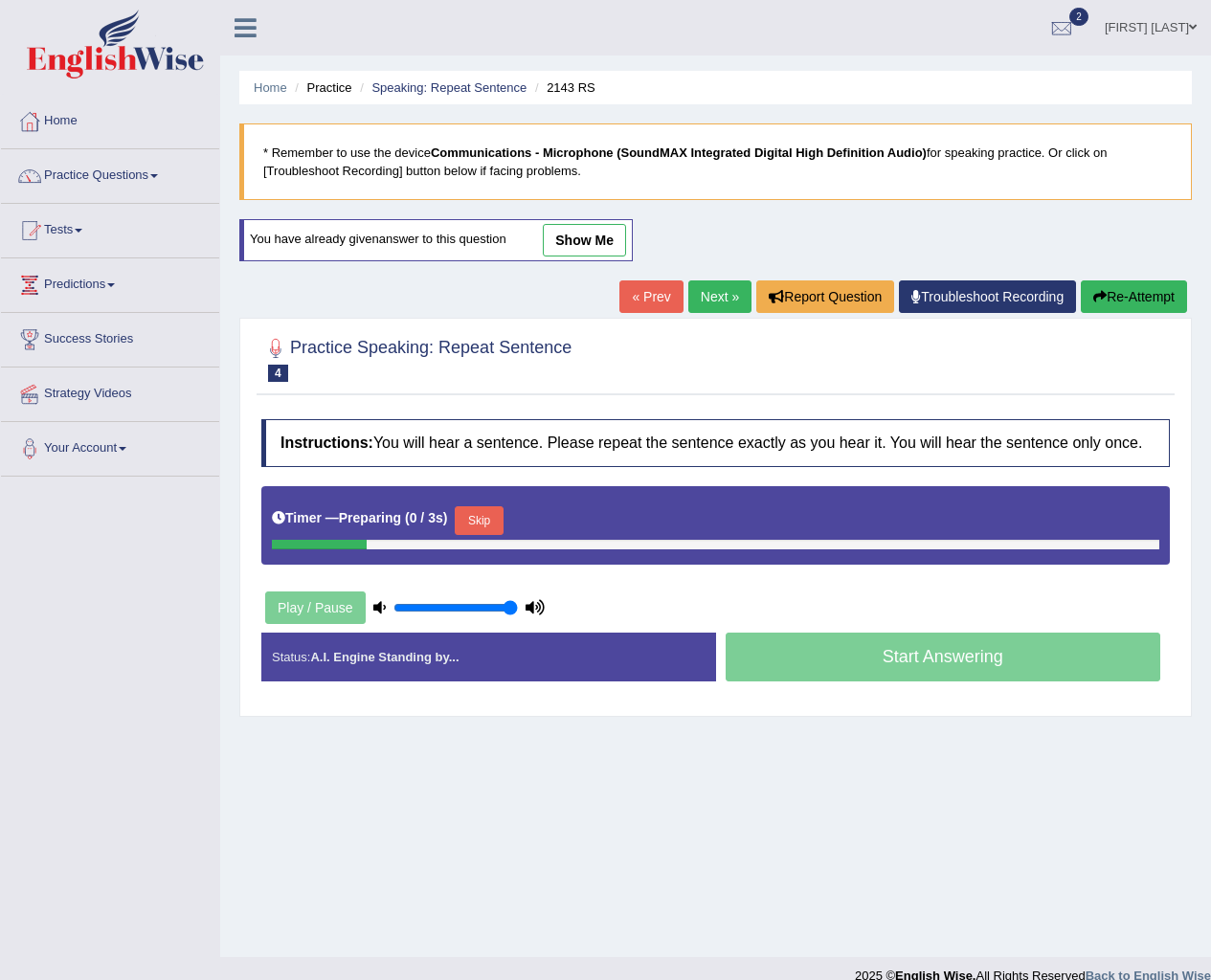 scroll, scrollTop: 0, scrollLeft: 0, axis: both 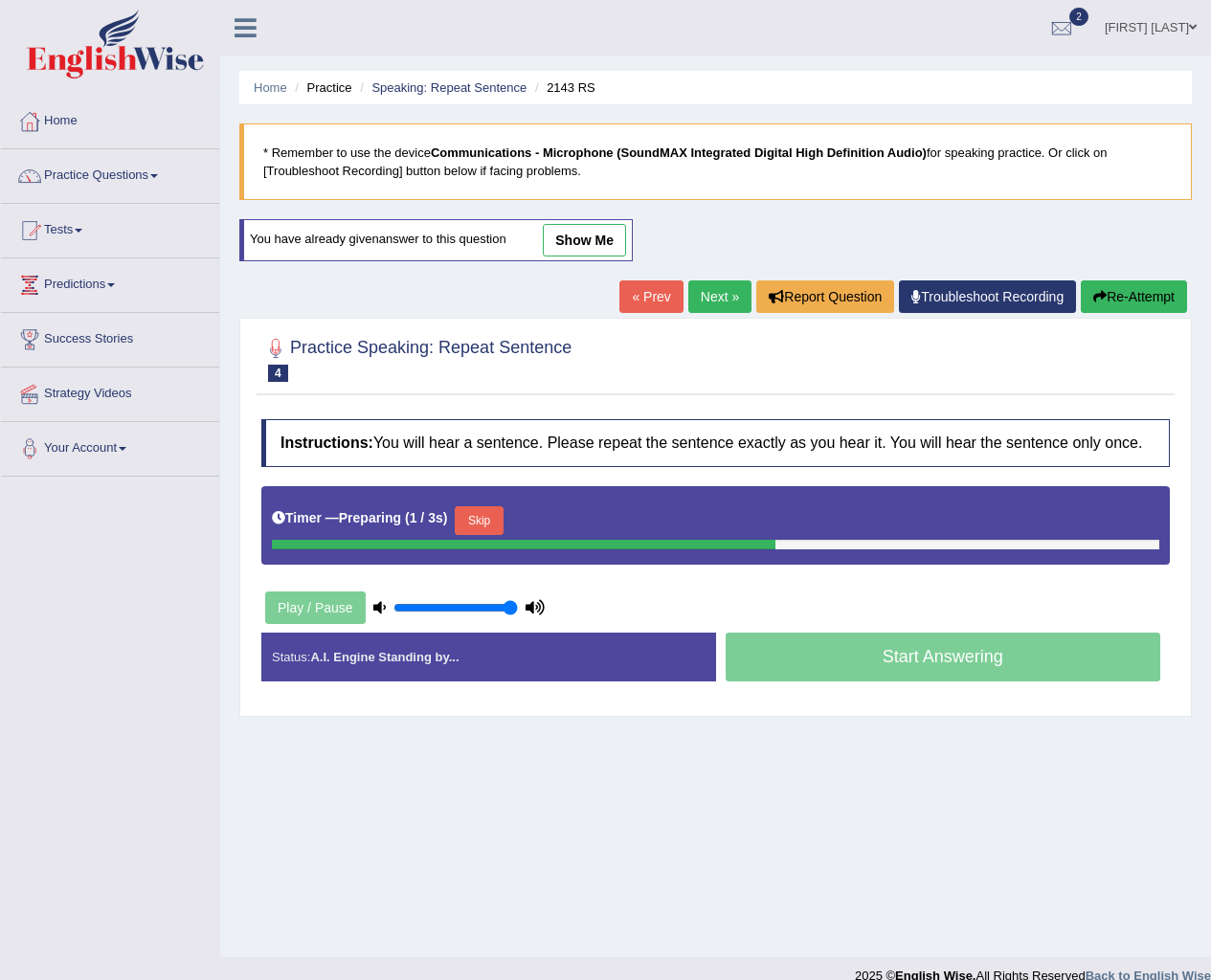 click on "Skip" at bounding box center (479, 521) 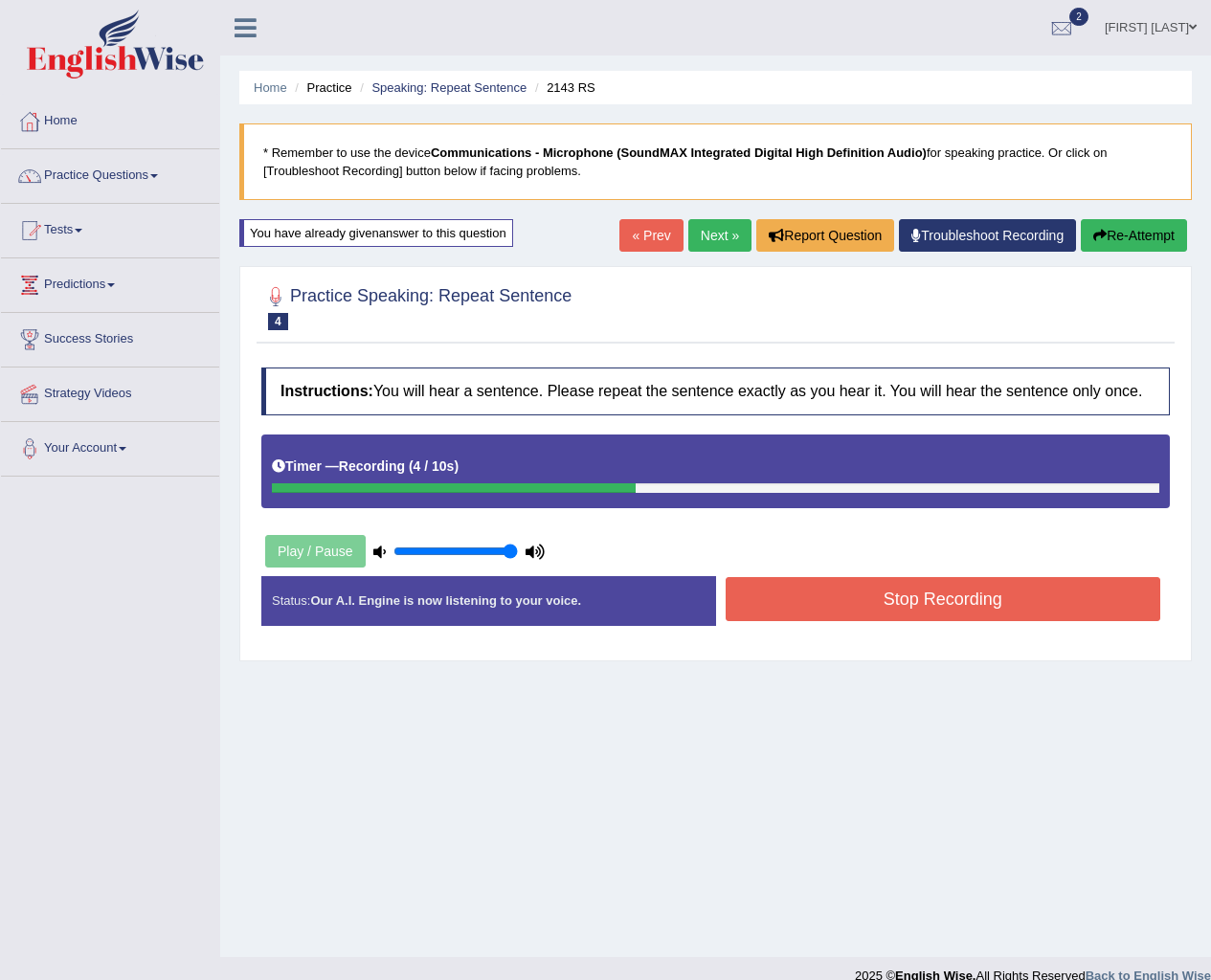 click on "Stop Recording" at bounding box center (943, 599) 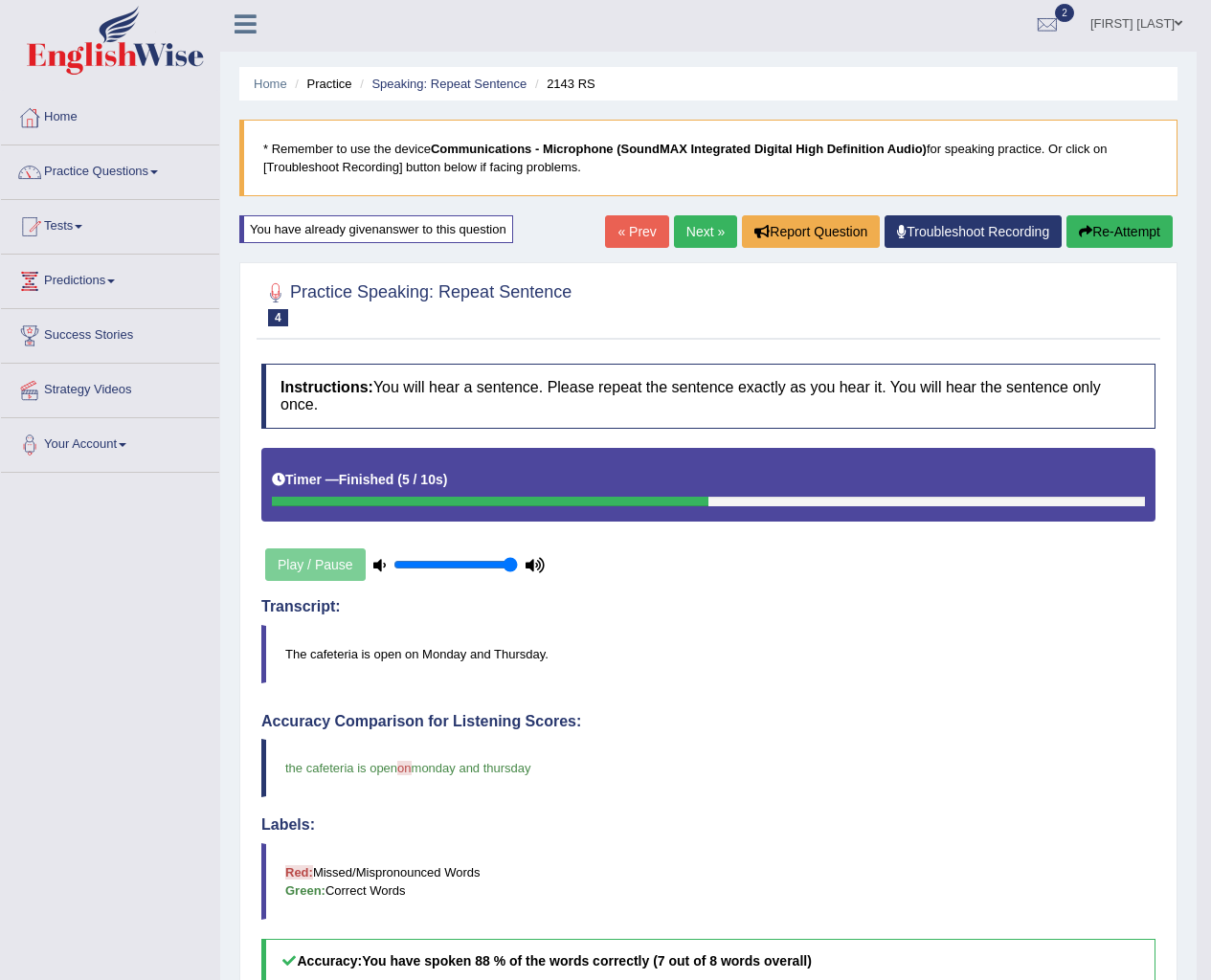 scroll, scrollTop: 0, scrollLeft: 0, axis: both 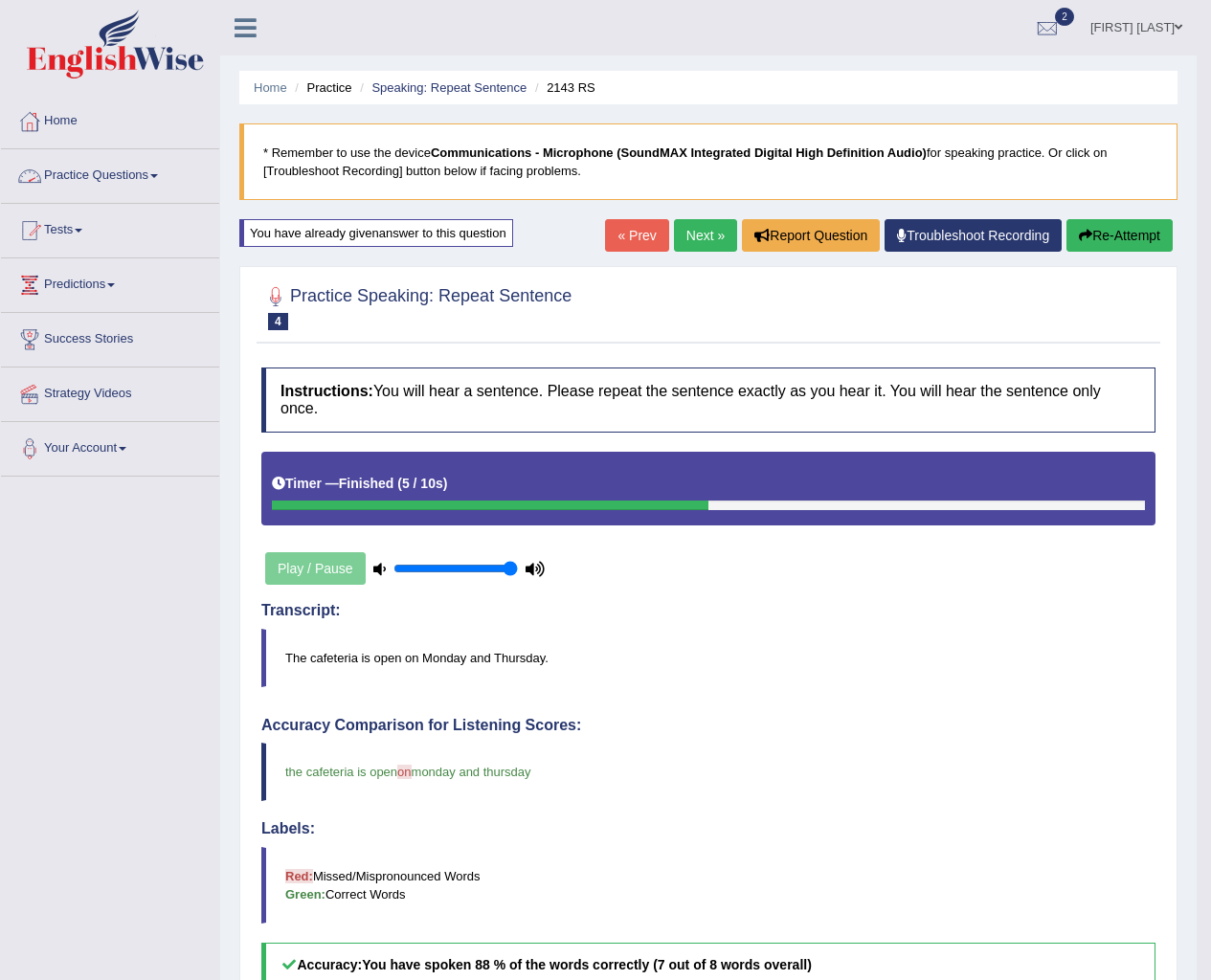 click on "Practice Questions" at bounding box center [110, 173] 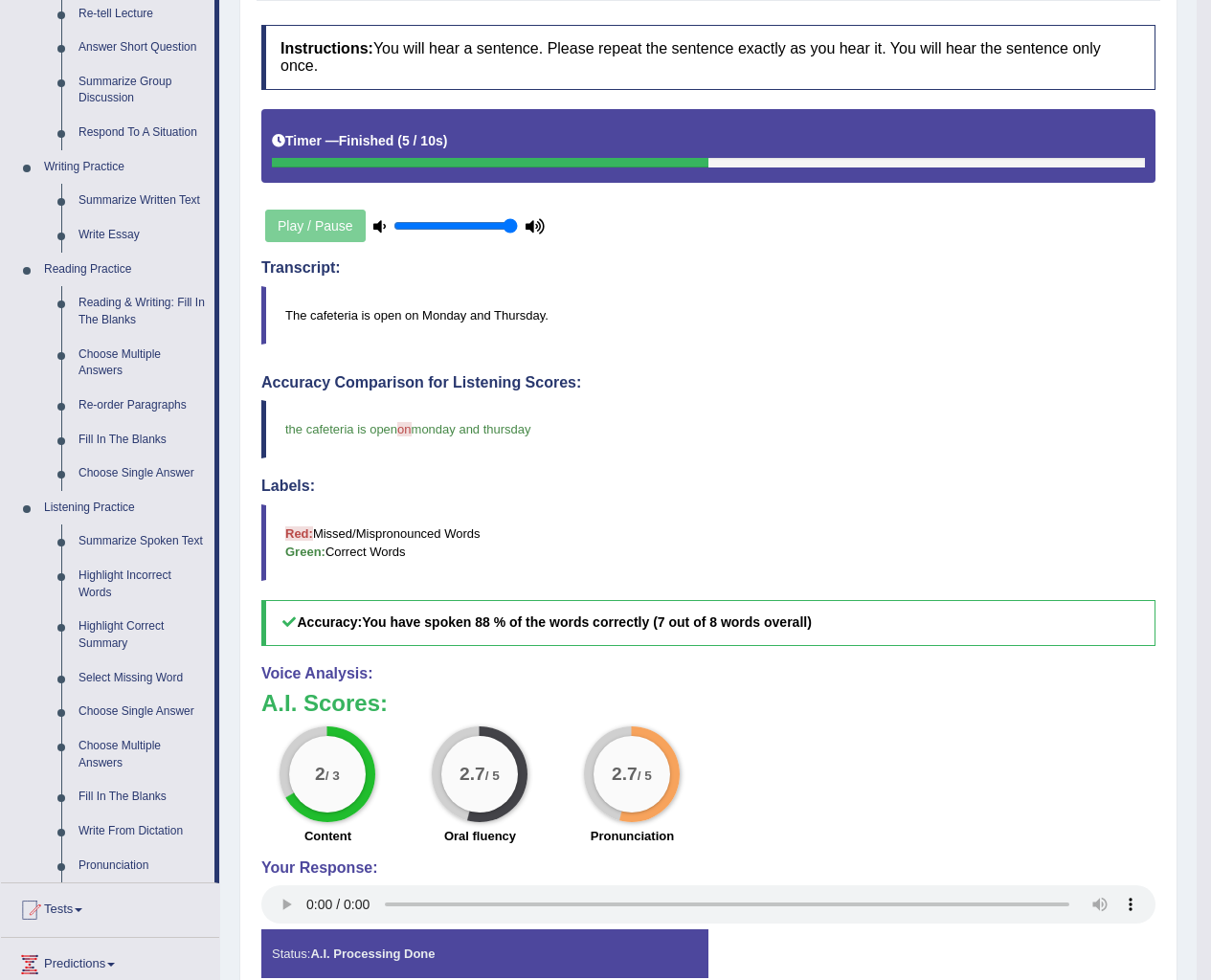 scroll, scrollTop: 383, scrollLeft: 0, axis: vertical 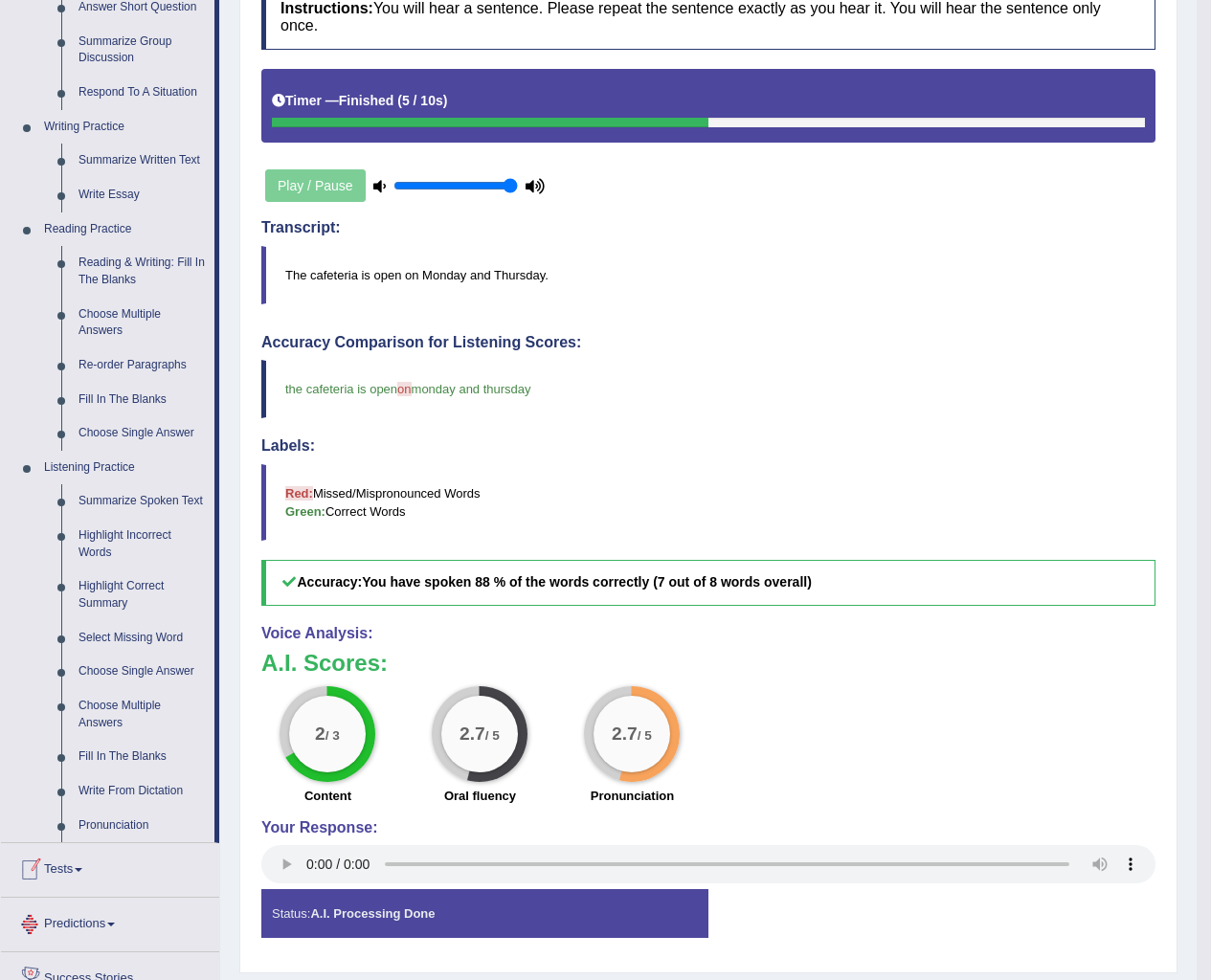 click on "Predictions" at bounding box center [110, 922] 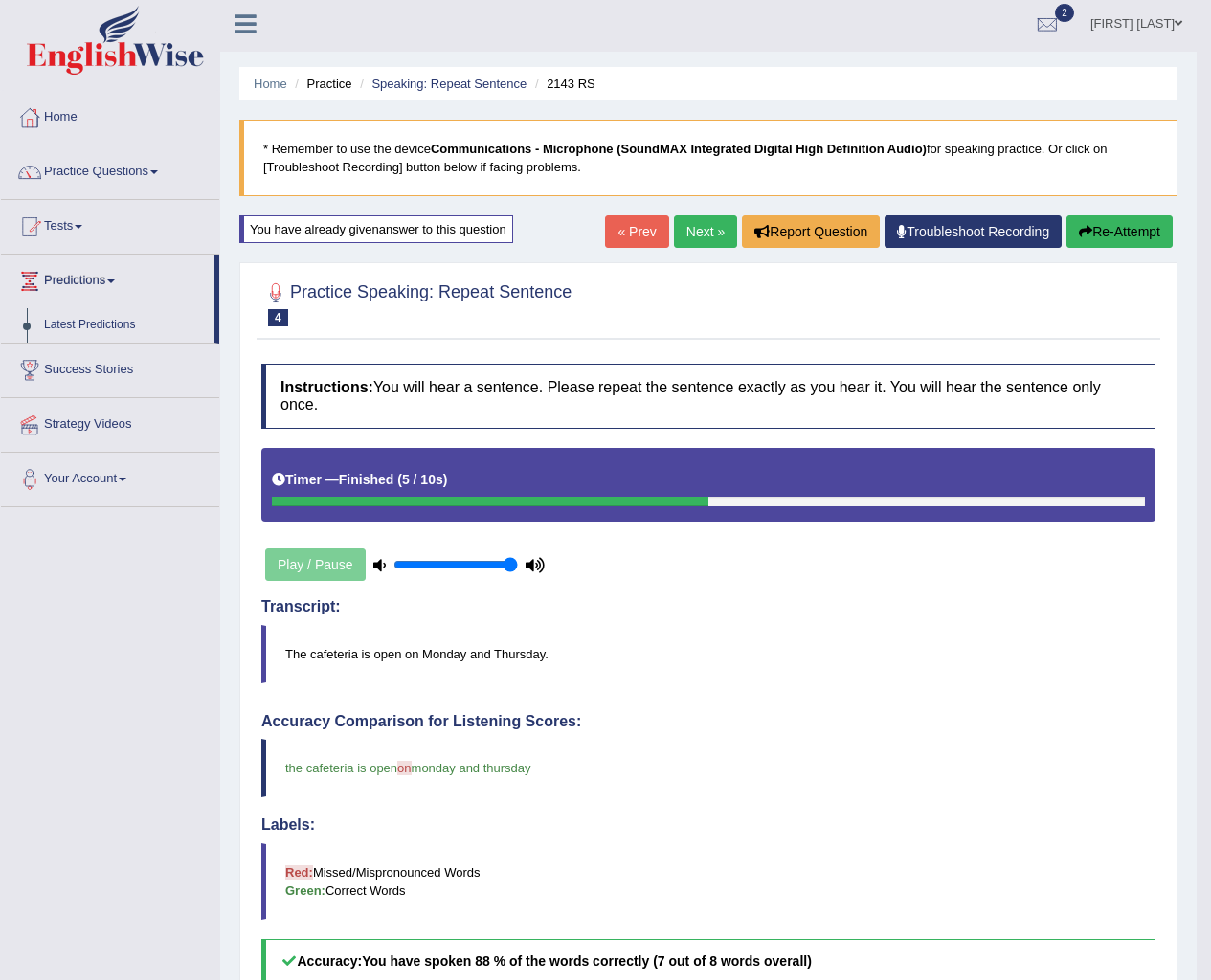 scroll, scrollTop: 0, scrollLeft: 0, axis: both 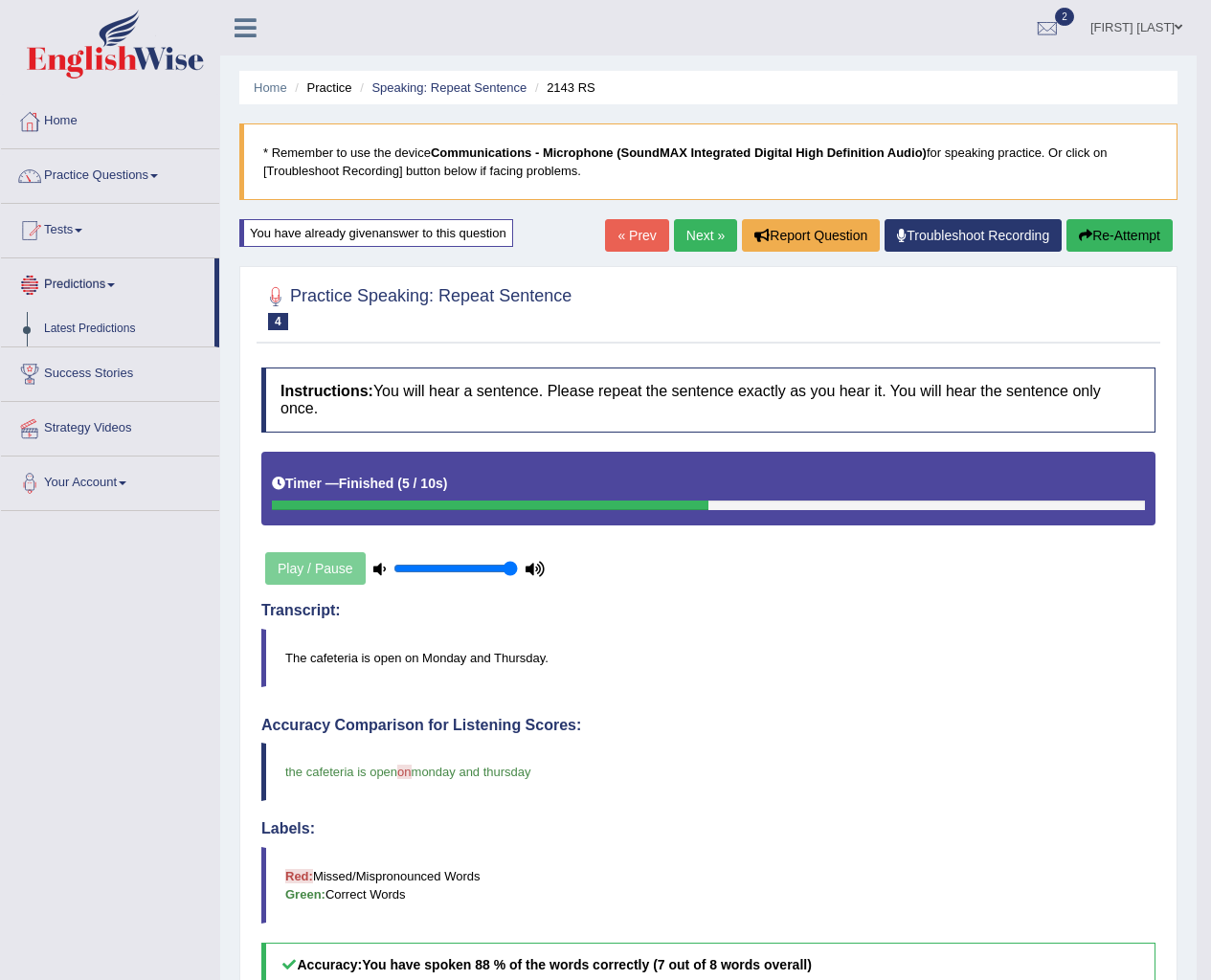 click on "Predictions" at bounding box center (107, 282) 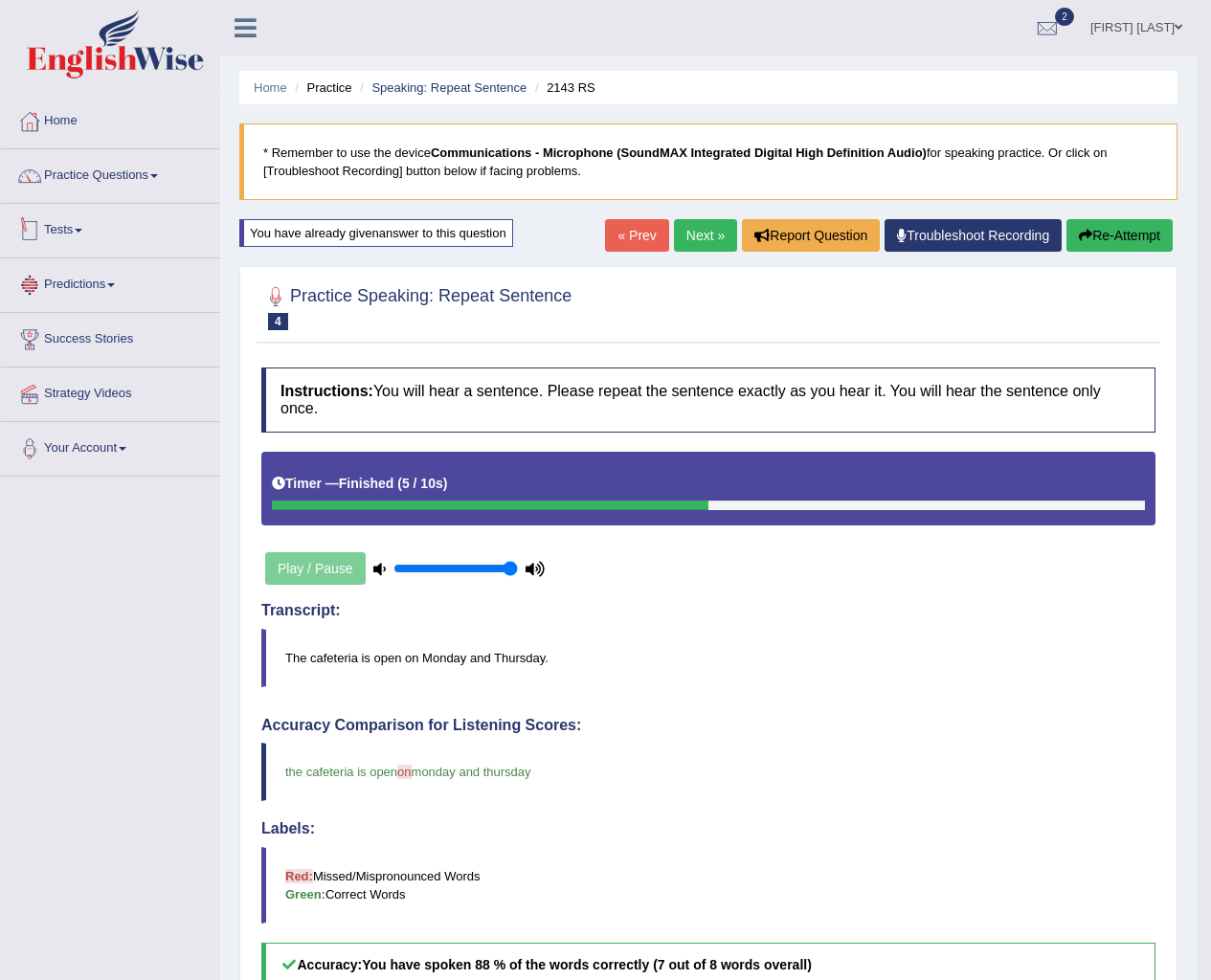 click on "Tests" at bounding box center [110, 228] 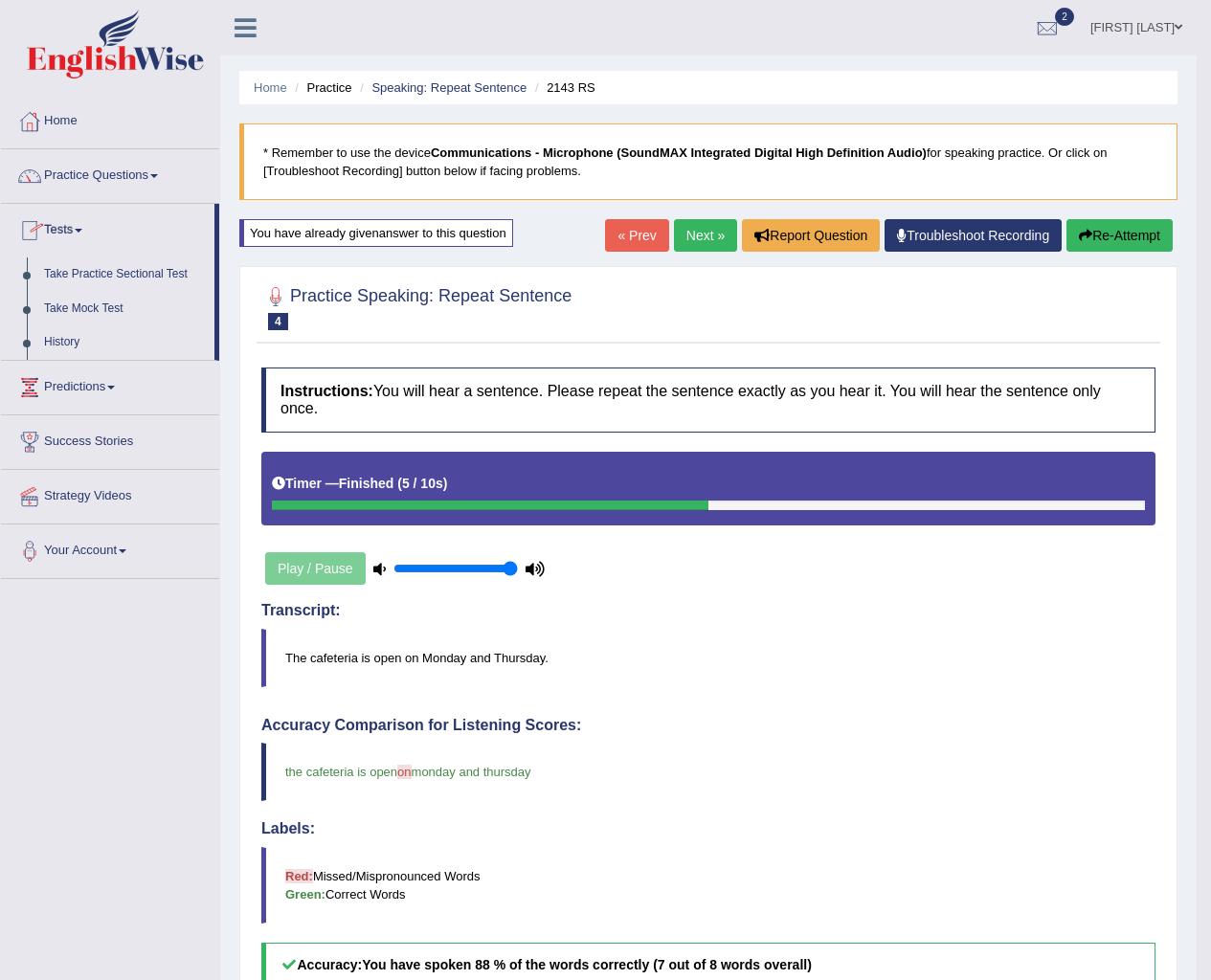 click on "Tests" at bounding box center (107, 228) 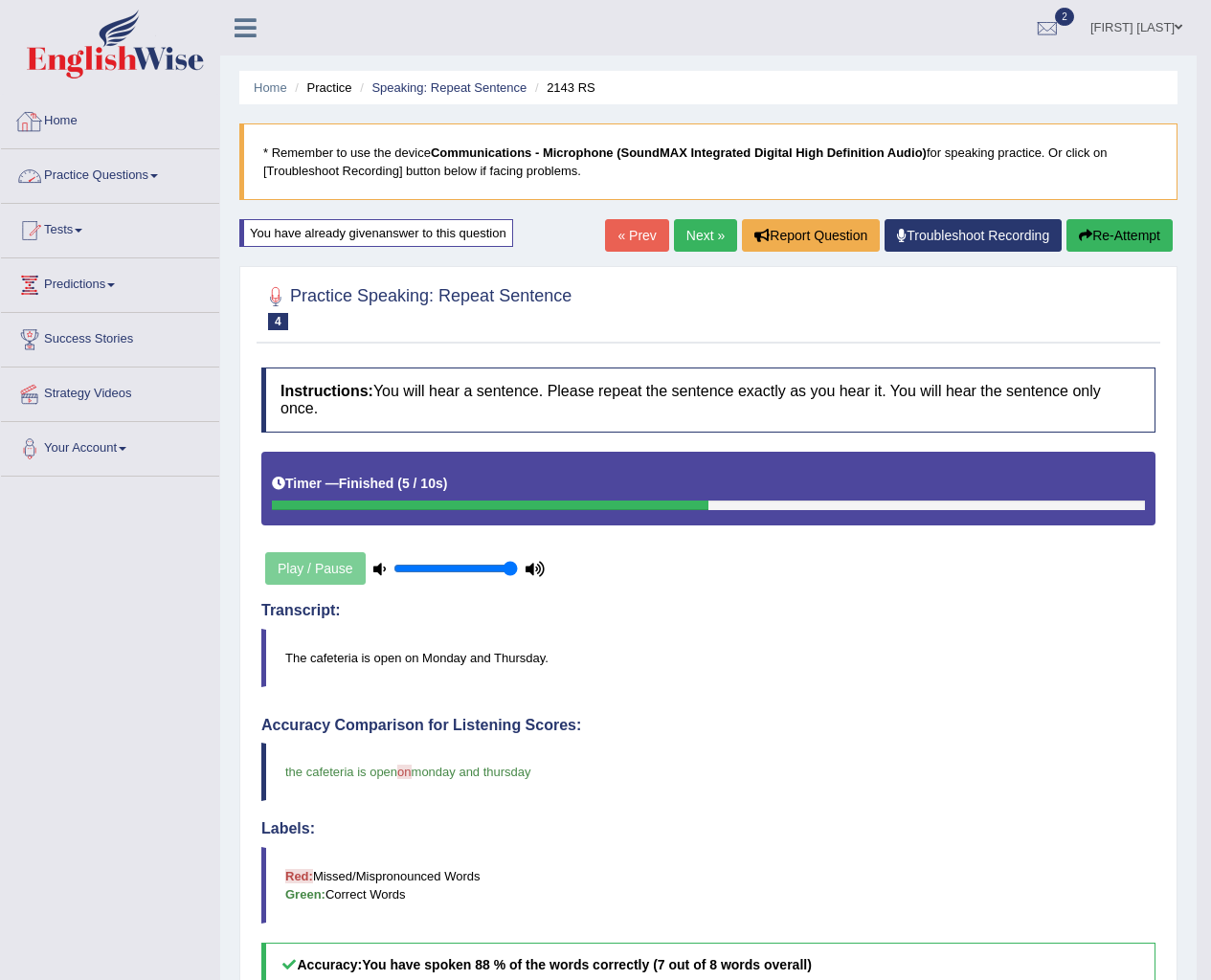 click on "Home" at bounding box center (110, 119) 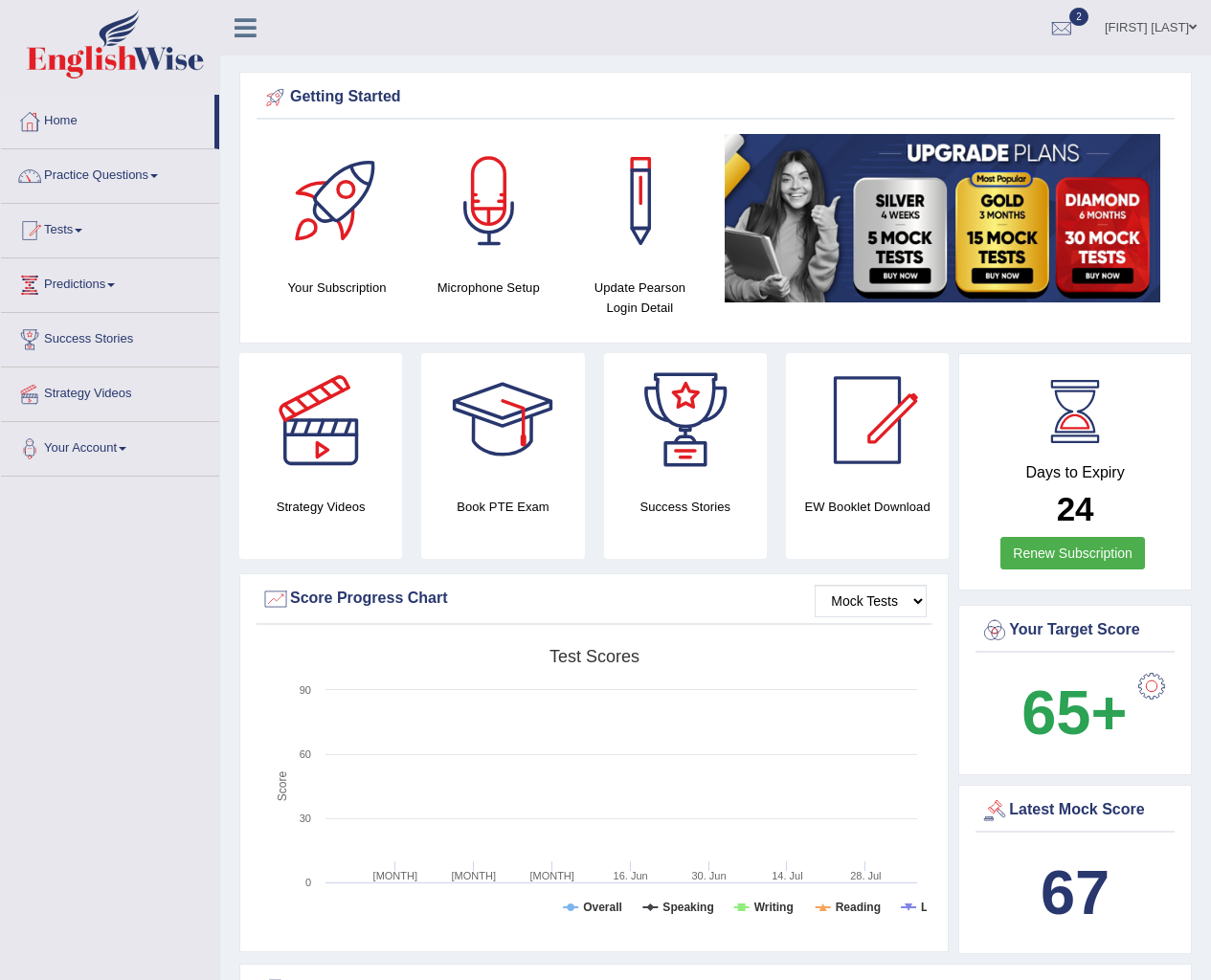 scroll, scrollTop: 0, scrollLeft: 0, axis: both 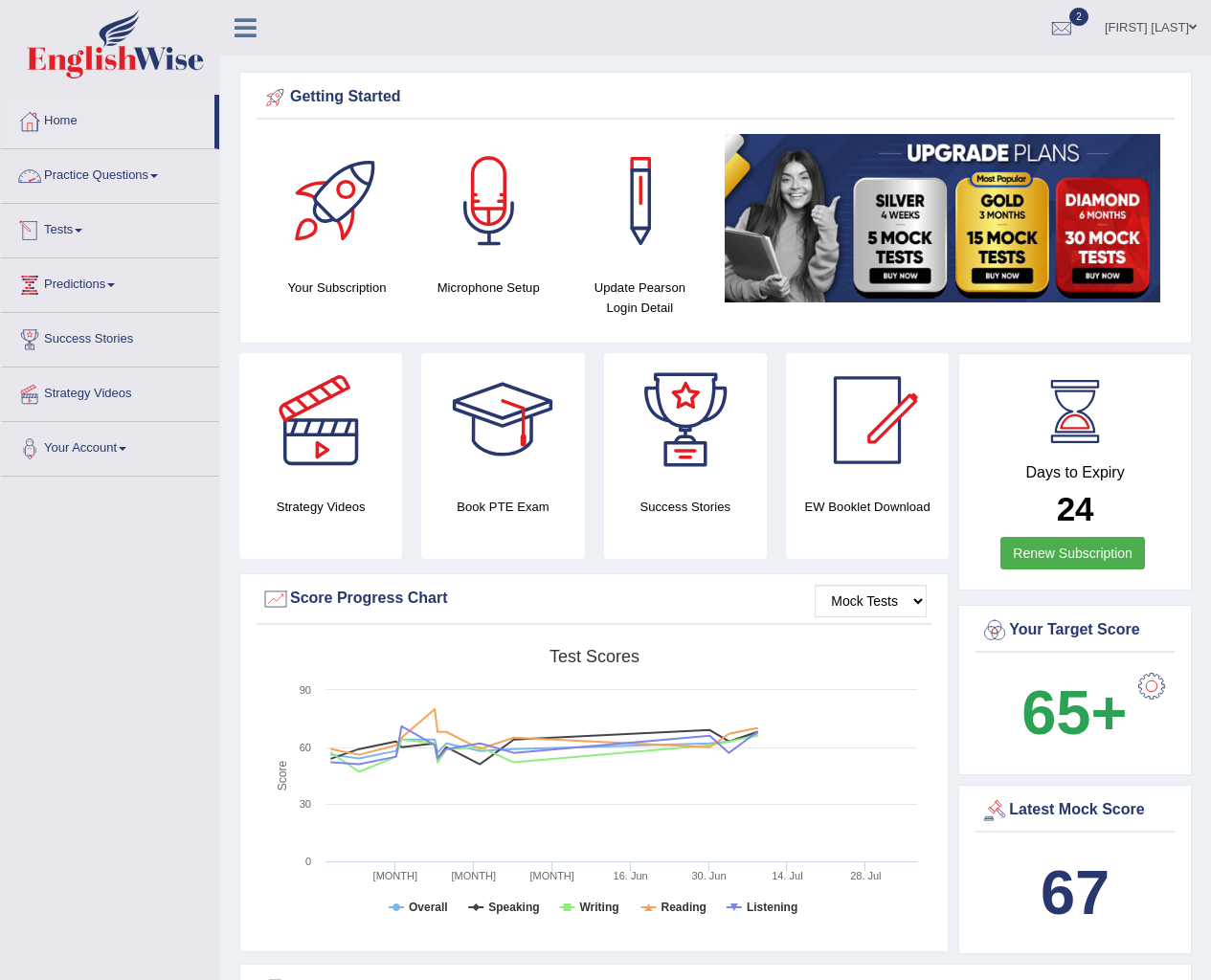 click on "Practice Questions" at bounding box center (110, 173) 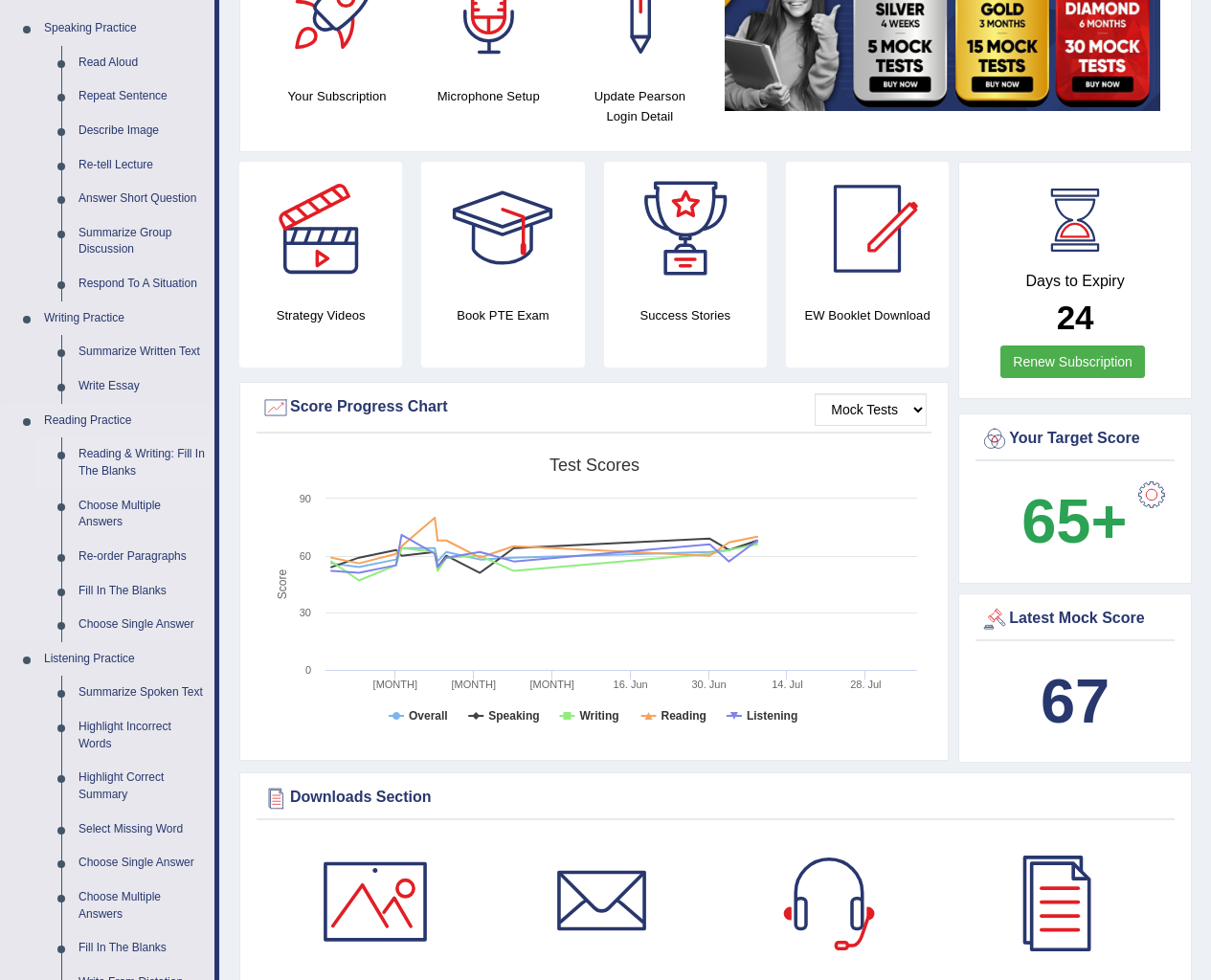 scroll, scrollTop: 0, scrollLeft: 0, axis: both 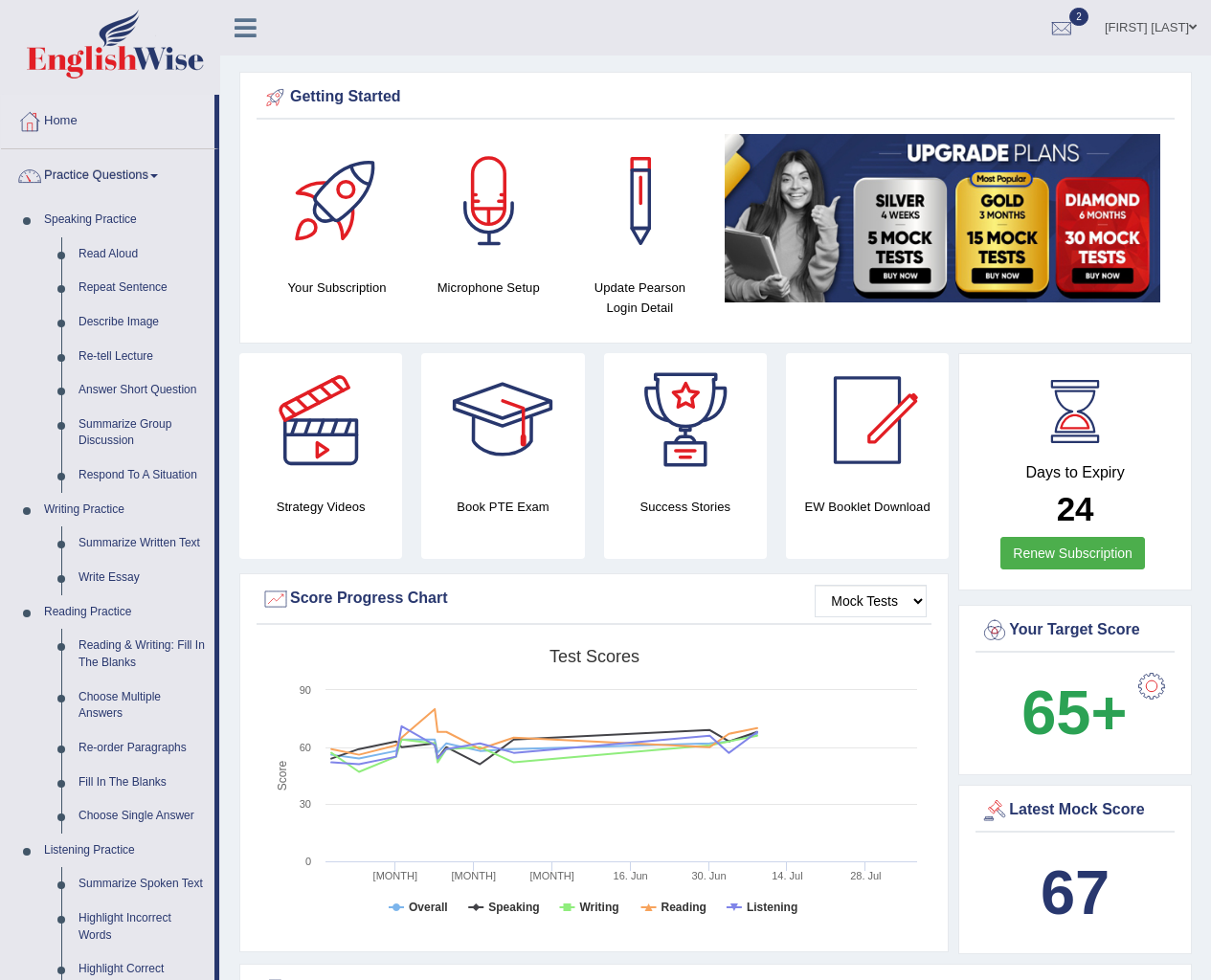 click on "Home" at bounding box center [107, 119] 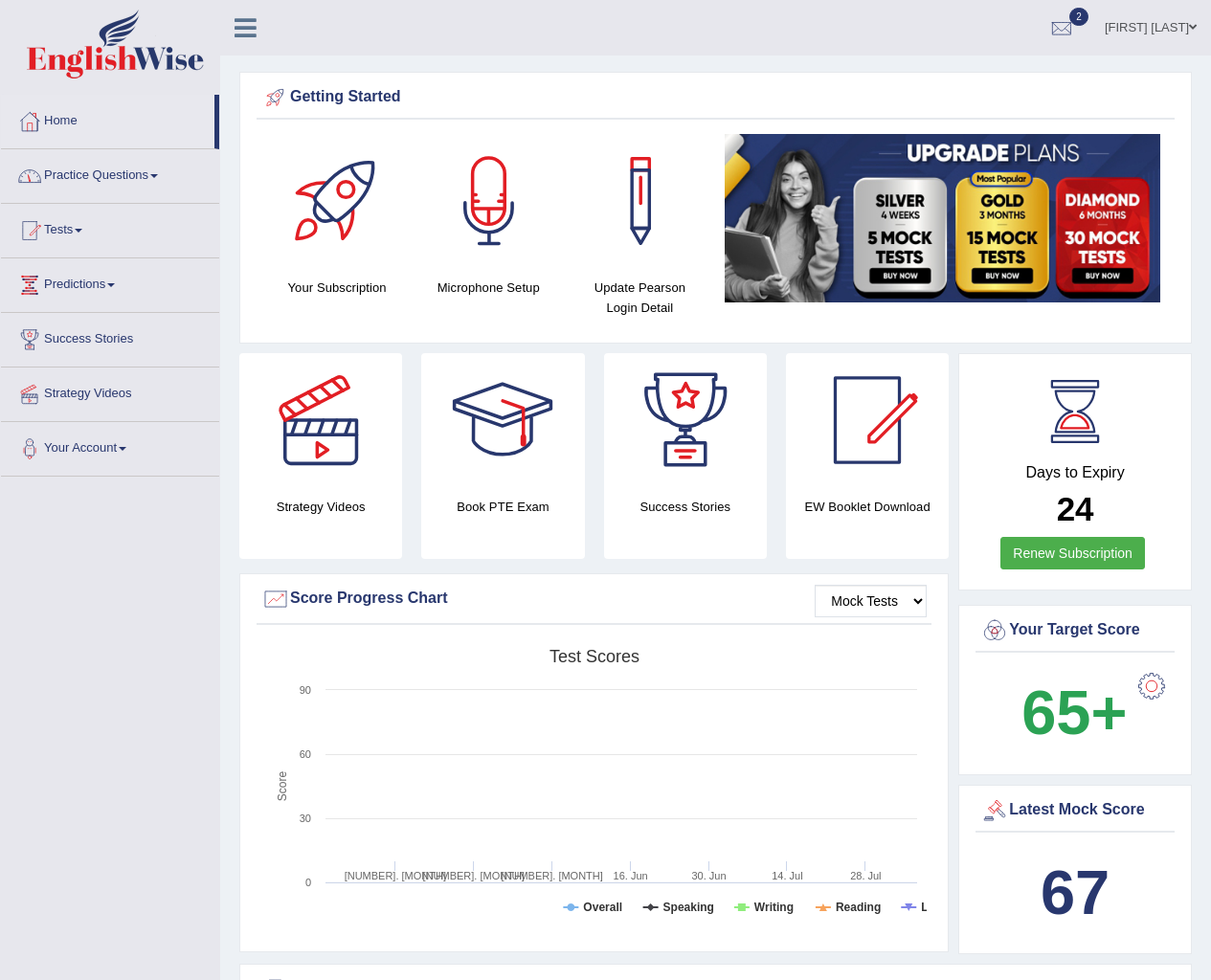 scroll, scrollTop: 0, scrollLeft: 0, axis: both 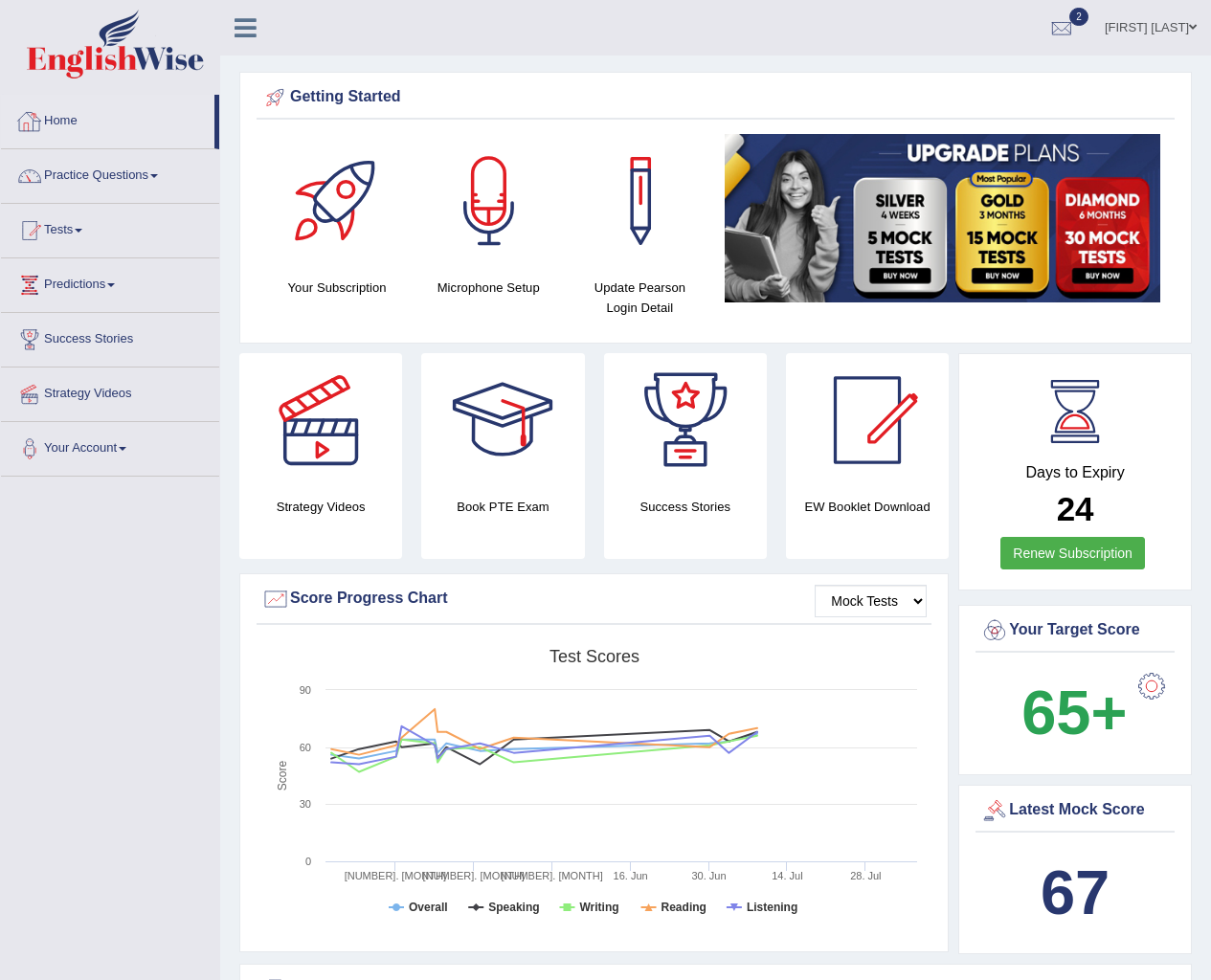 click on "Home" at bounding box center (107, 119) 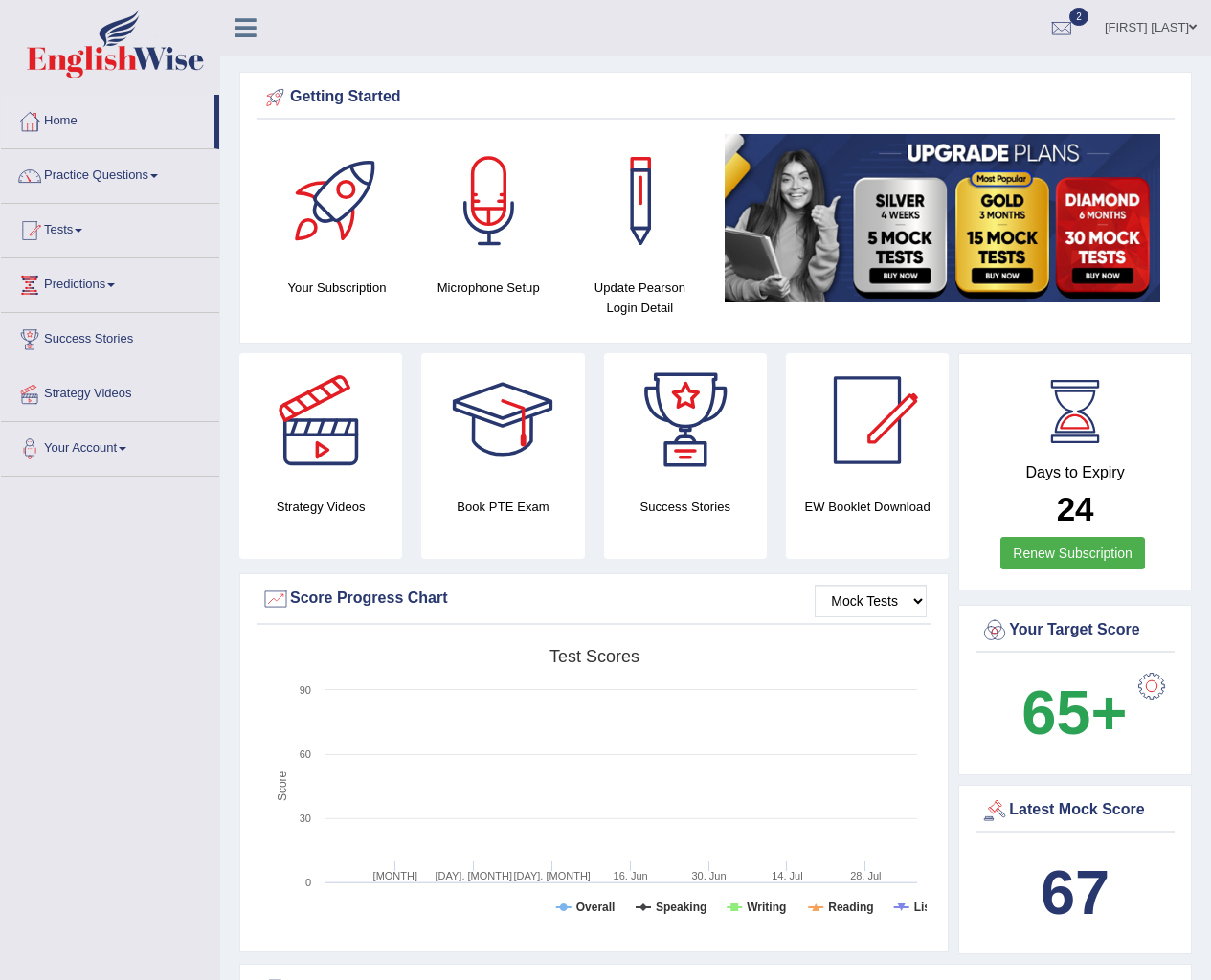 scroll, scrollTop: 0, scrollLeft: 0, axis: both 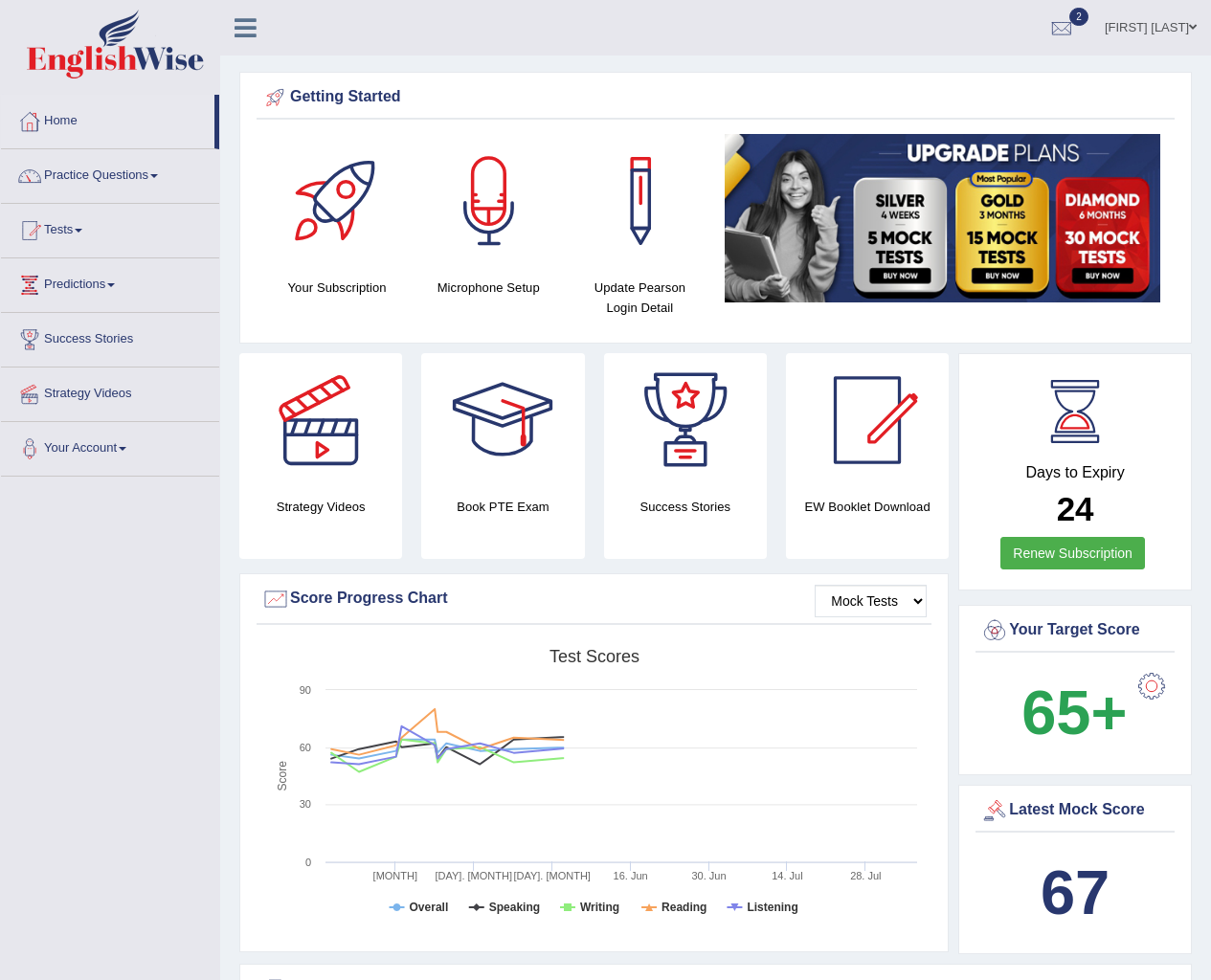 click on "Practice Questions" at bounding box center (110, 173) 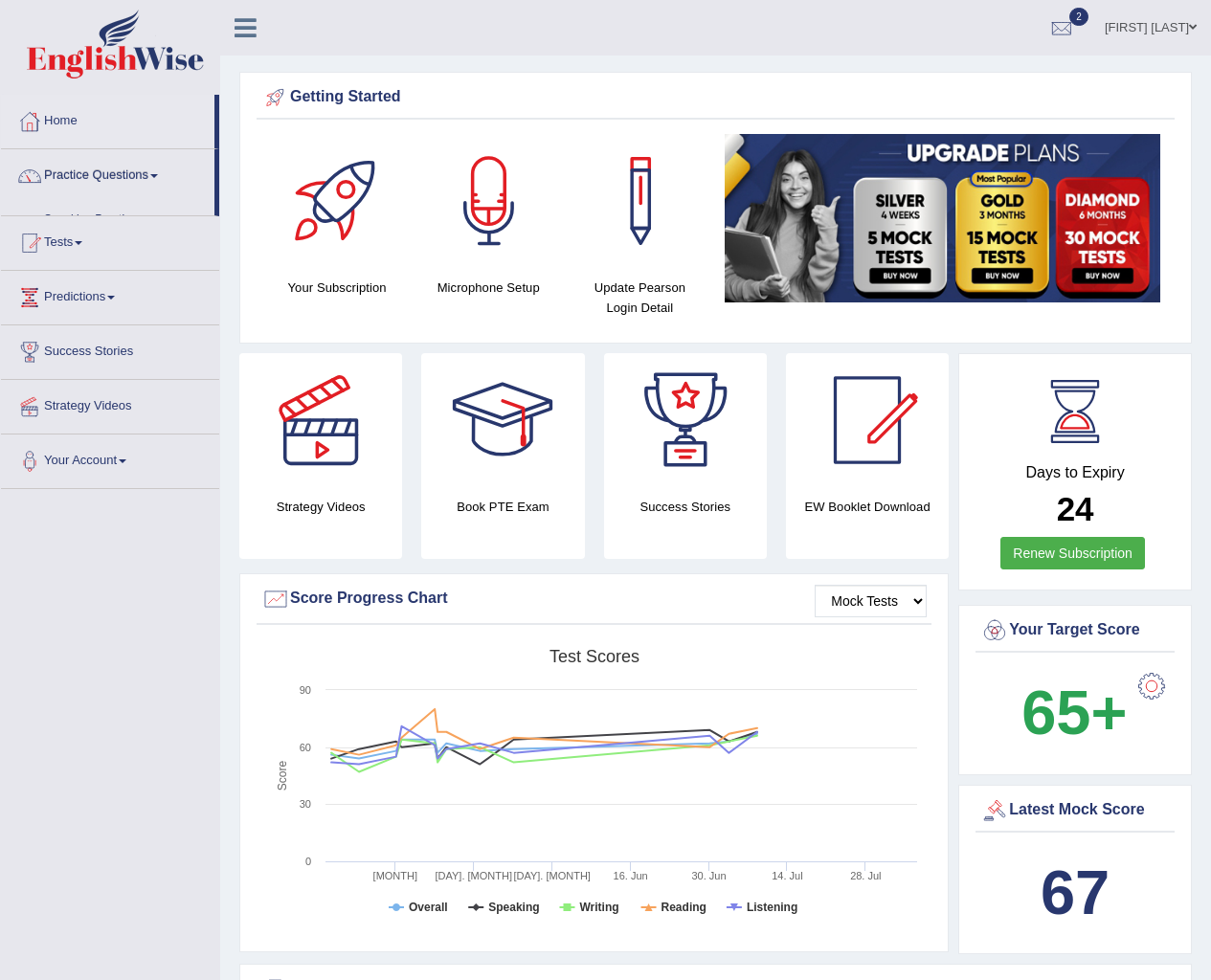 scroll, scrollTop: 0, scrollLeft: 0, axis: both 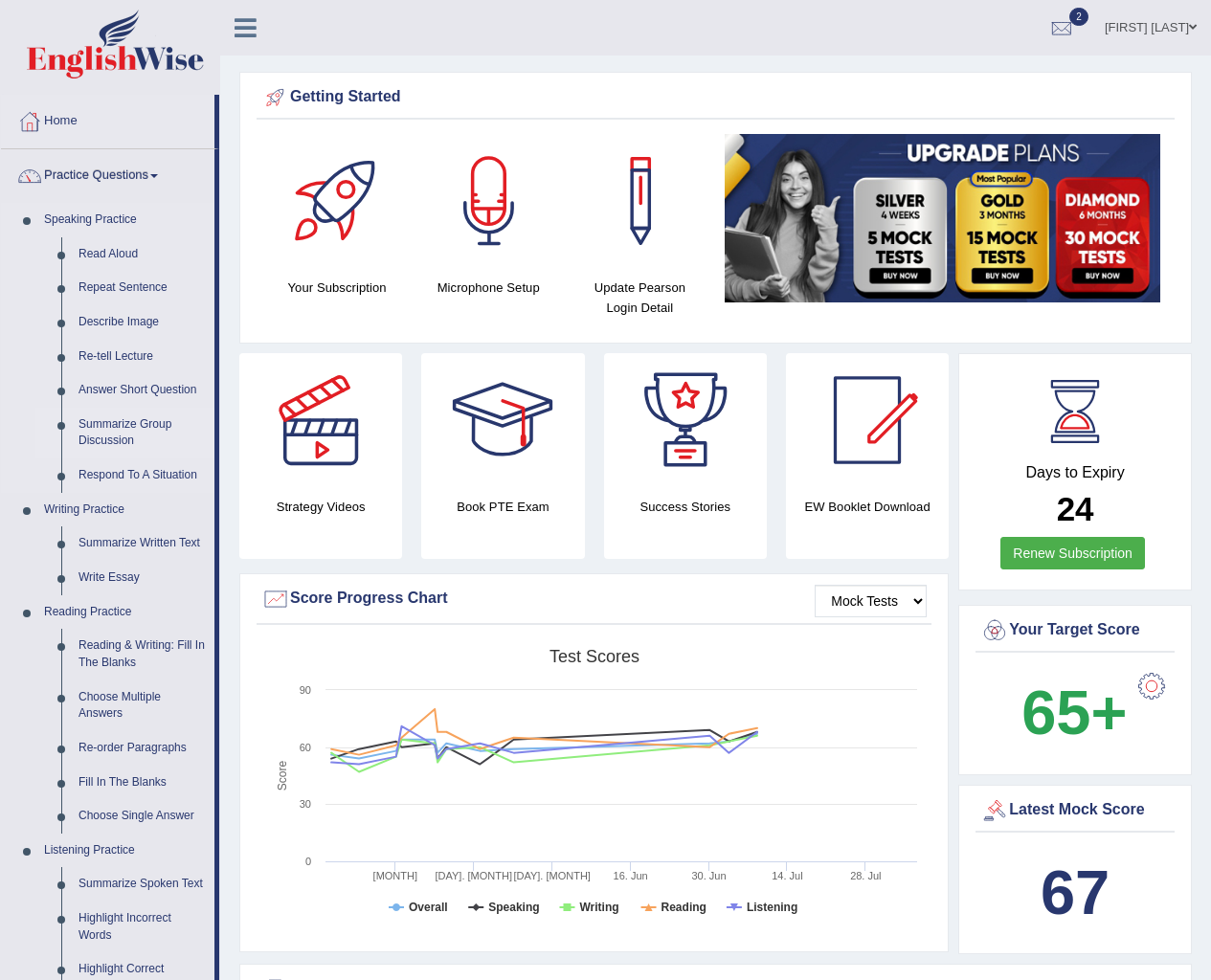 click on "Summarize Group Discussion" at bounding box center (142, 433) 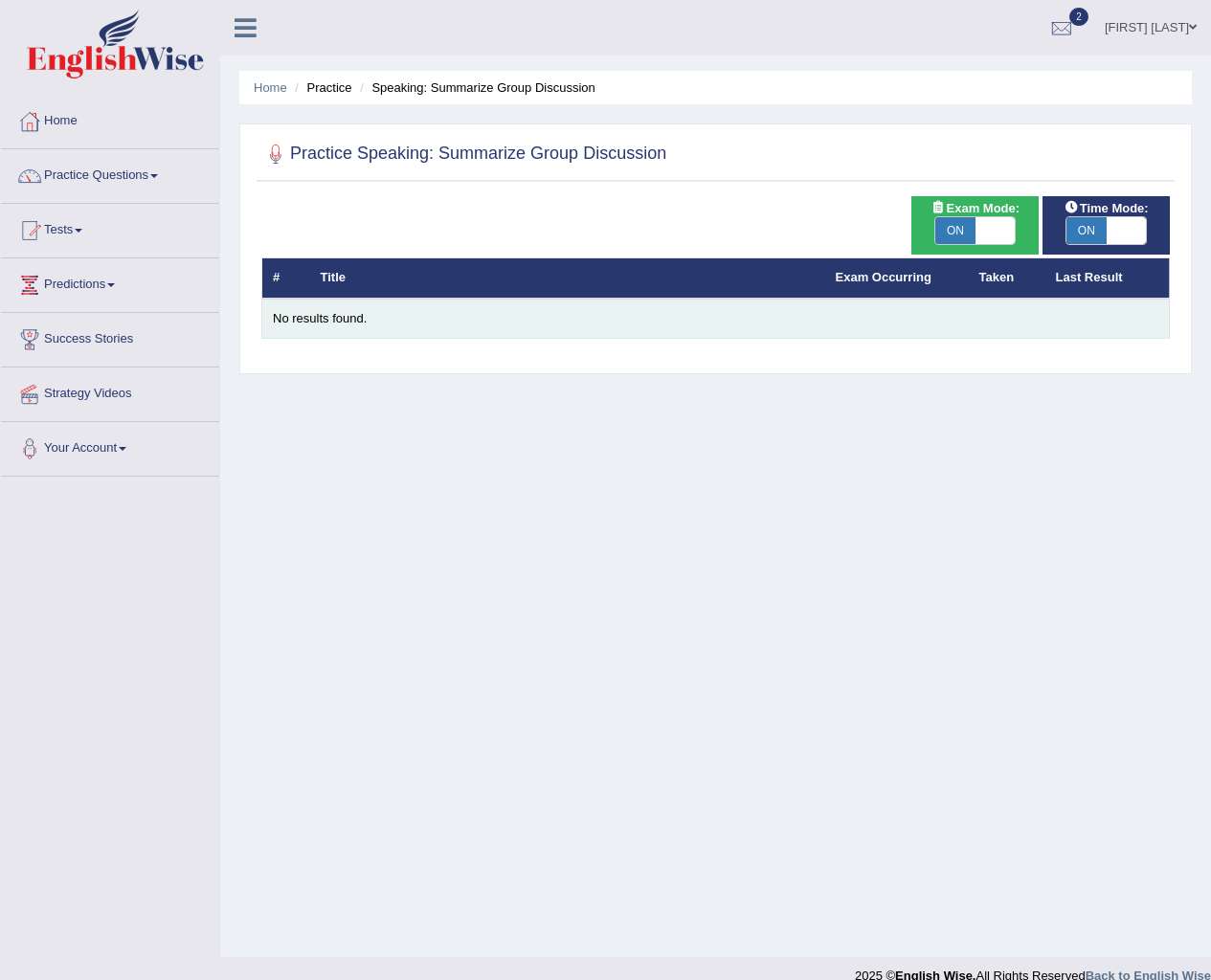 scroll, scrollTop: 0, scrollLeft: 0, axis: both 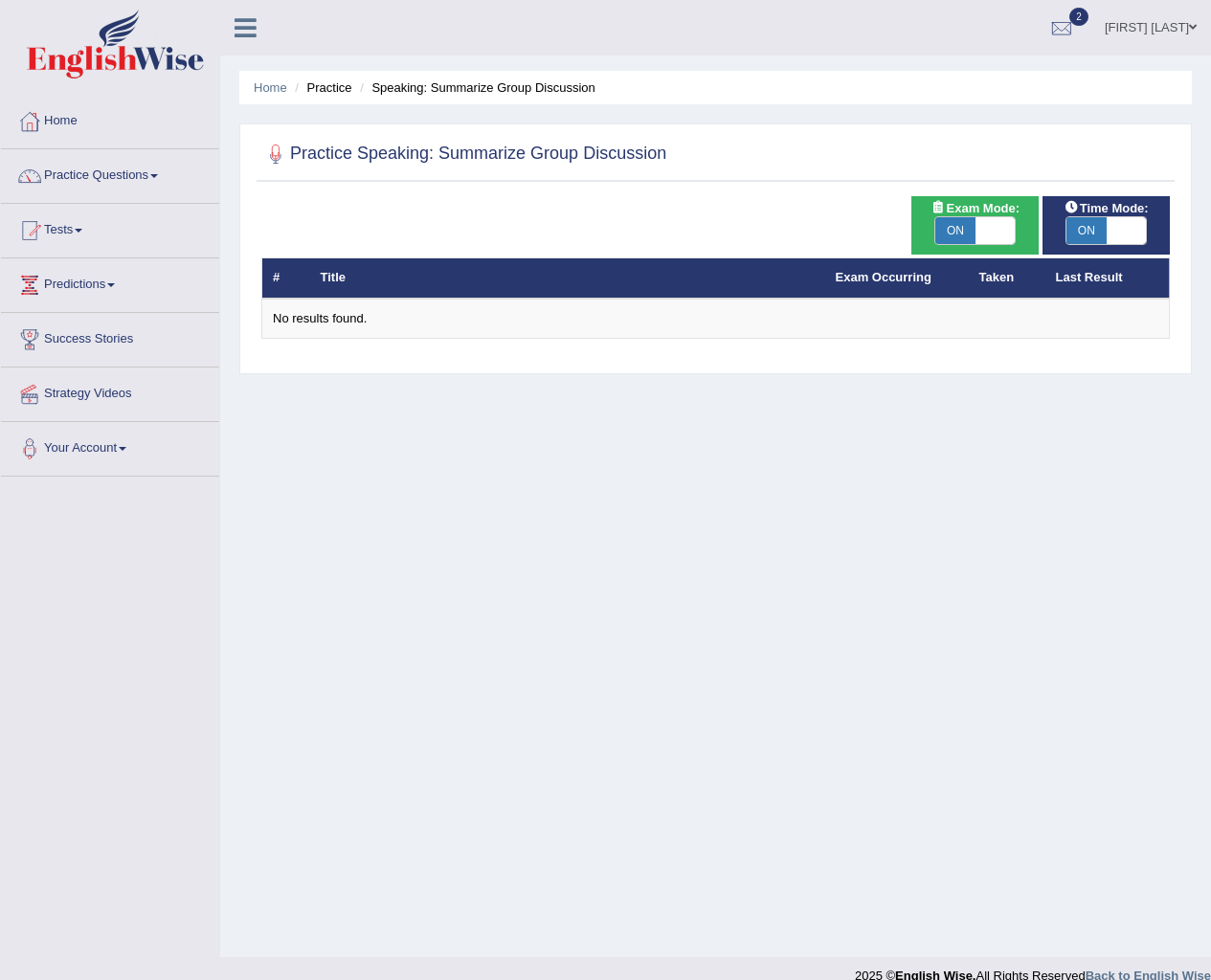 click on "ON" at bounding box center (955, 231) 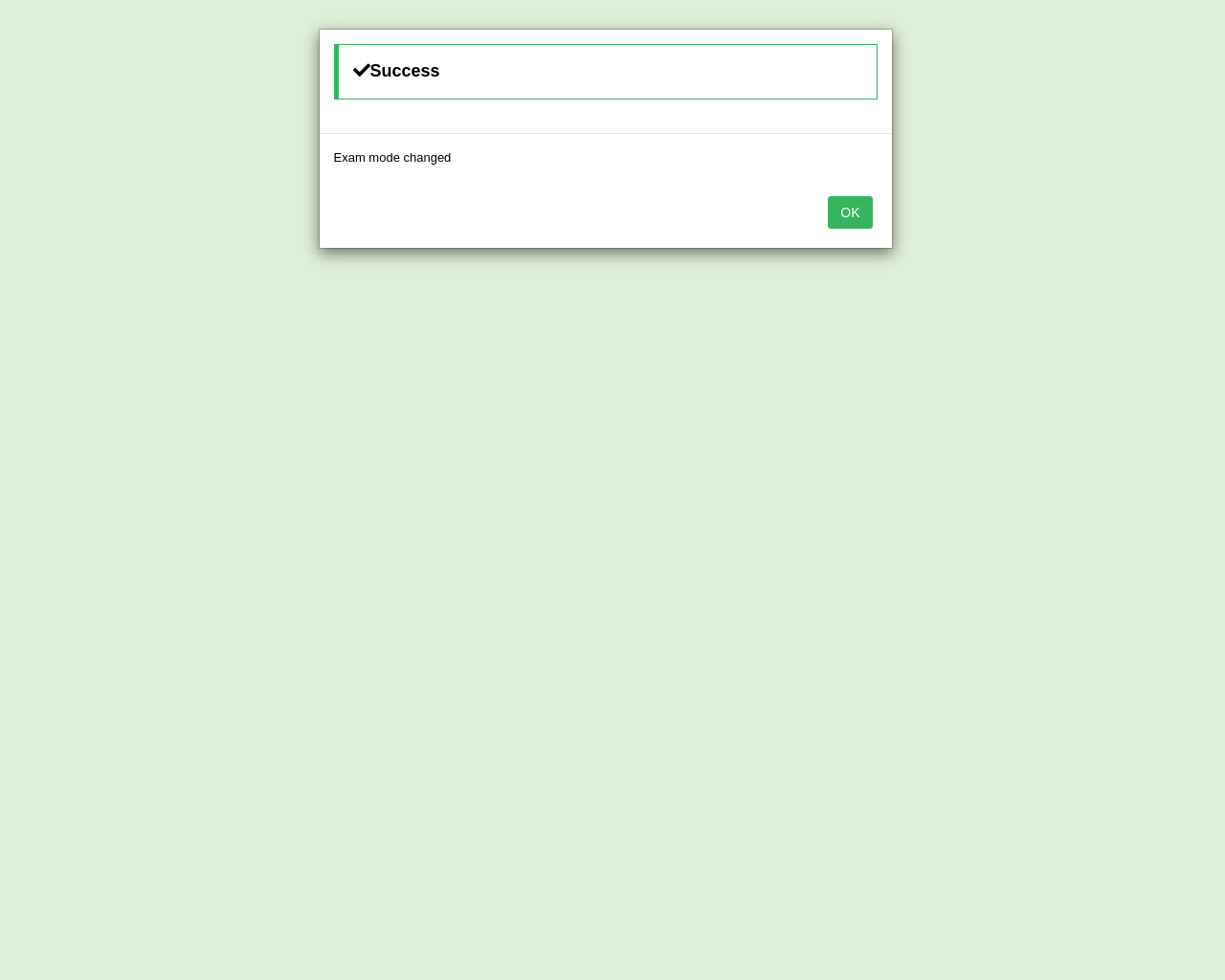 click on "OK" at bounding box center (850, 212) 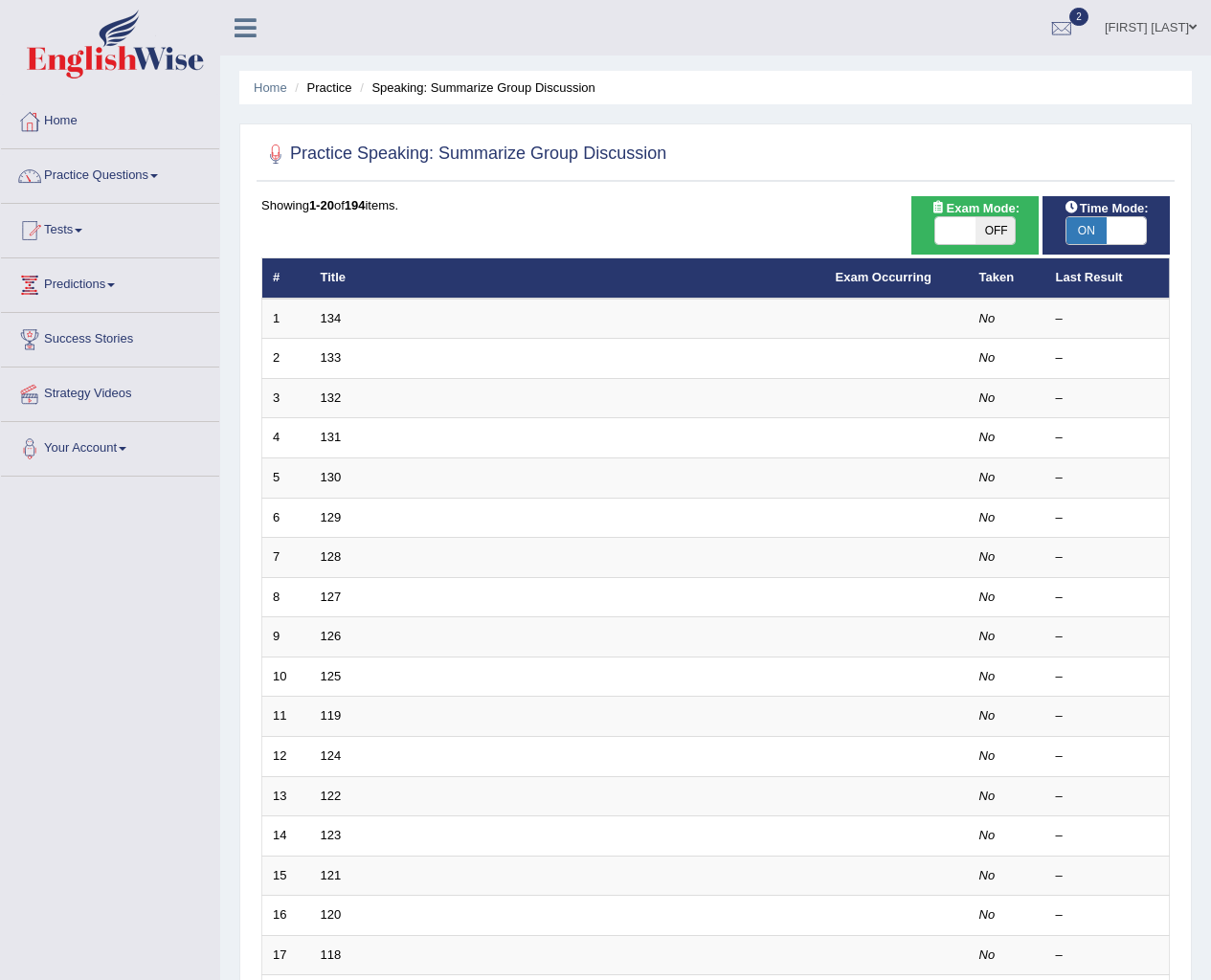 scroll, scrollTop: 0, scrollLeft: 0, axis: both 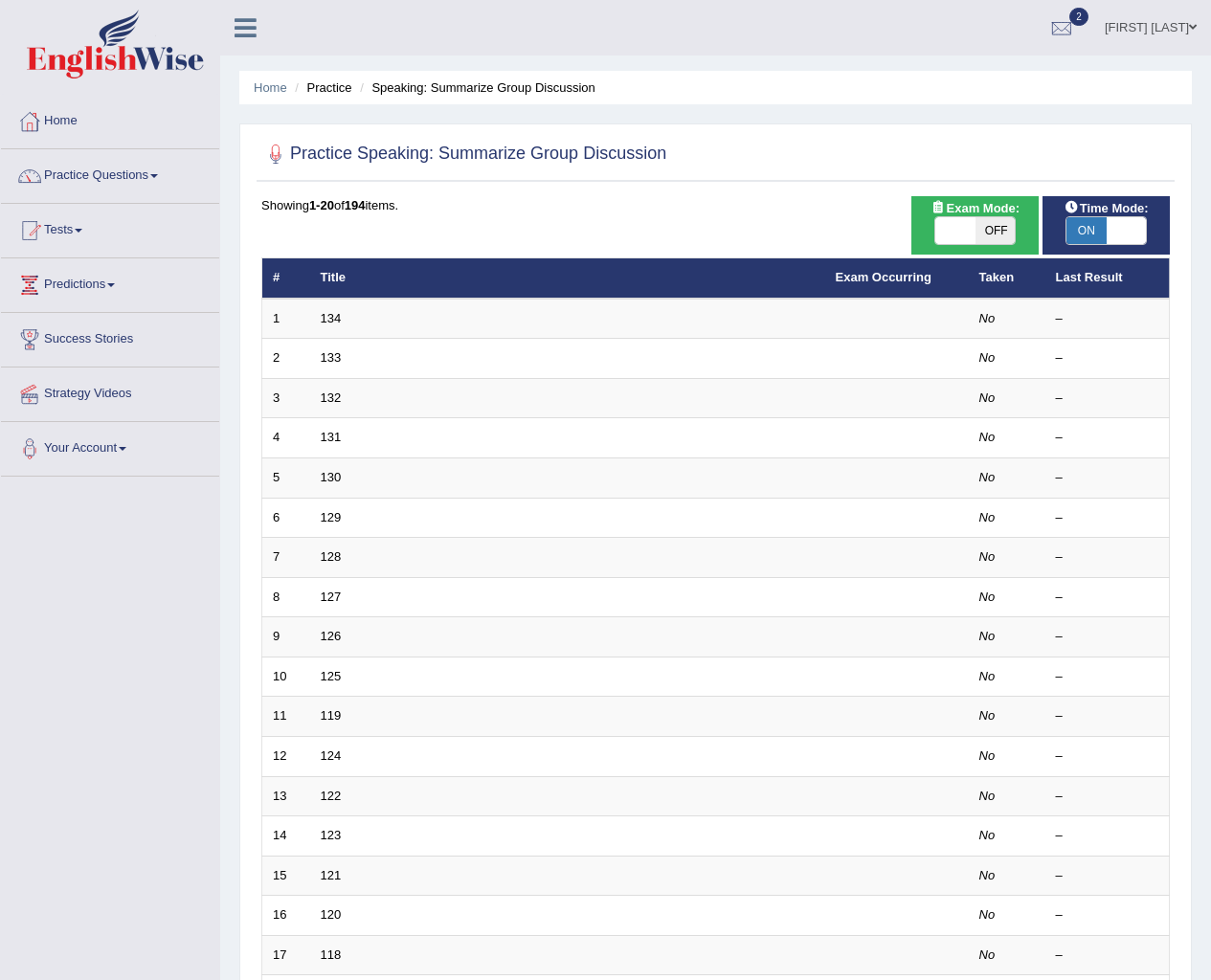 click on "OFF" at bounding box center [996, 231] 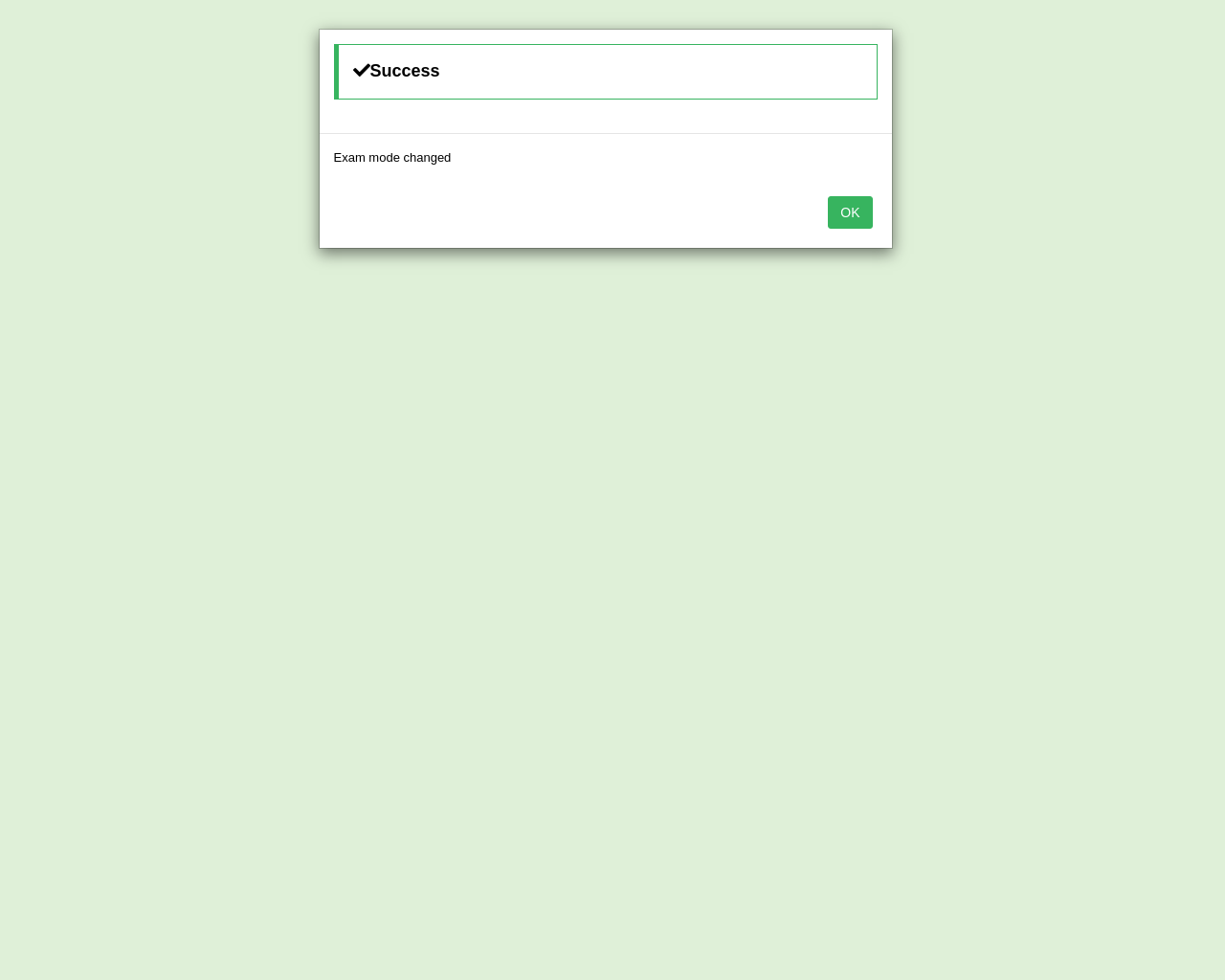 click on "OK" at bounding box center [850, 212] 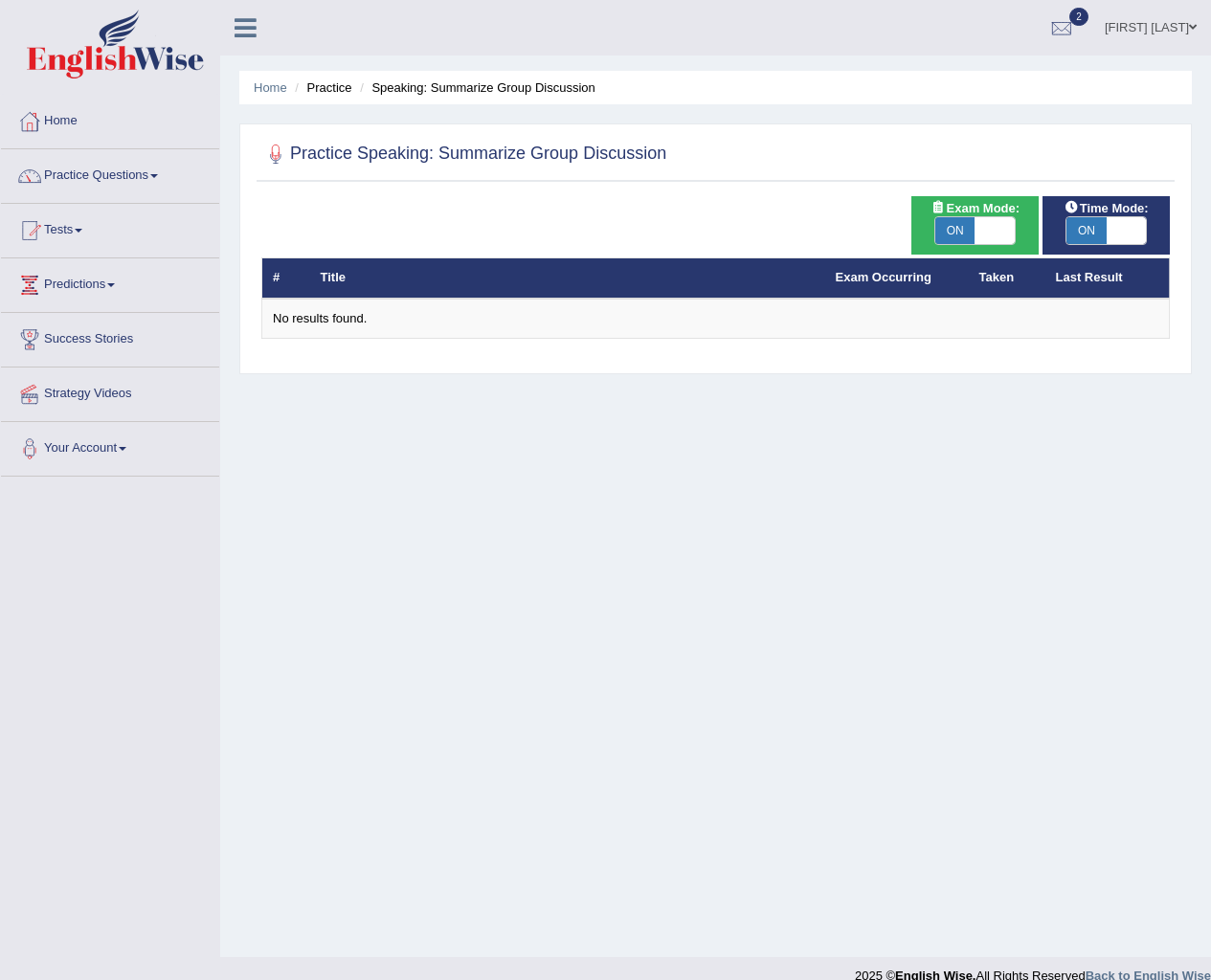 scroll, scrollTop: 0, scrollLeft: 0, axis: both 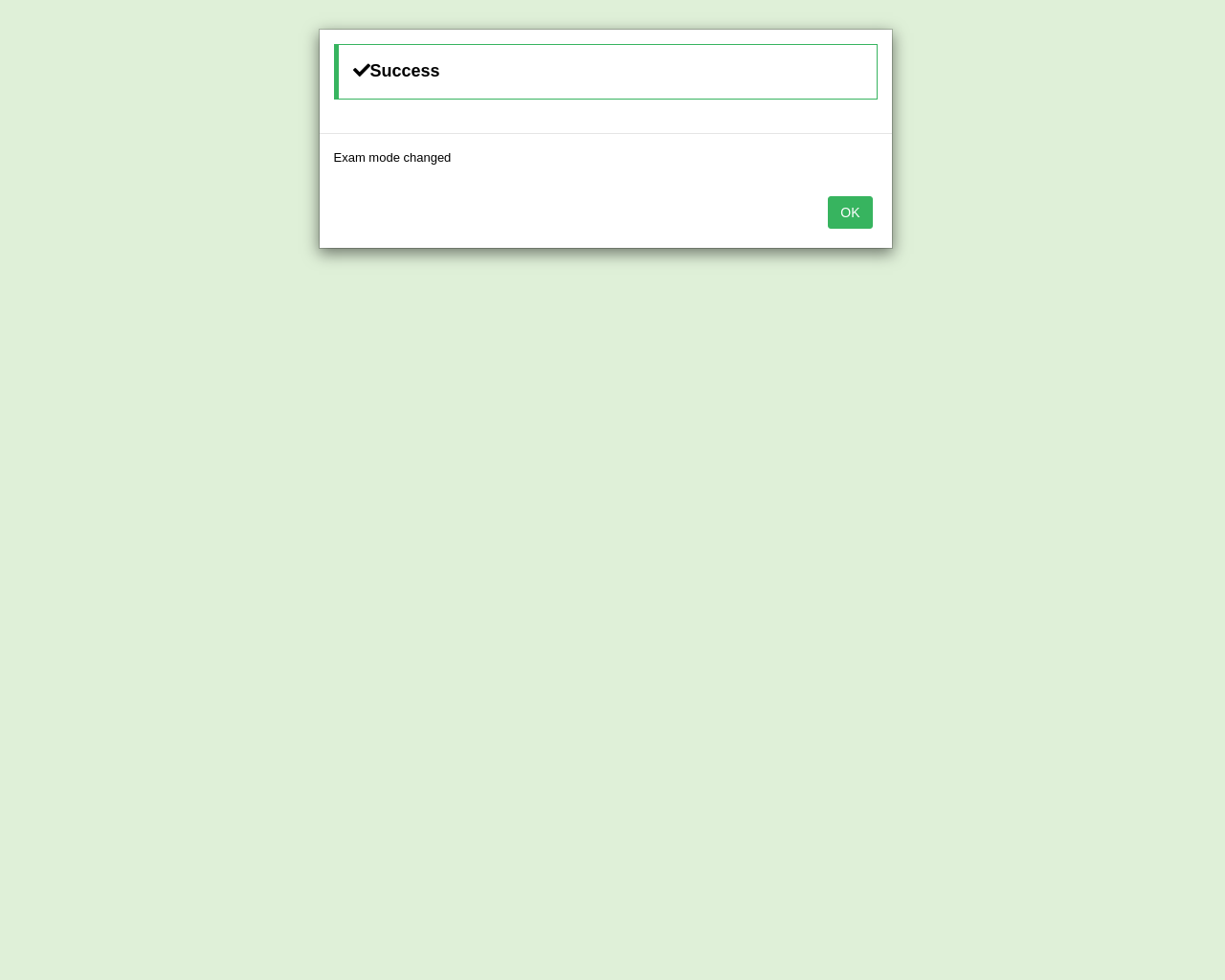 click on "OK" at bounding box center (850, 212) 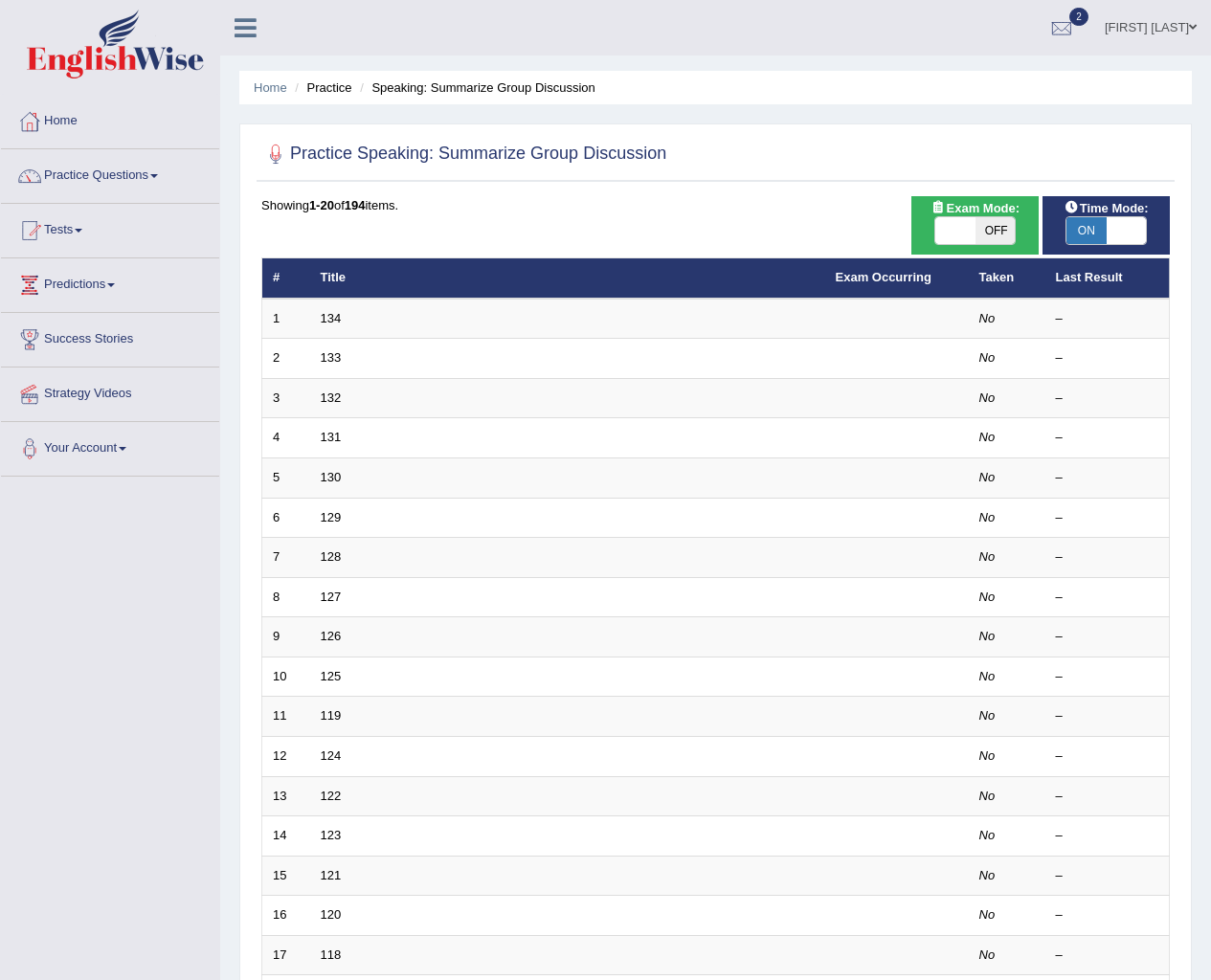 click on "ON" at bounding box center (1087, 231) 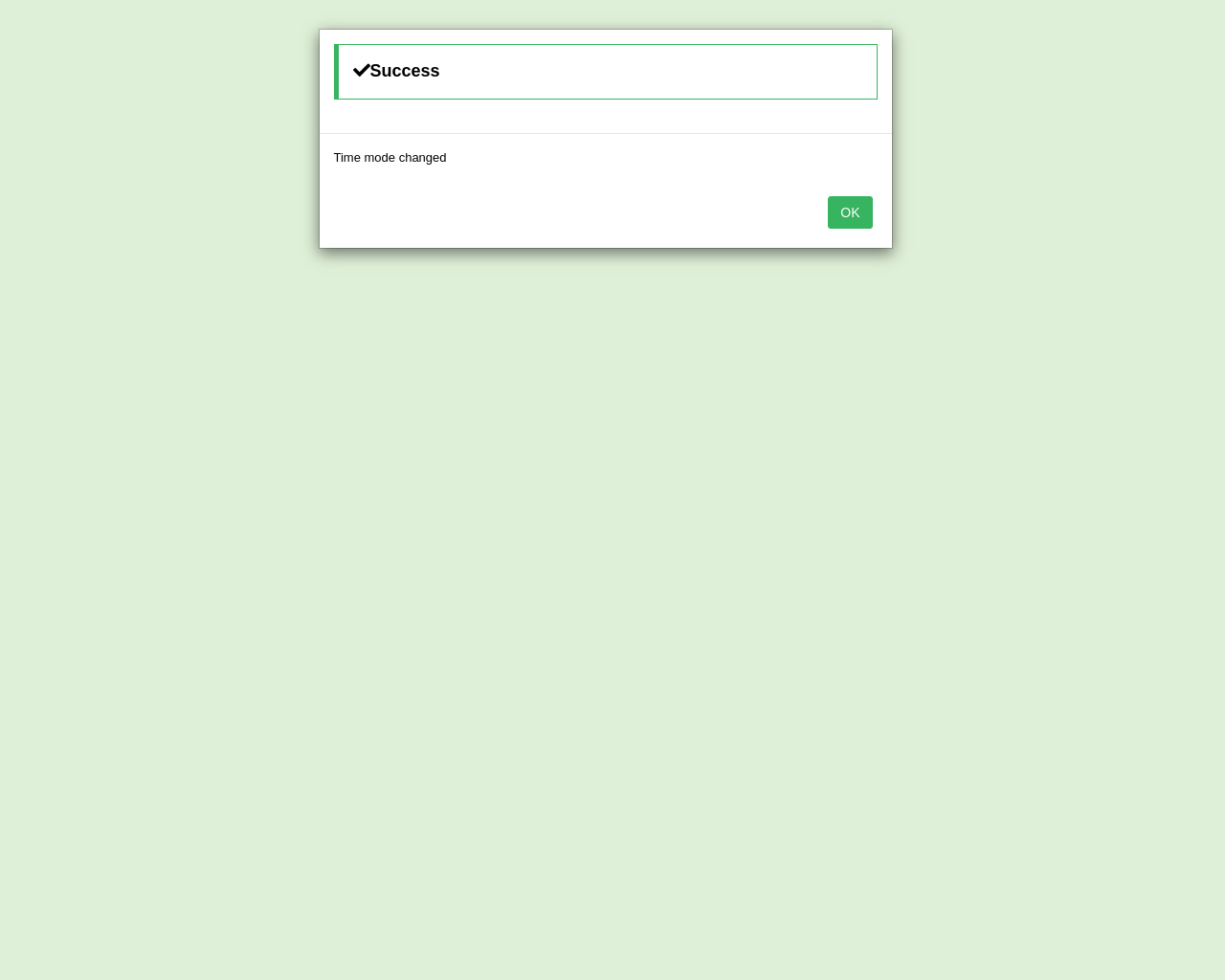 click on "OK" at bounding box center (850, 212) 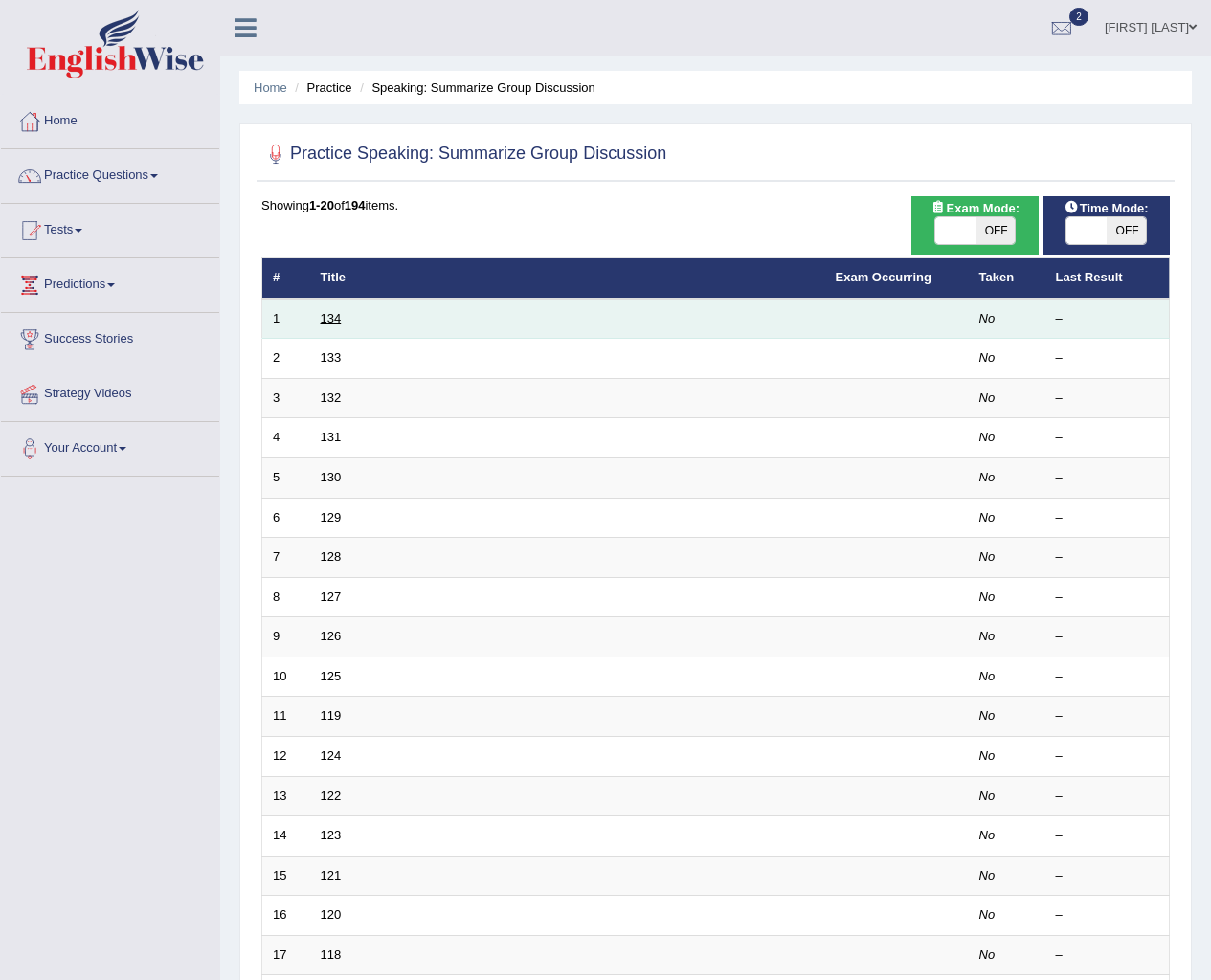click on "134" at bounding box center [331, 318] 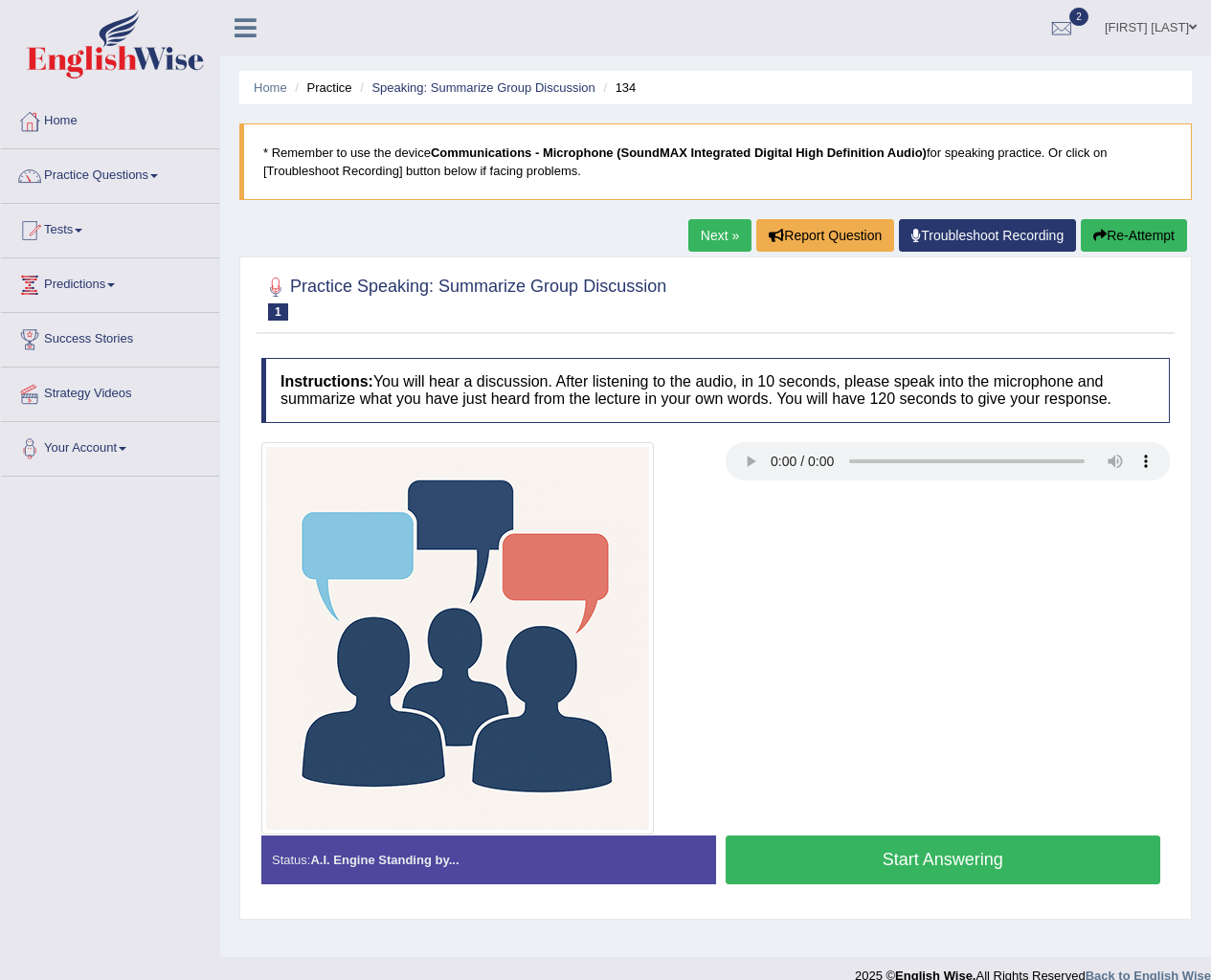 scroll, scrollTop: 0, scrollLeft: 0, axis: both 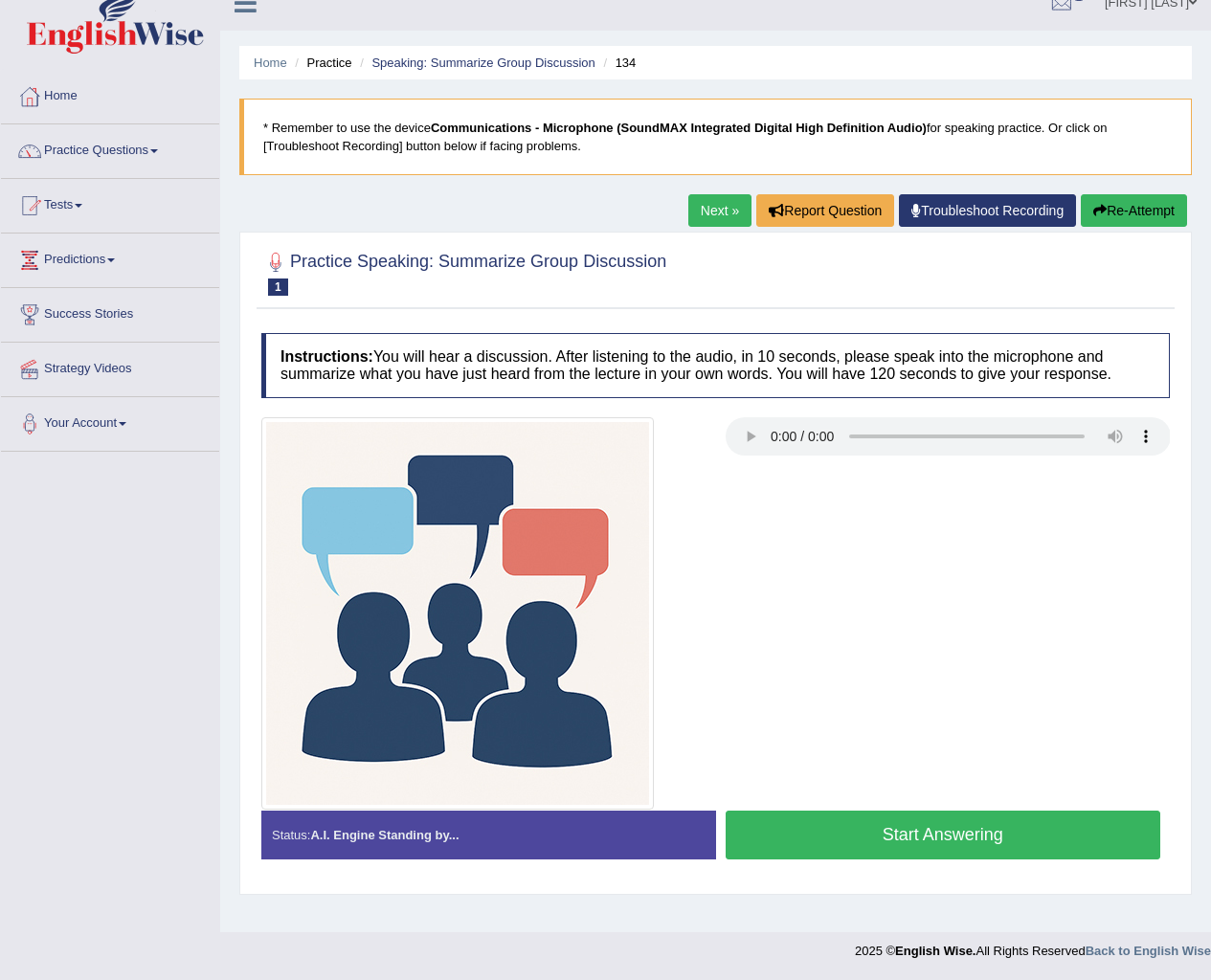 click at bounding box center [715, 613] 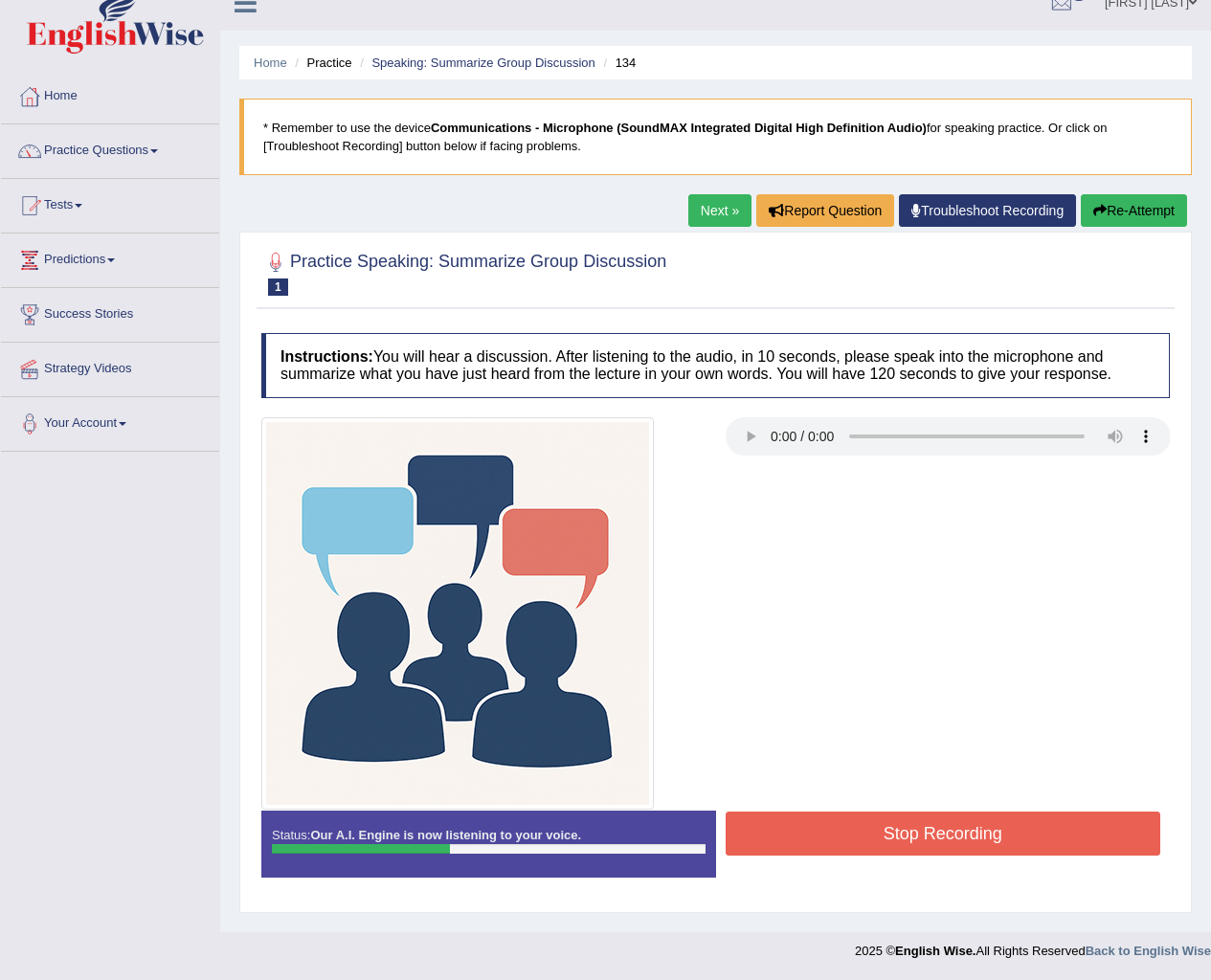 click on "Stop Recording" at bounding box center [943, 834] 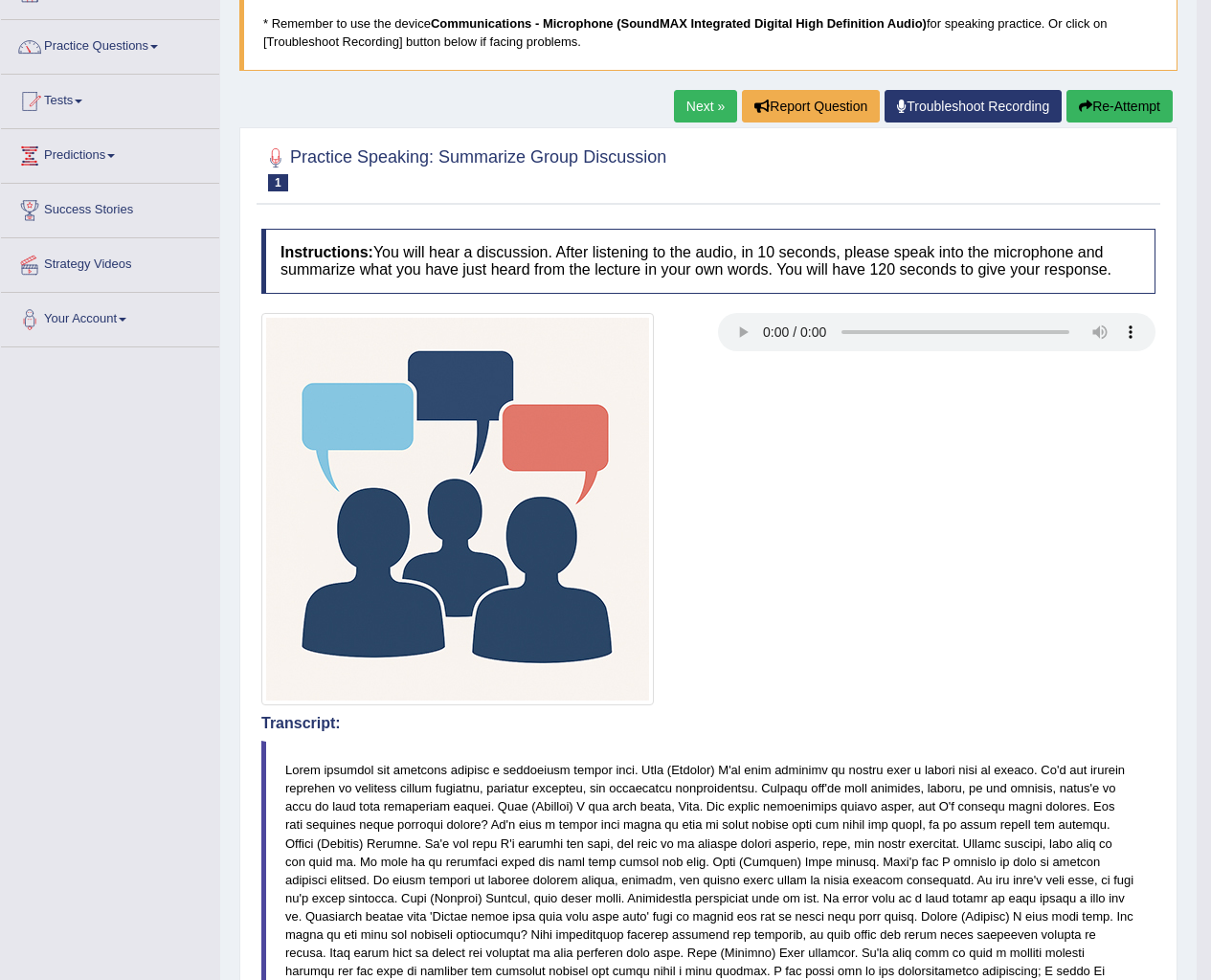 scroll, scrollTop: 0, scrollLeft: 0, axis: both 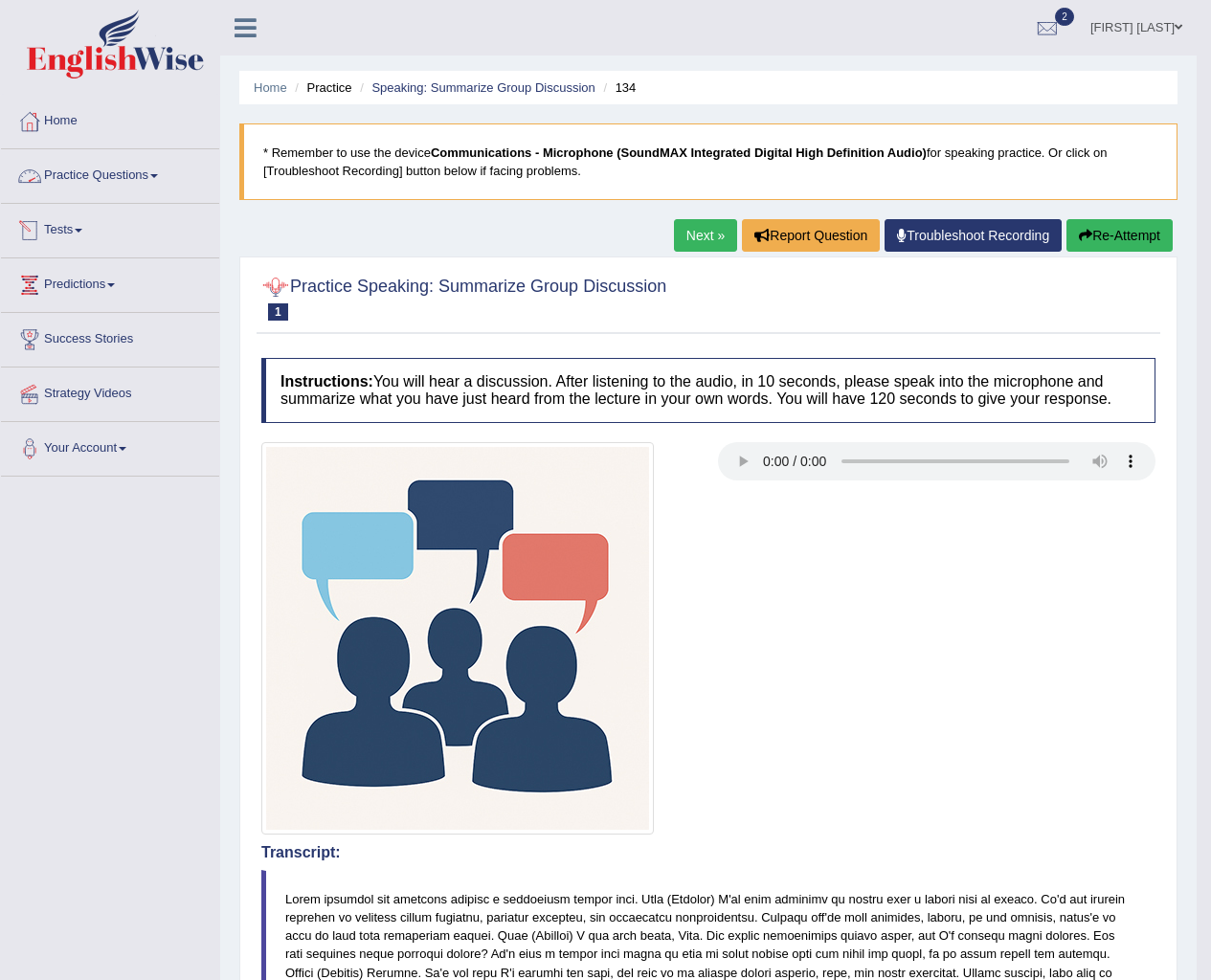 click on "Practice Questions" at bounding box center [110, 173] 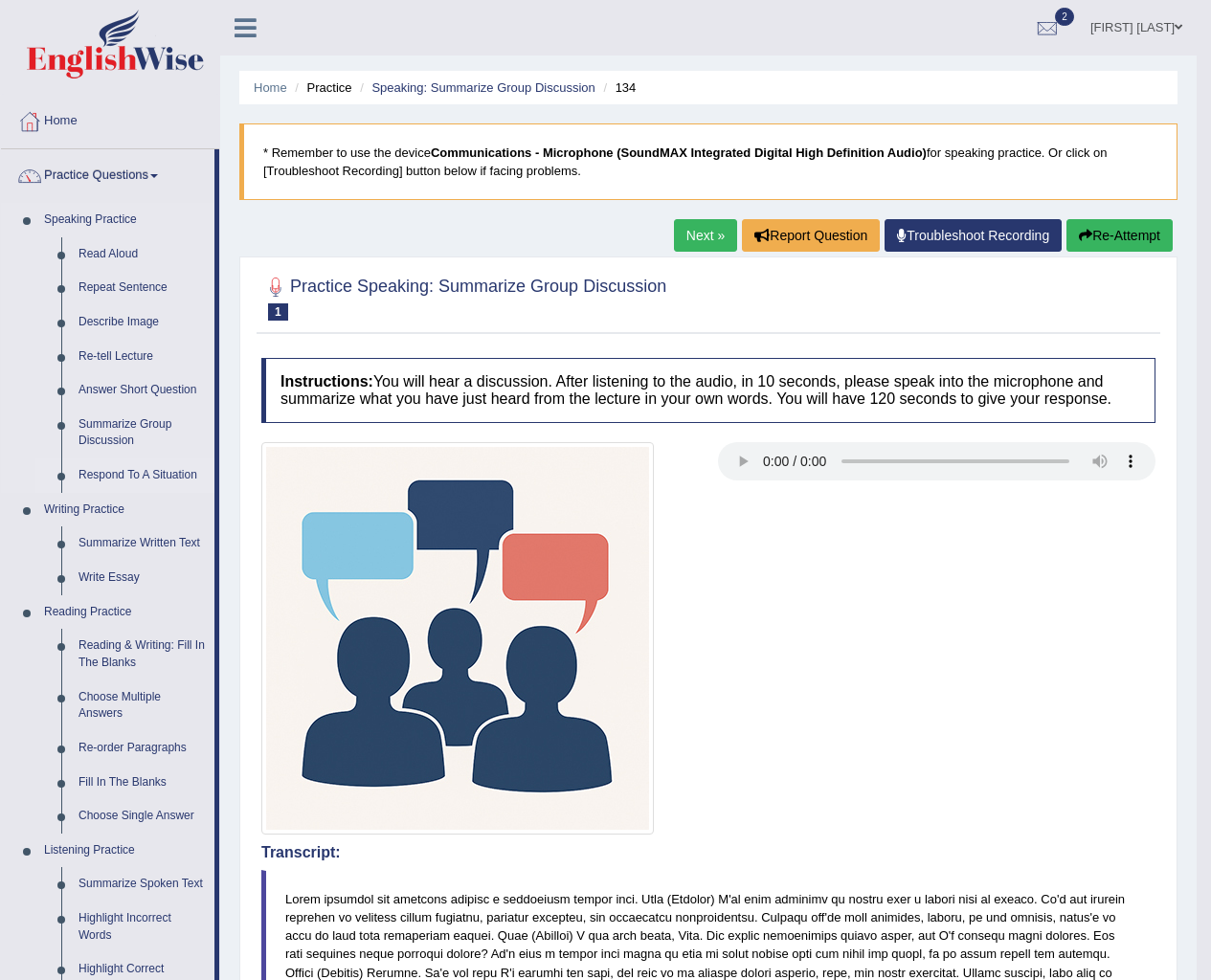 click on "Respond To A Situation" at bounding box center (142, 476) 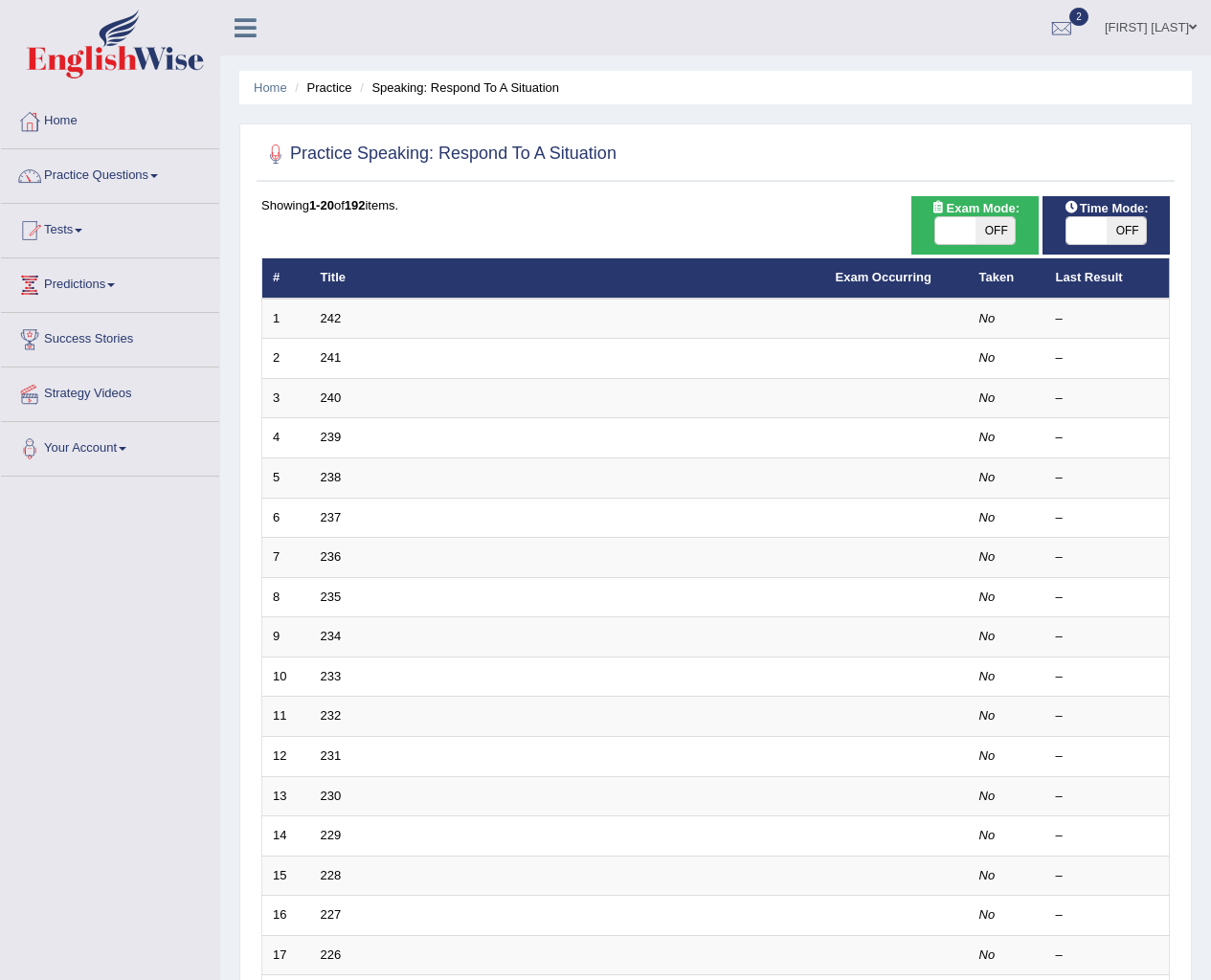scroll, scrollTop: 0, scrollLeft: 0, axis: both 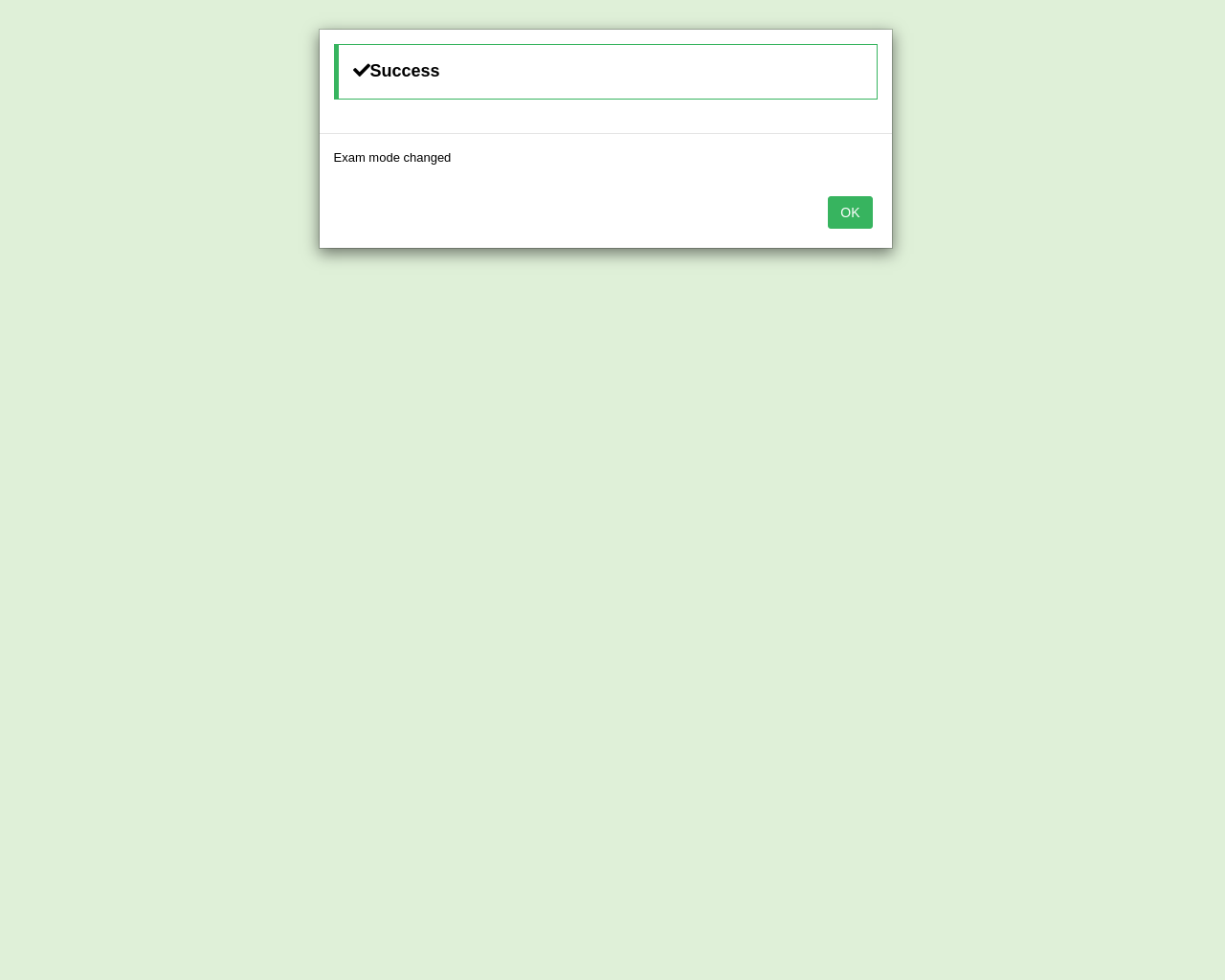 click on "OK" at bounding box center [850, 212] 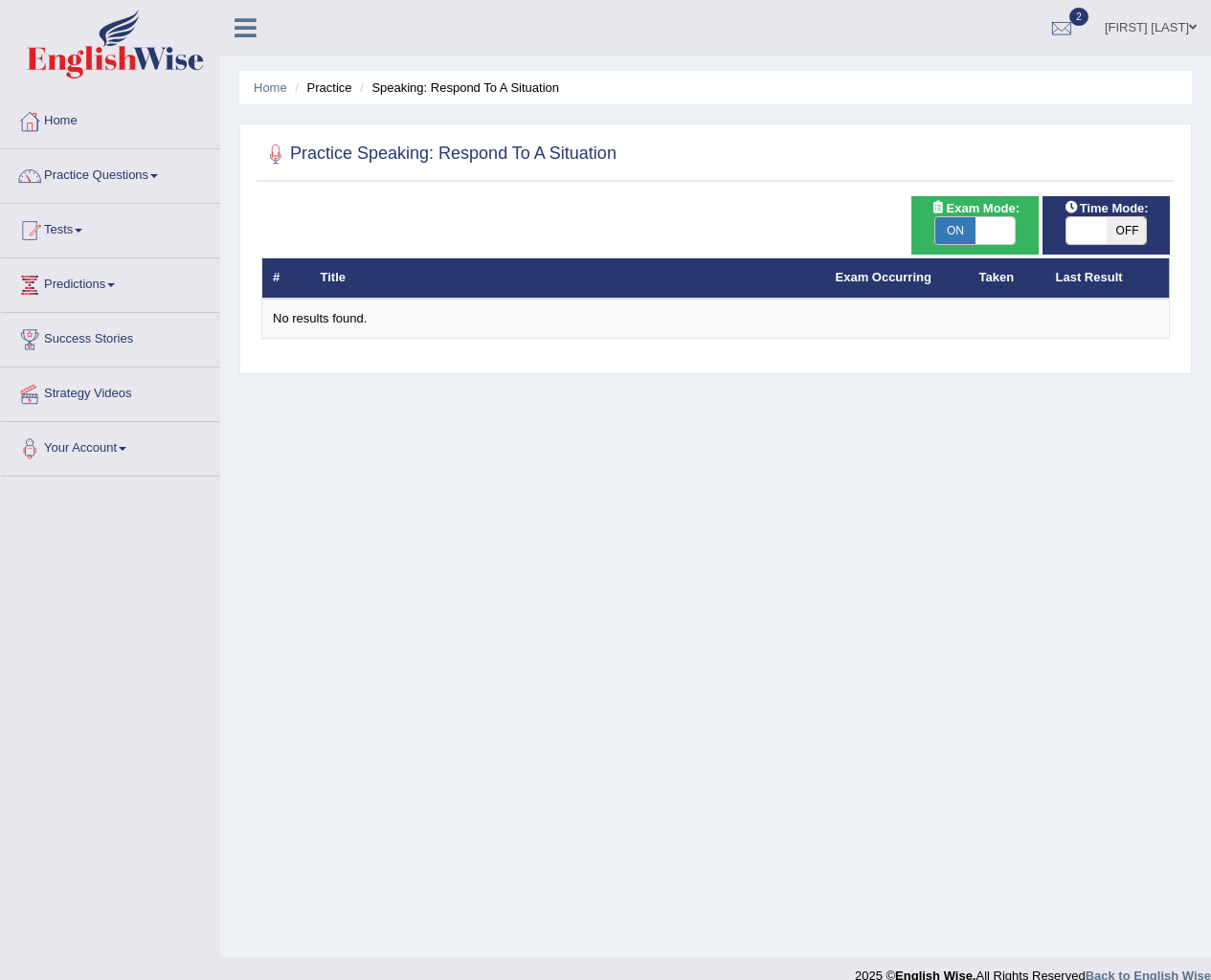 scroll, scrollTop: 0, scrollLeft: 0, axis: both 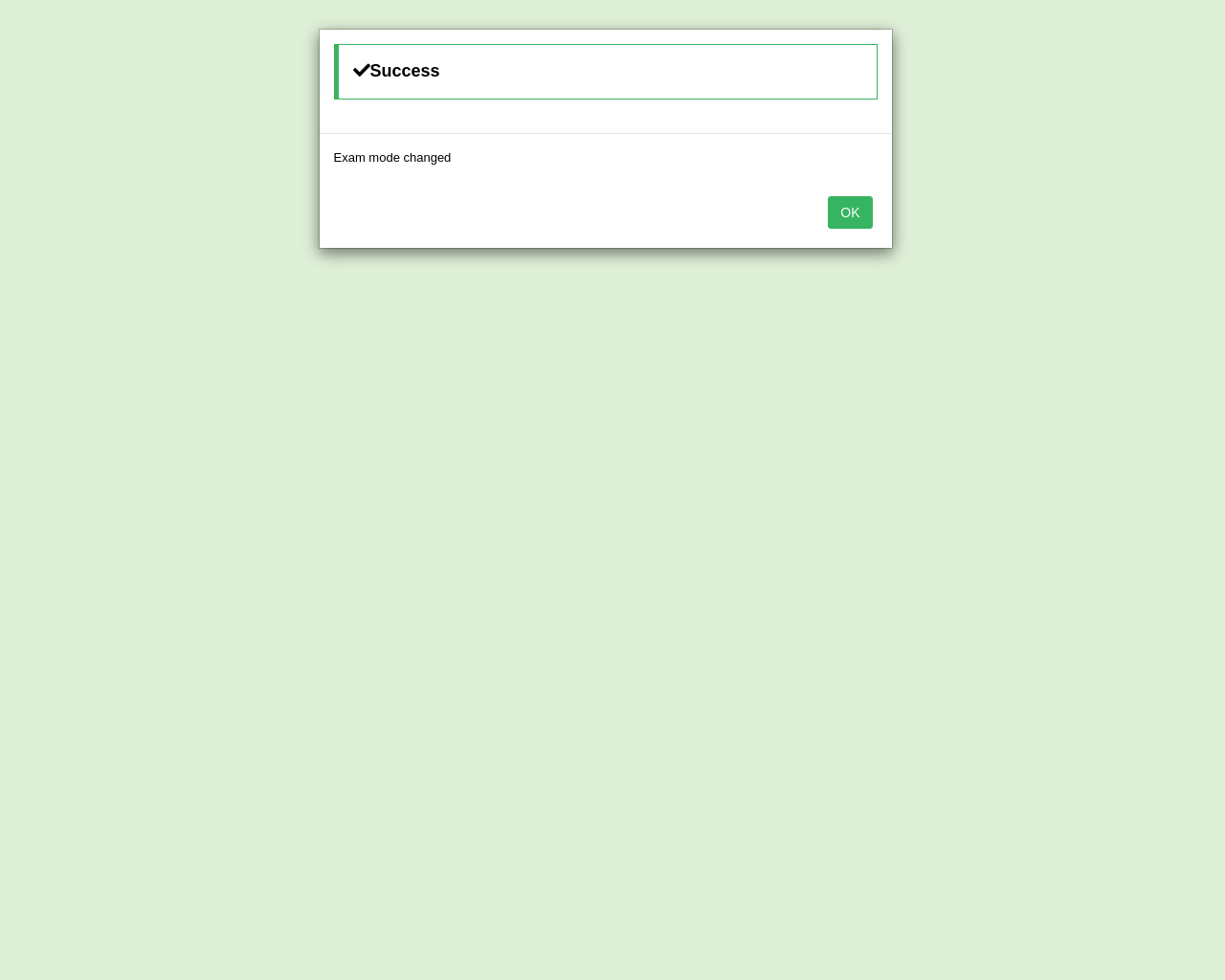 click on "OK" at bounding box center (850, 212) 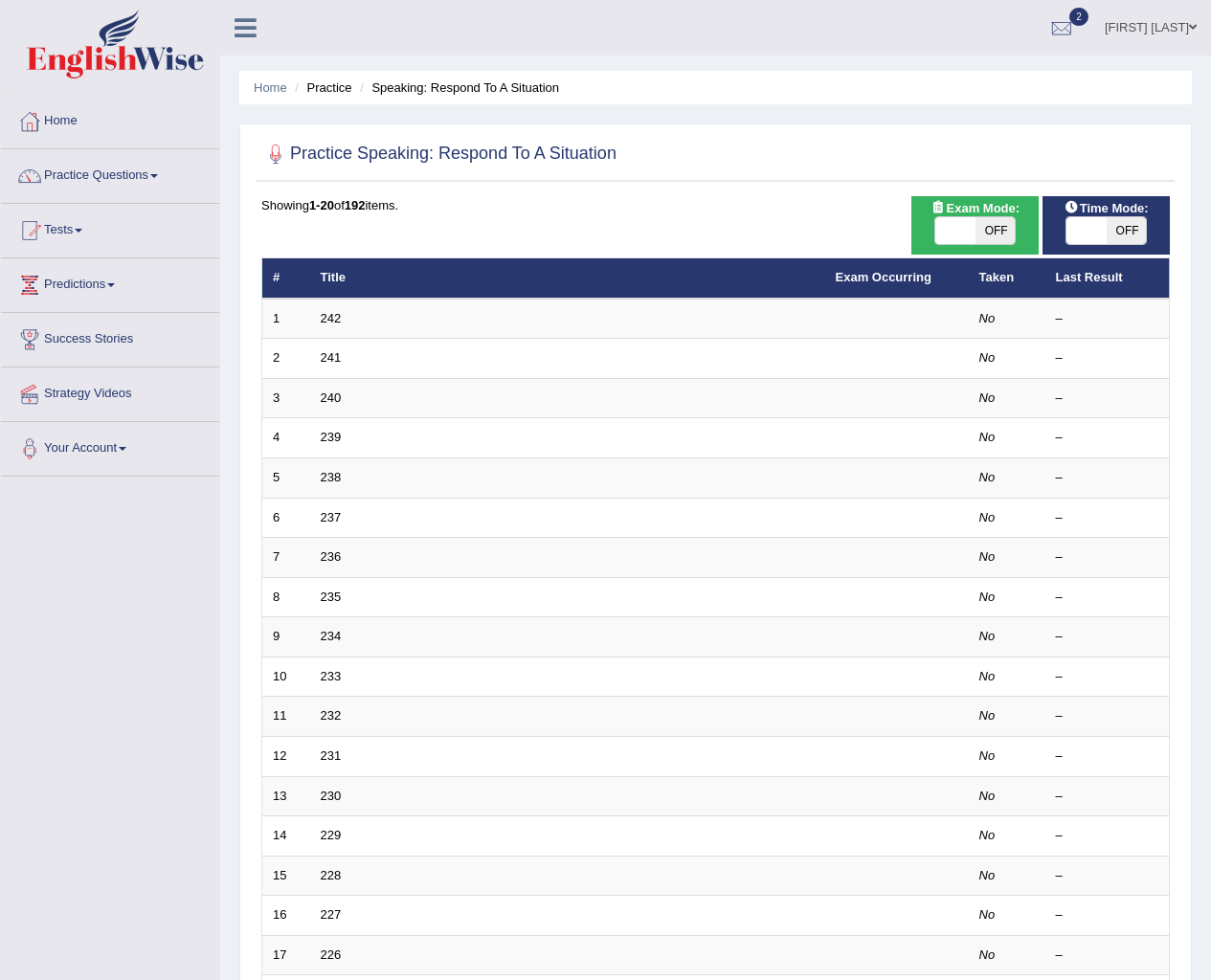 scroll, scrollTop: 0, scrollLeft: 0, axis: both 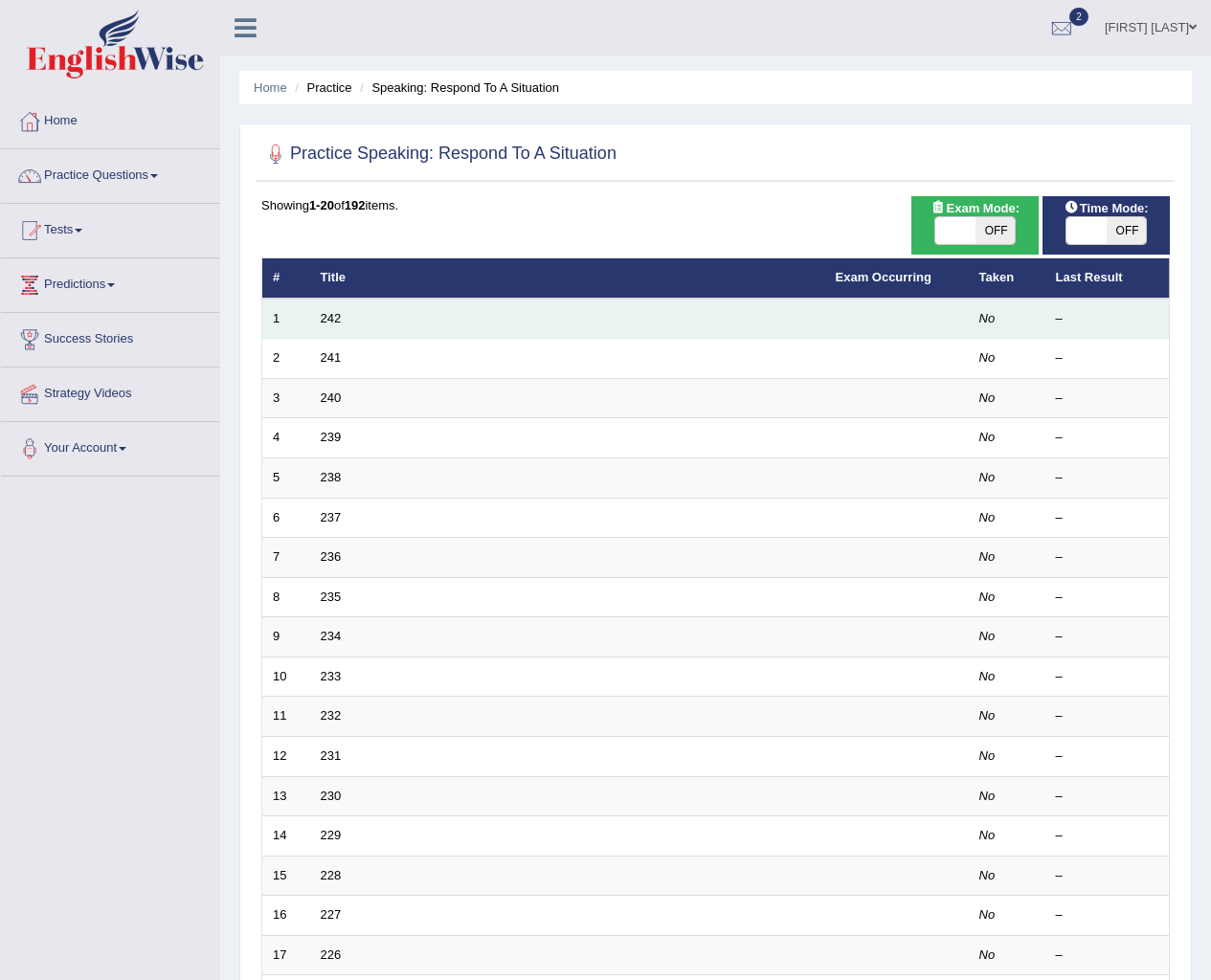 click on "242" at bounding box center [568, 319] 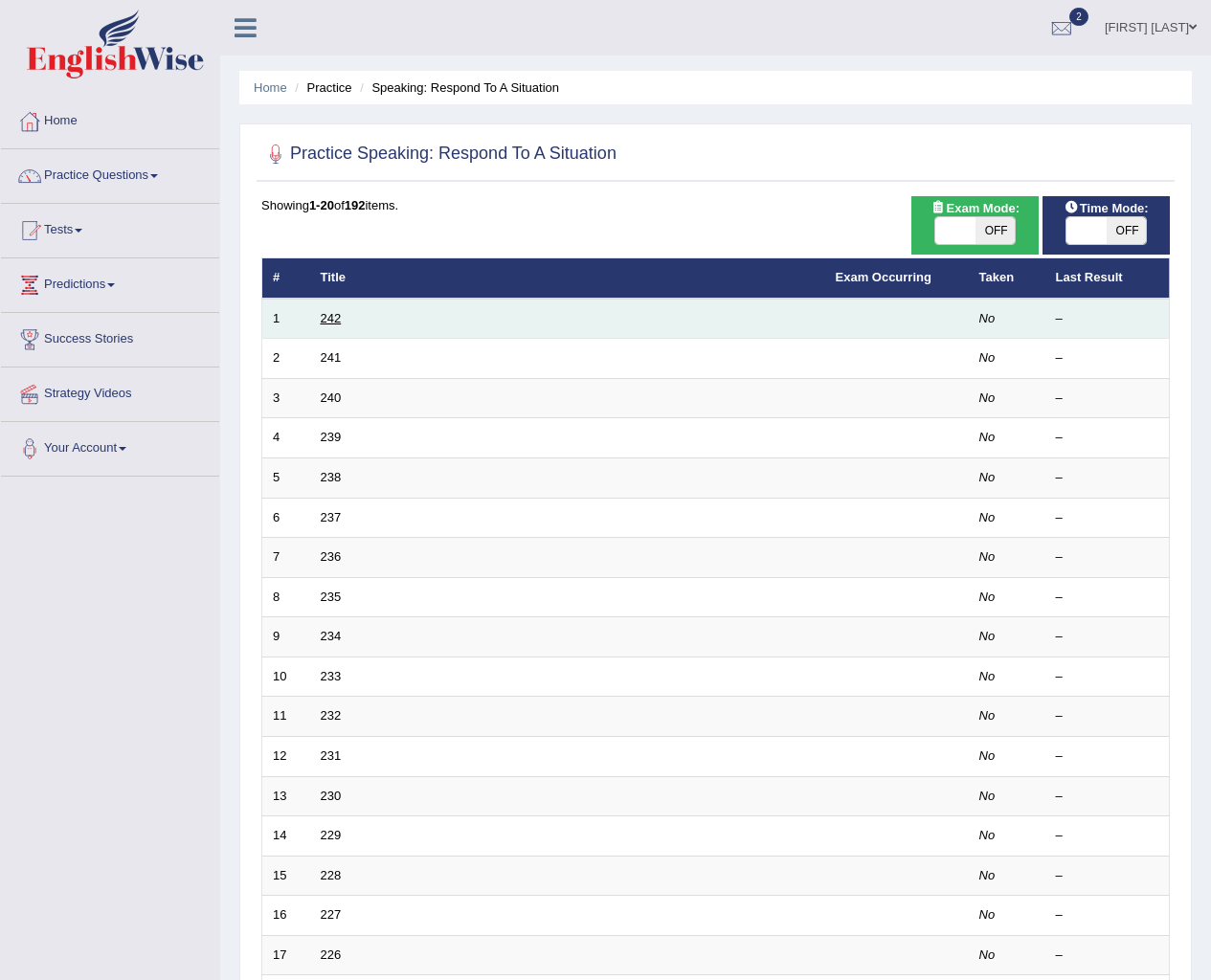 click on "242" at bounding box center (331, 318) 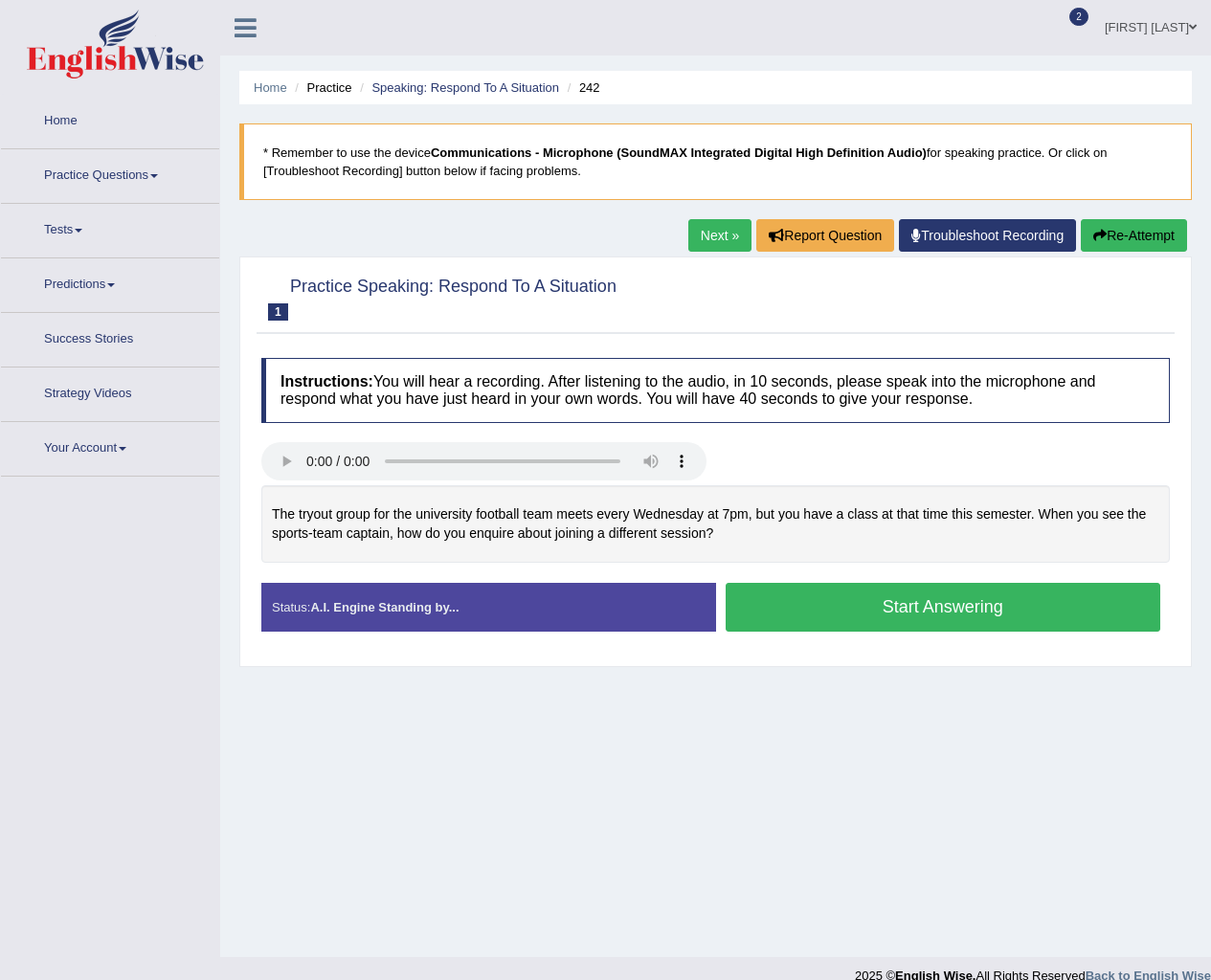 scroll, scrollTop: 0, scrollLeft: 0, axis: both 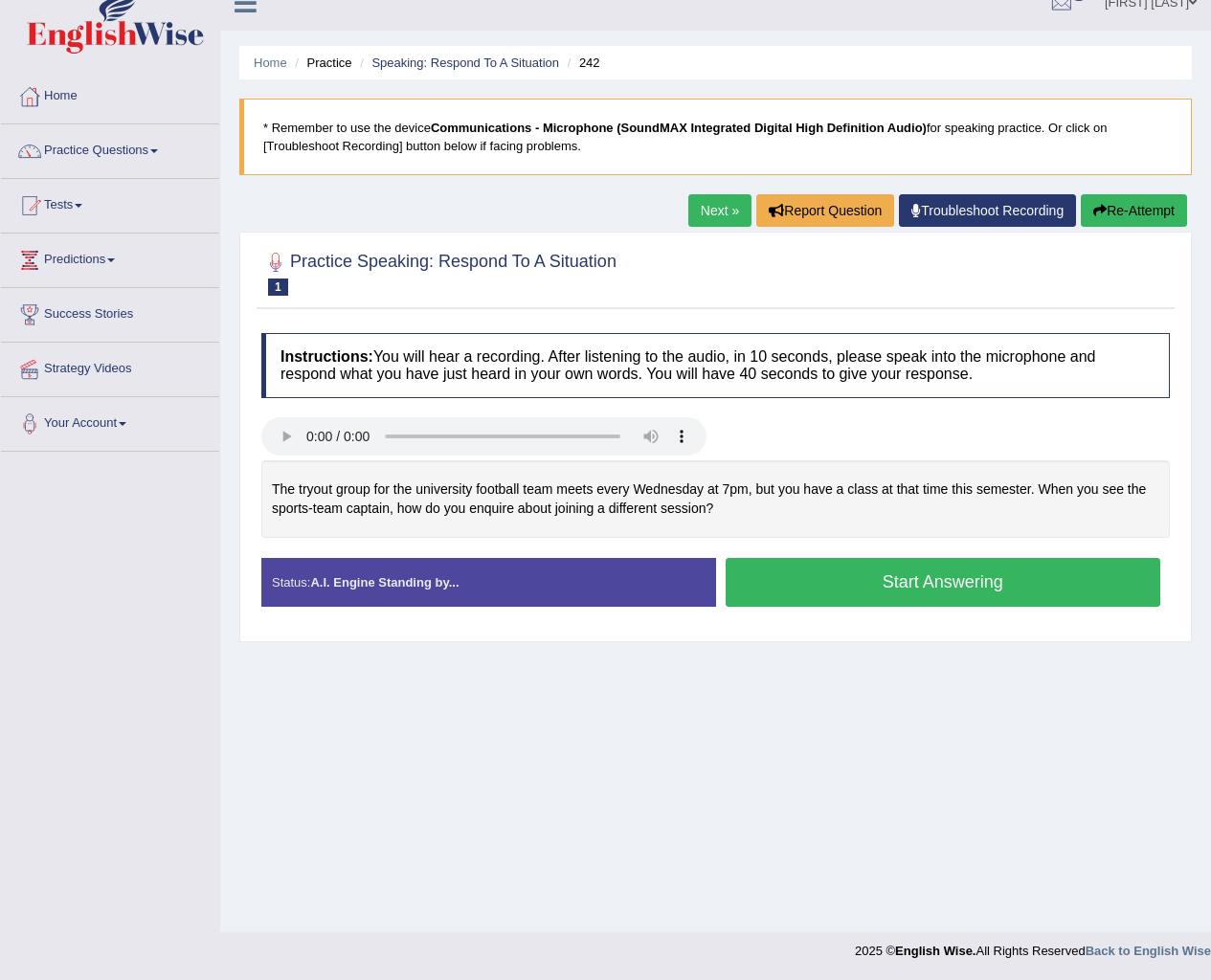 click on "Start Answering" at bounding box center [943, 582] 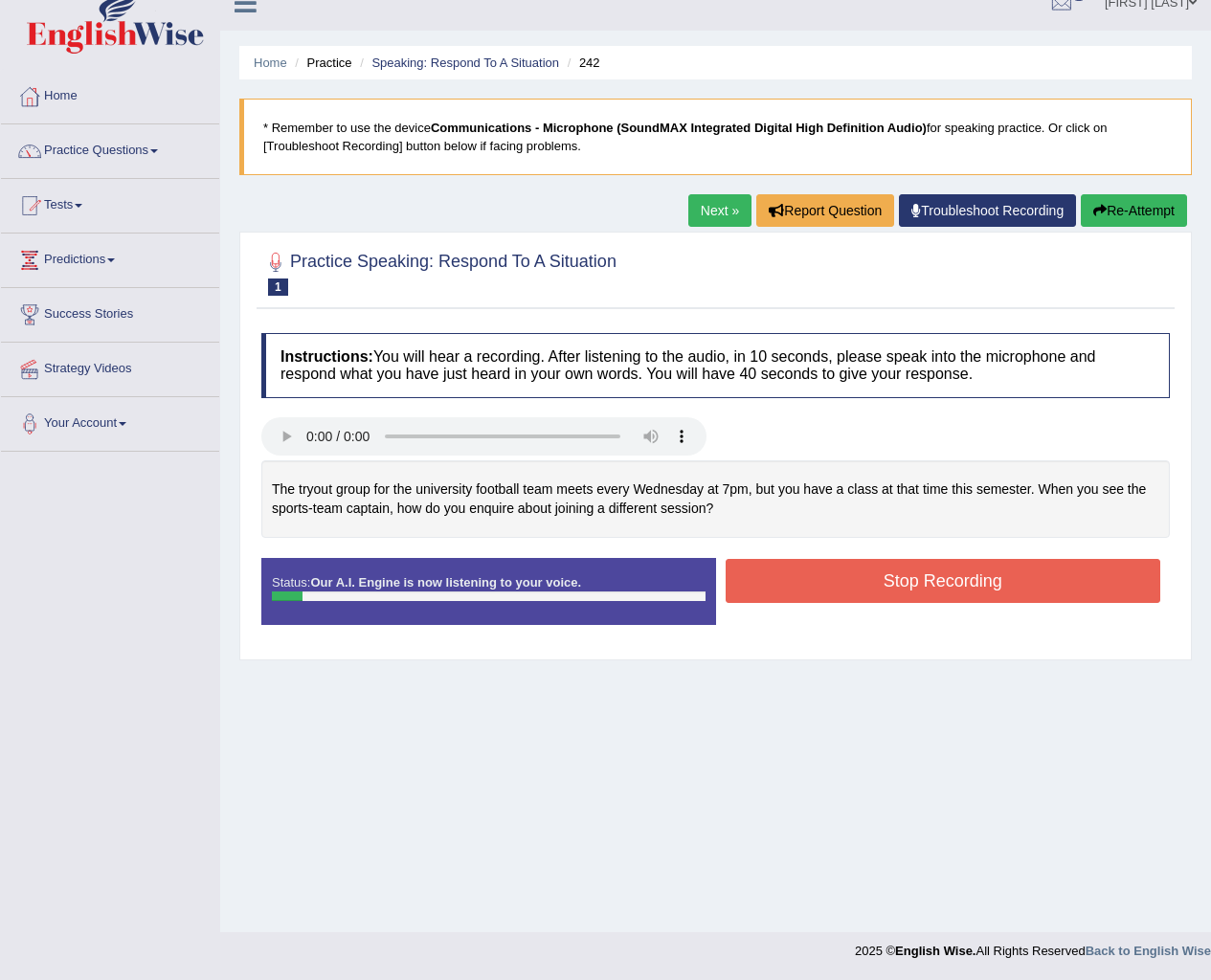 scroll, scrollTop: 6, scrollLeft: 0, axis: vertical 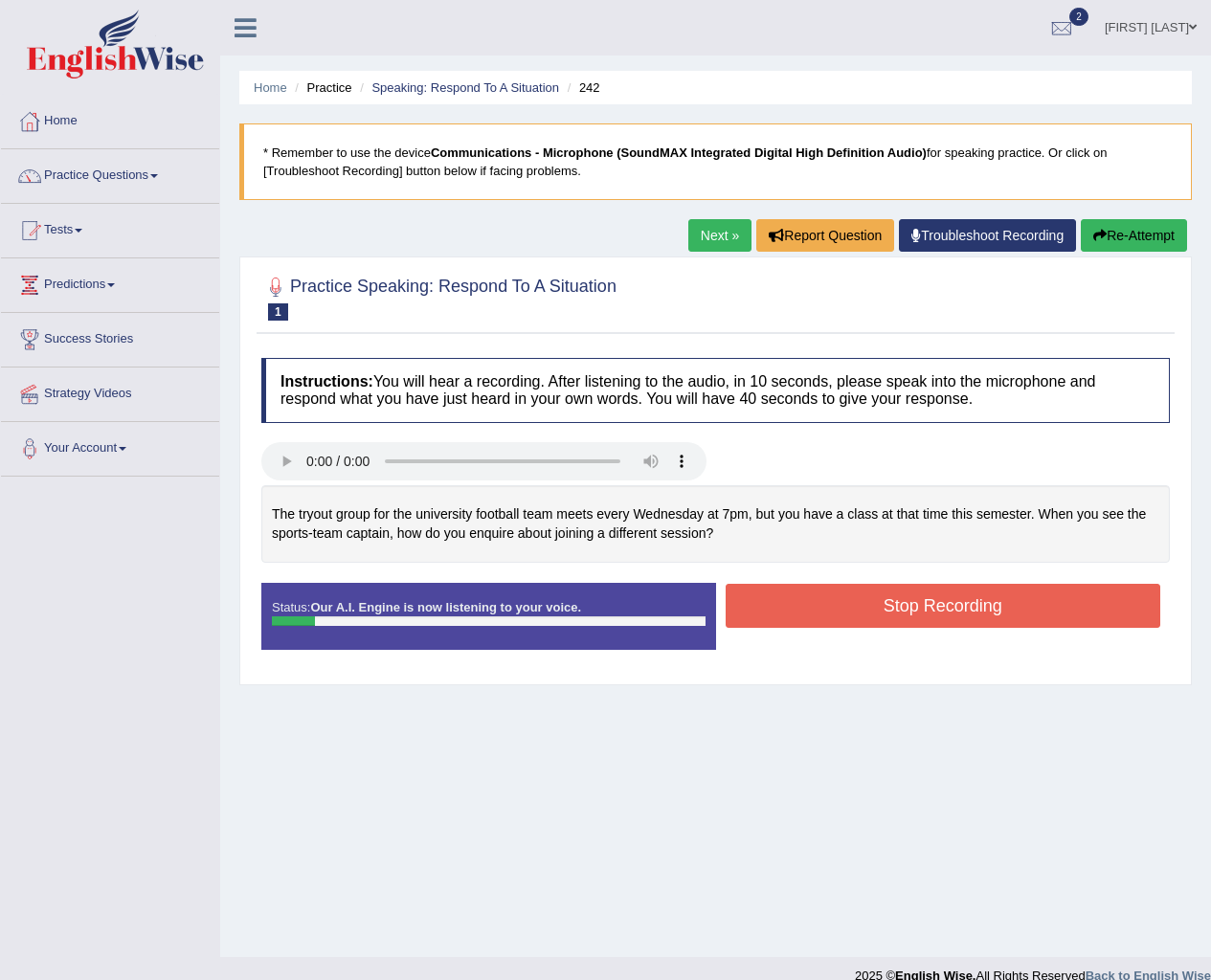 click on "Stop Recording" at bounding box center (943, 606) 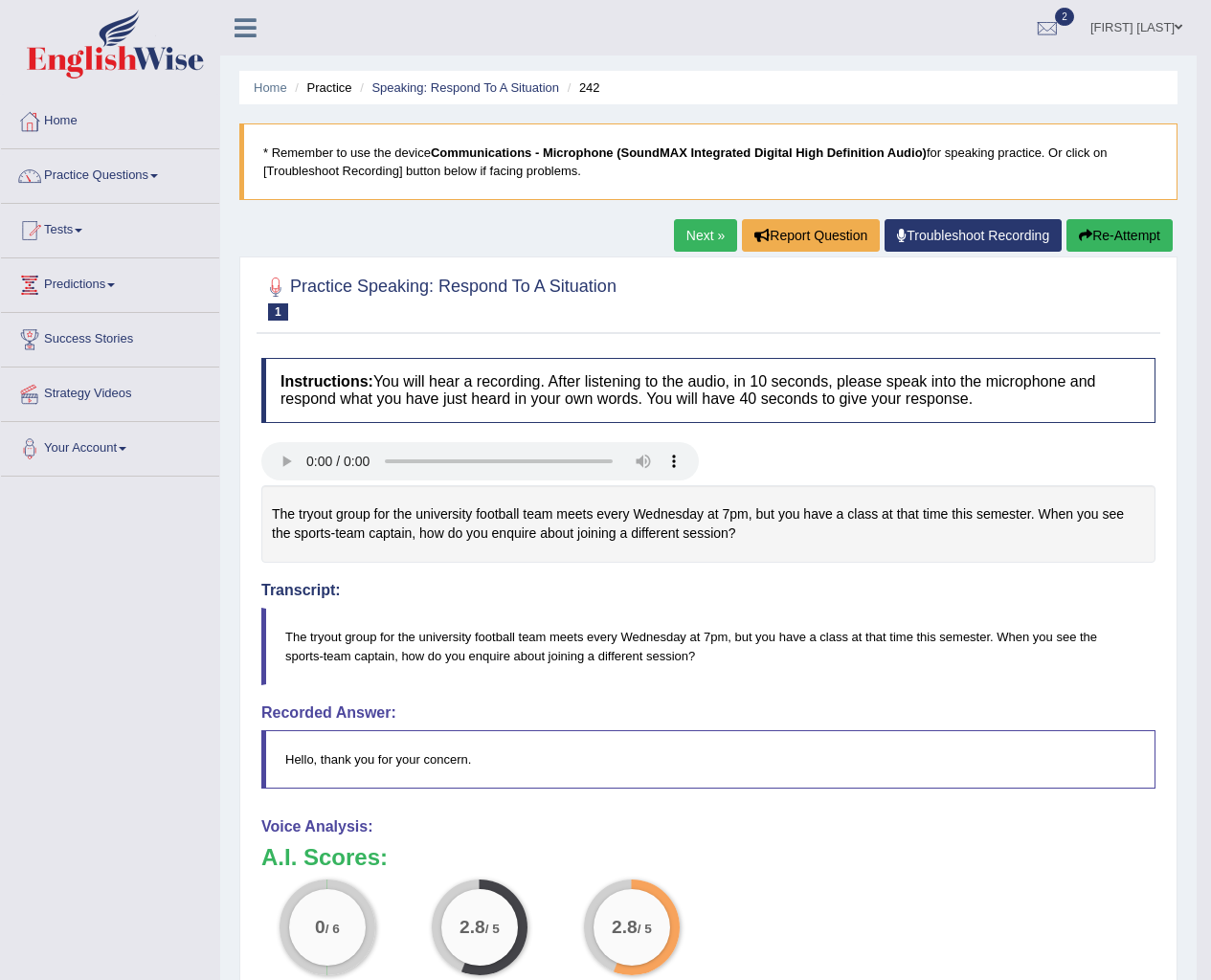 click on "Next »" at bounding box center [706, 235] 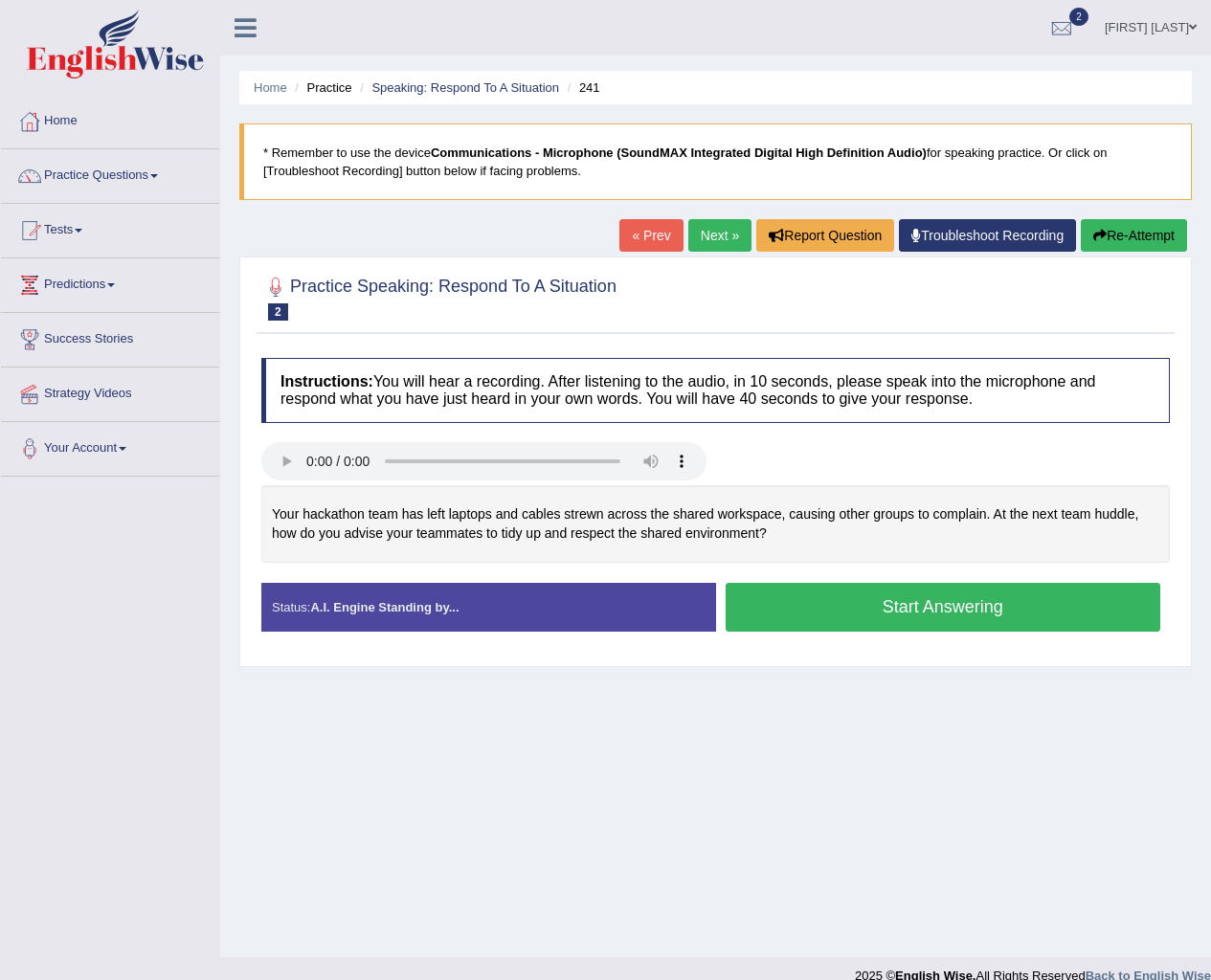scroll, scrollTop: 0, scrollLeft: 0, axis: both 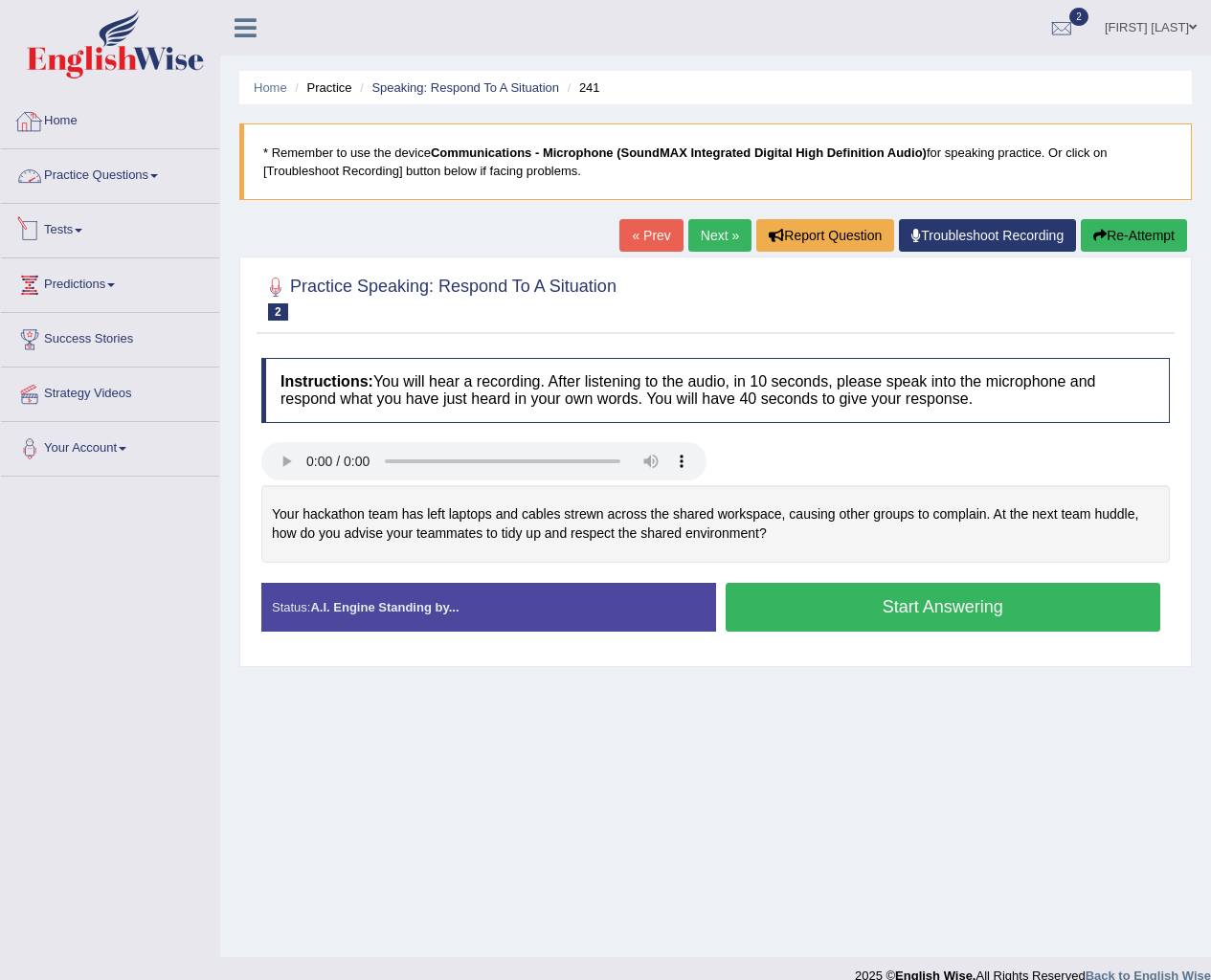 click on "Practice Questions" at bounding box center [110, 173] 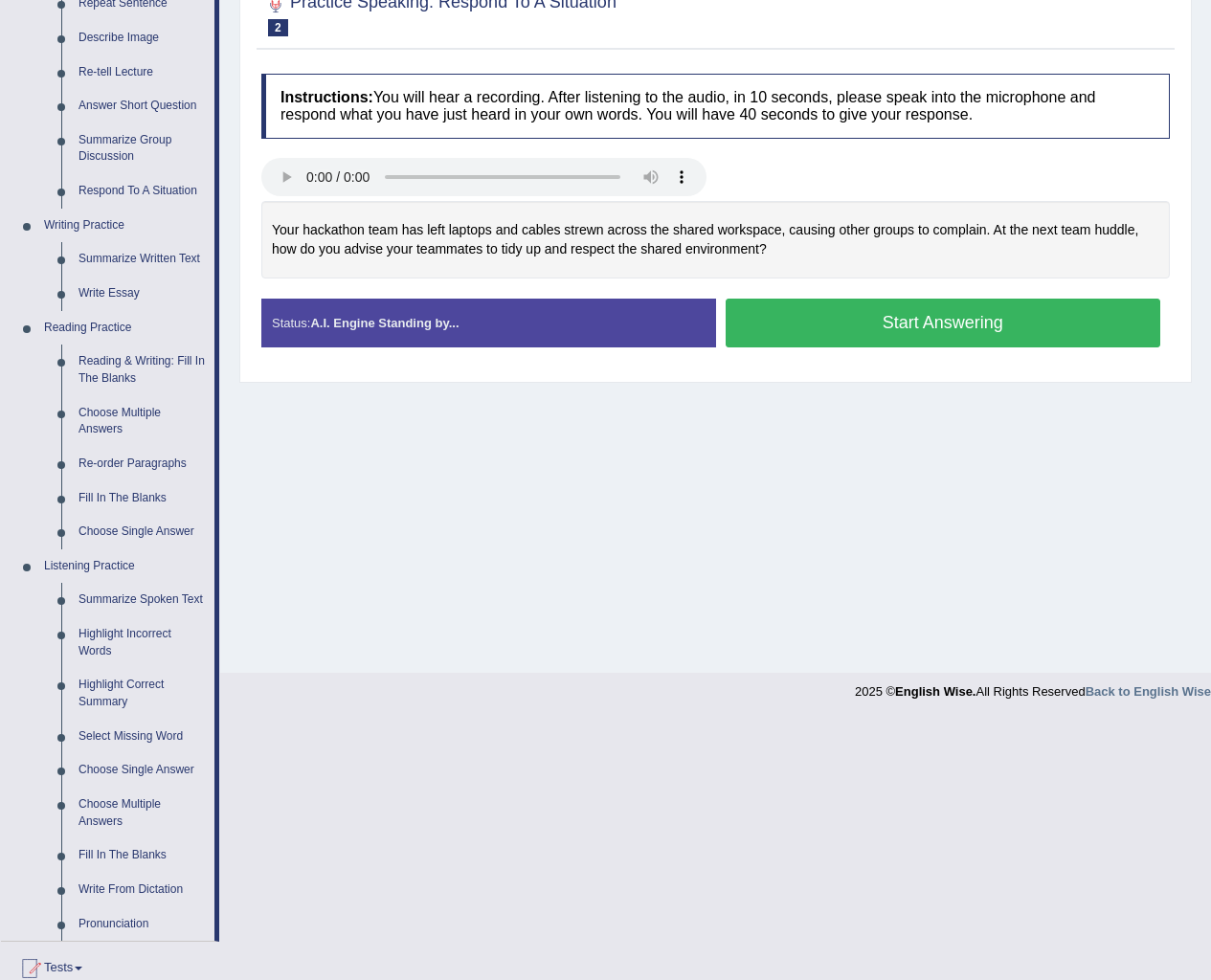 scroll, scrollTop: 0, scrollLeft: 0, axis: both 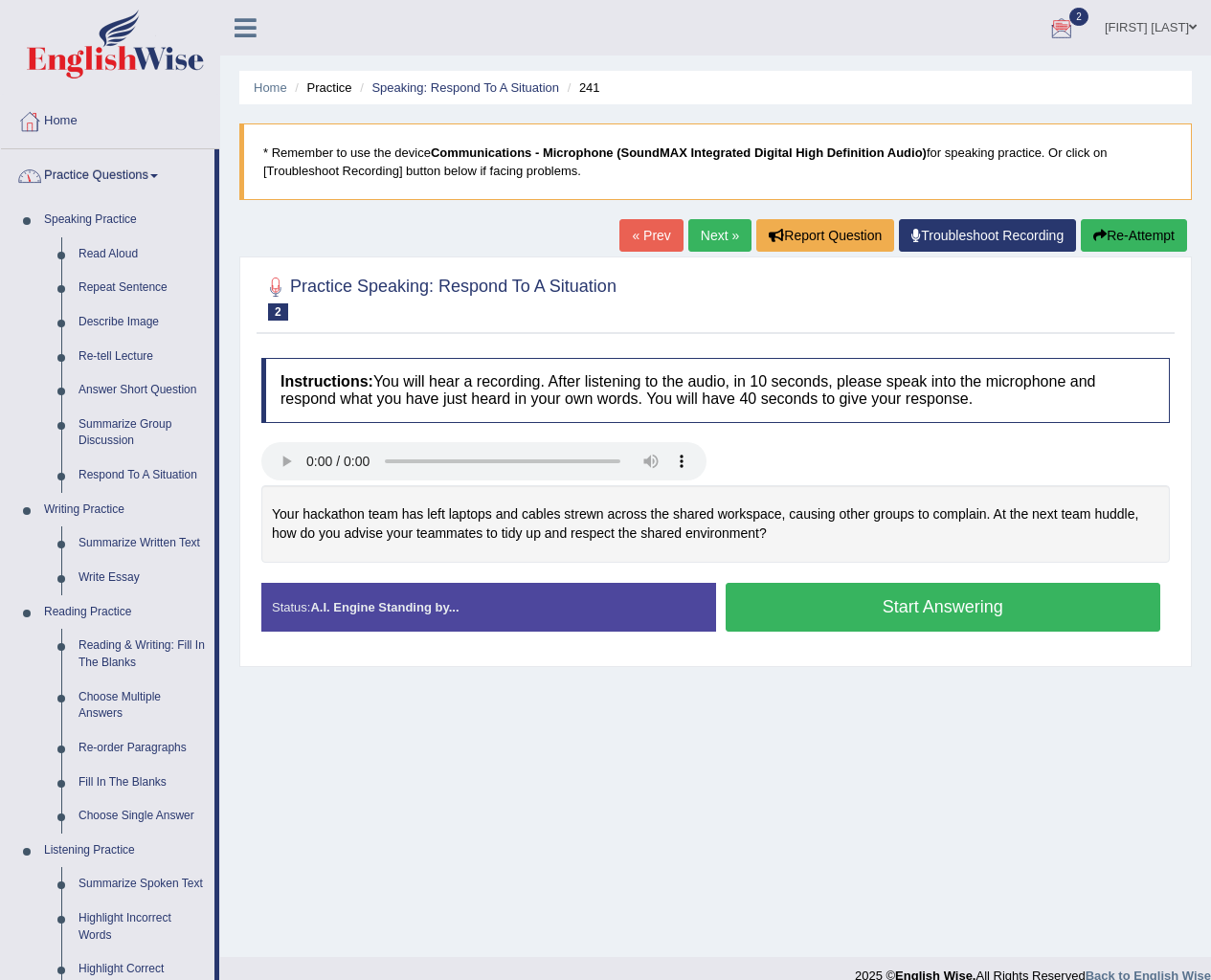 click on "[FIRST] [LAST]" at bounding box center [1151, 25] 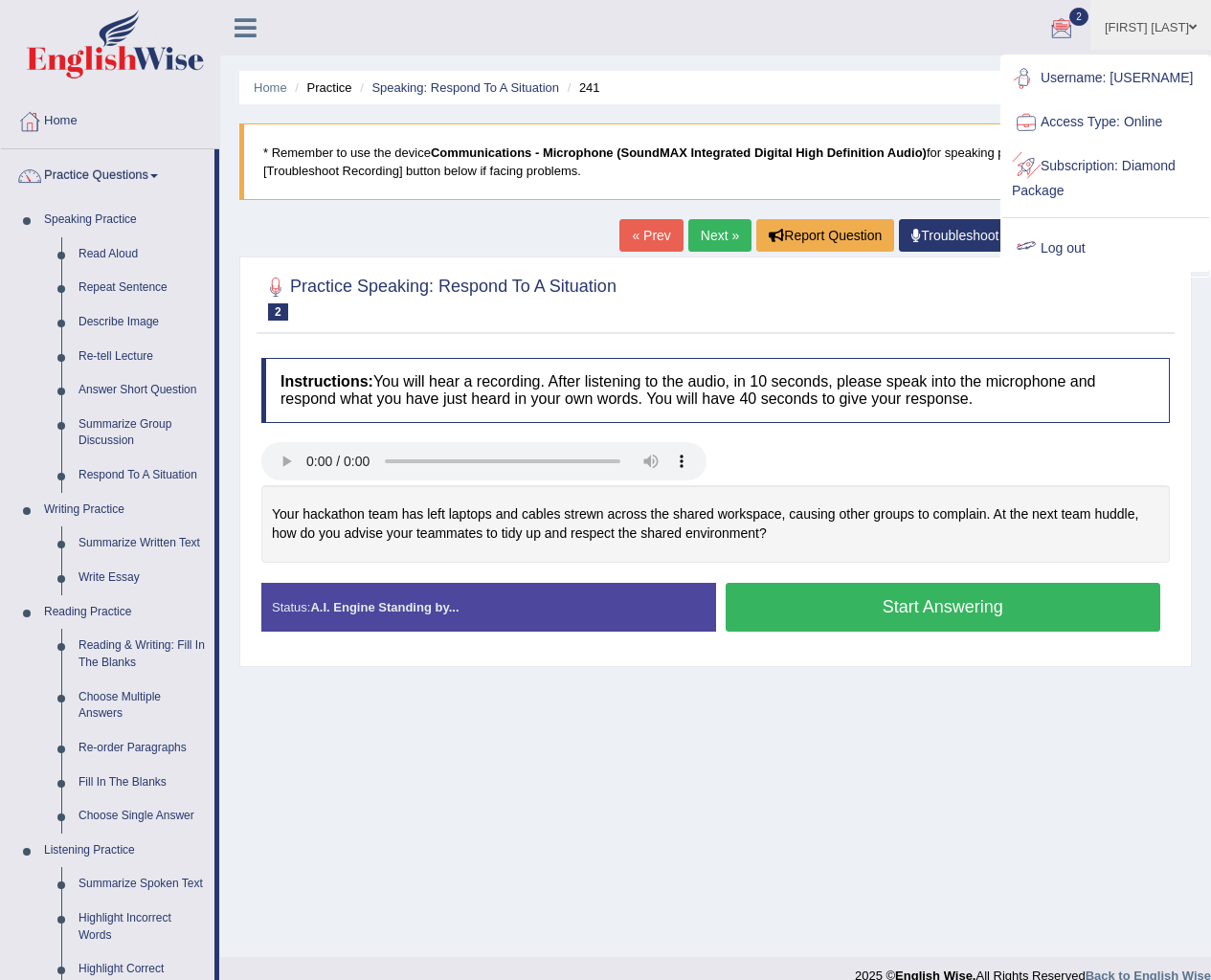 click on "Log out" at bounding box center [1106, 249] 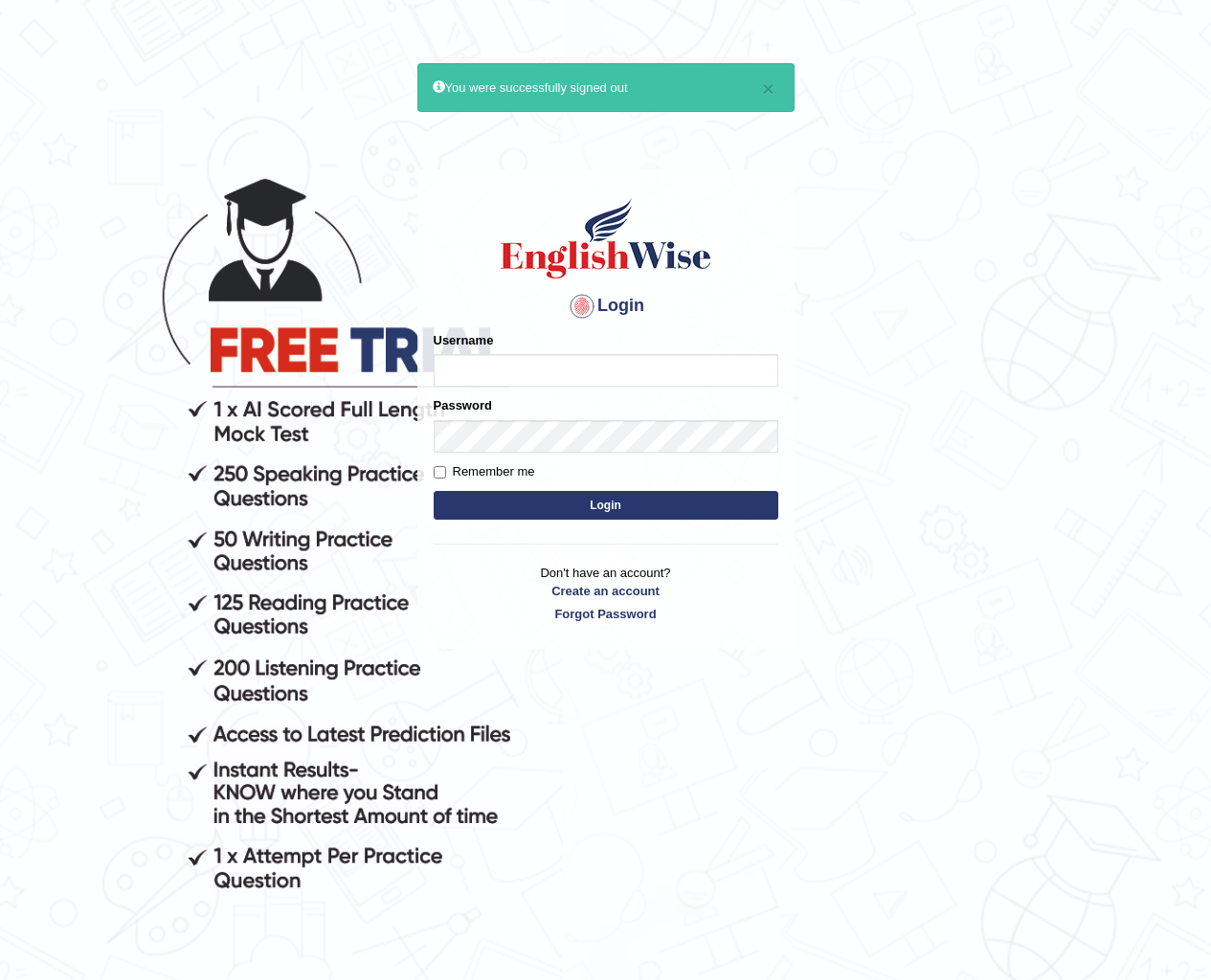 scroll, scrollTop: 0, scrollLeft: 0, axis: both 